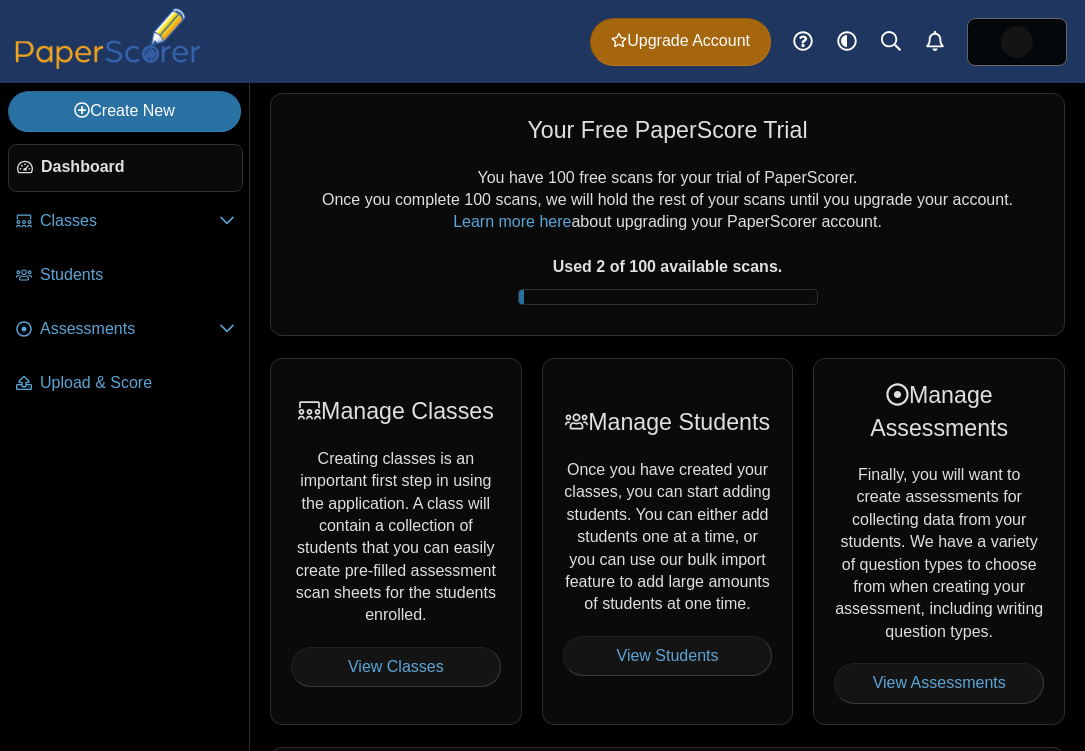 scroll, scrollTop: 0, scrollLeft: 0, axis: both 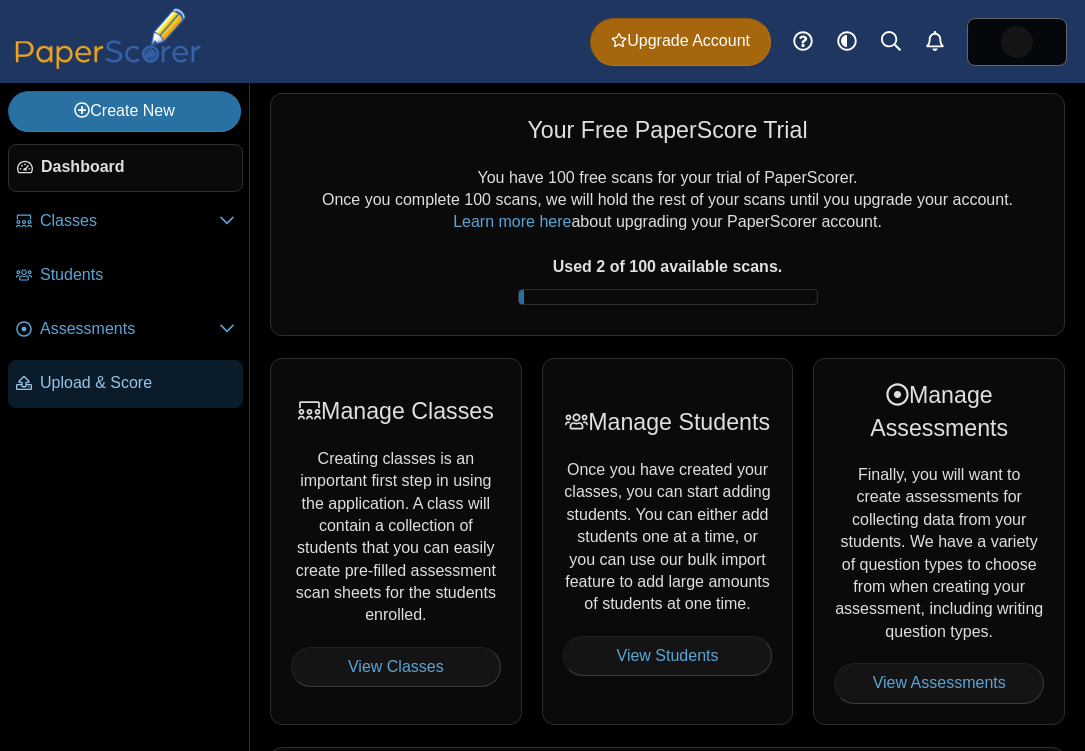 click on "Upload & Score" at bounding box center [125, 384] 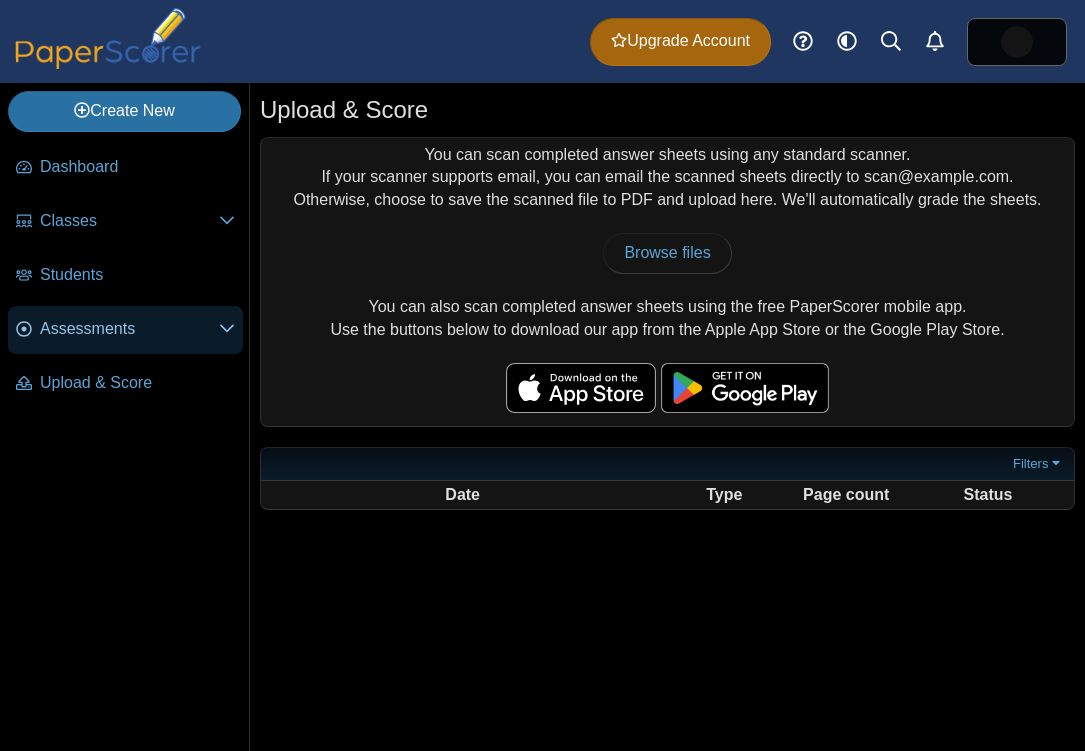 scroll, scrollTop: 0, scrollLeft: 0, axis: both 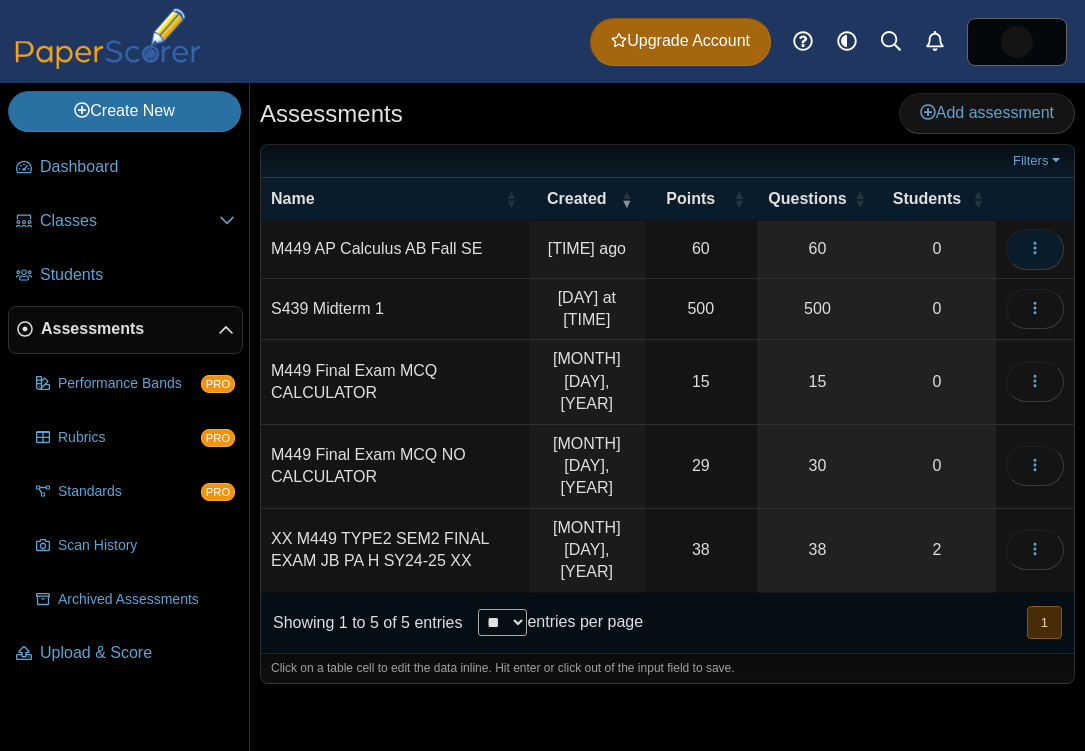 click at bounding box center (1035, 249) 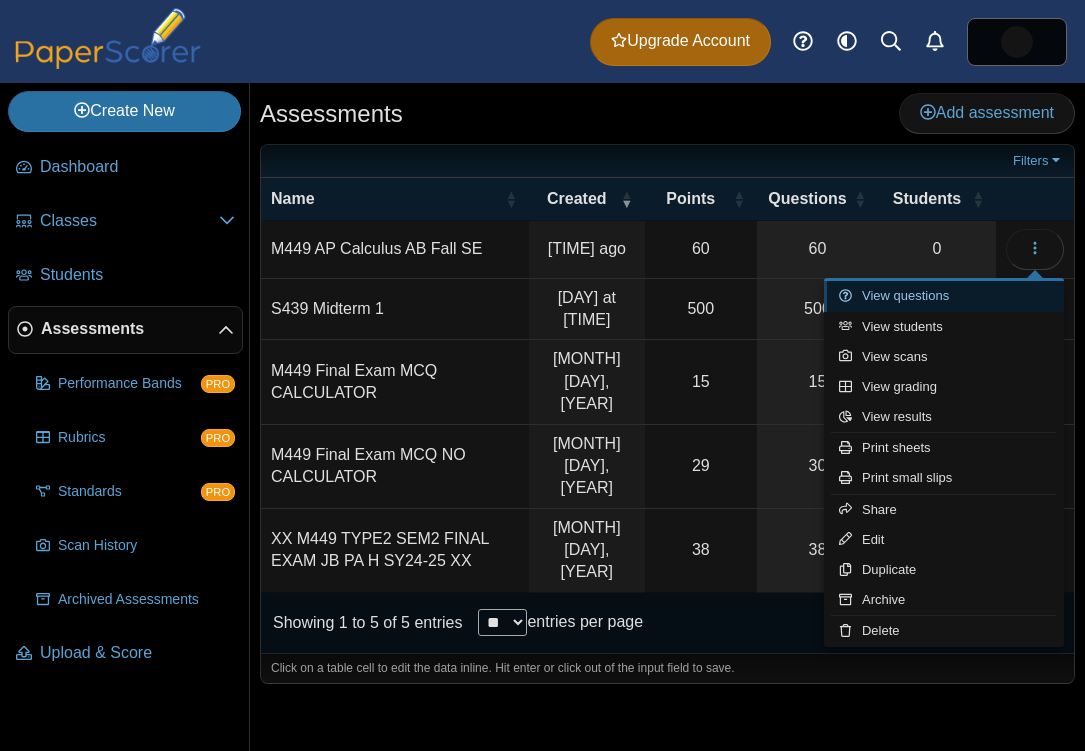 click on "View questions" at bounding box center [944, 296] 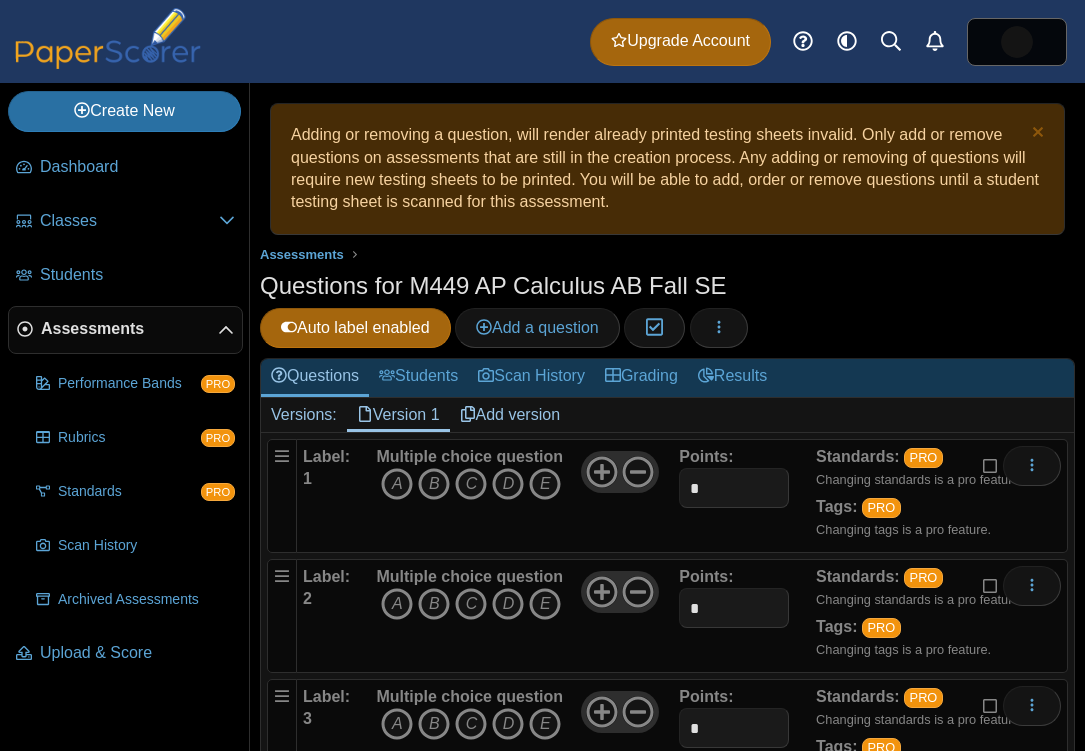 scroll, scrollTop: 0, scrollLeft: 0, axis: both 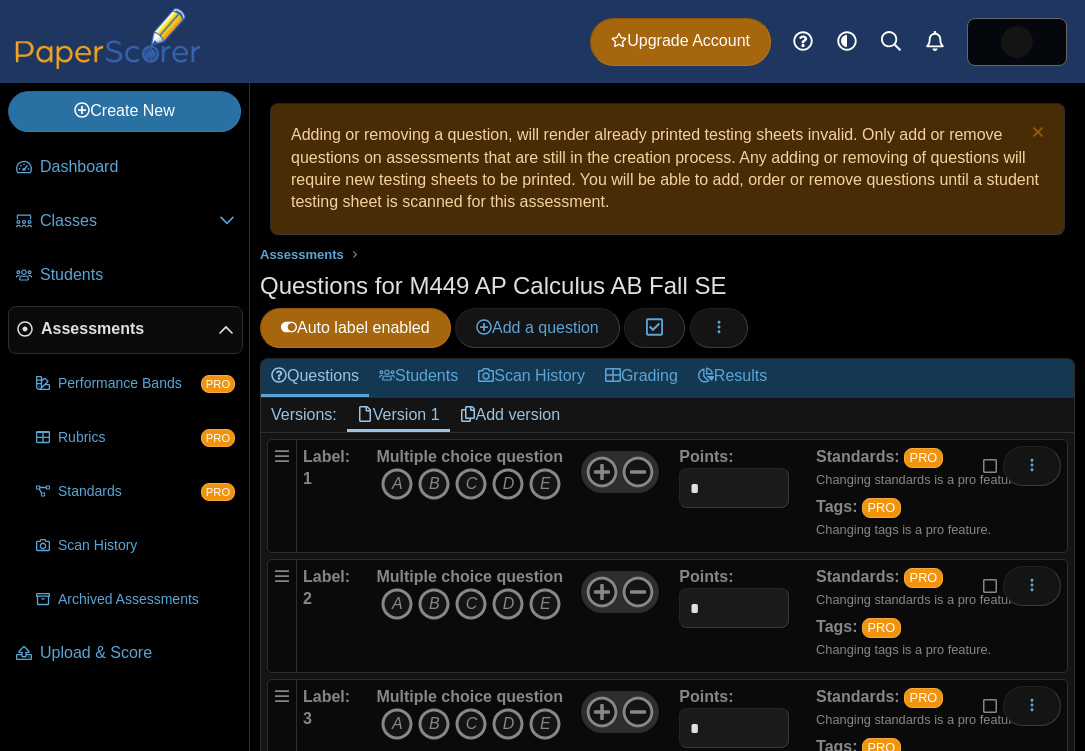 click on "D" at bounding box center (508, 484) 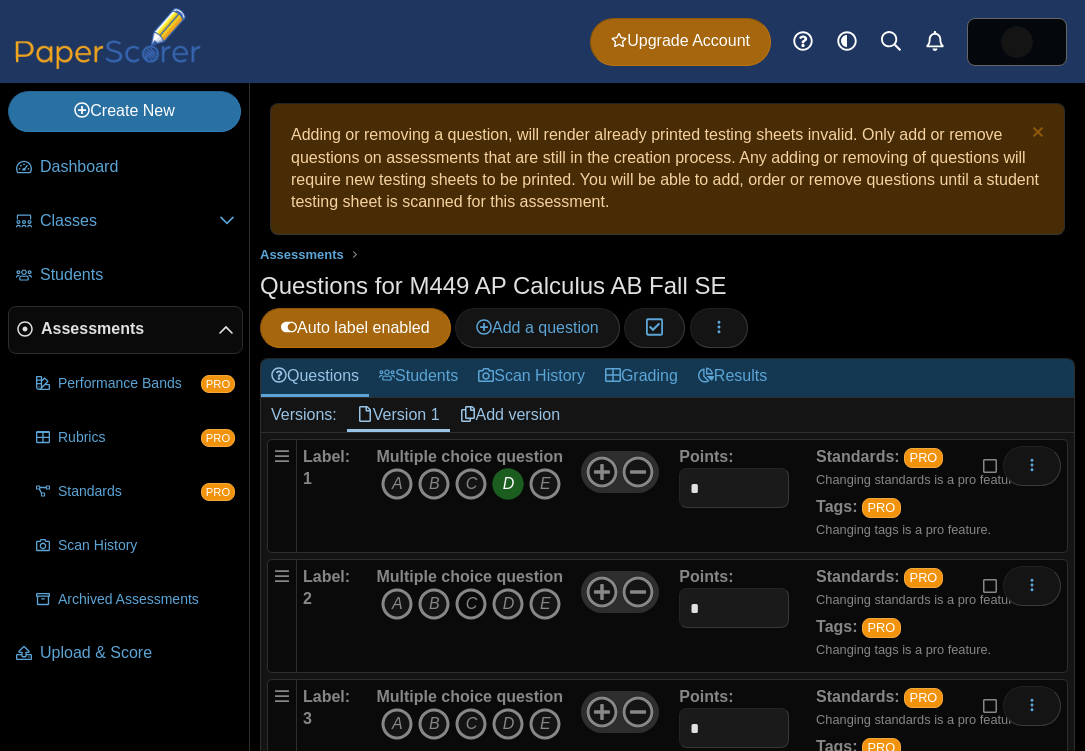 click on "C" at bounding box center [471, 604] 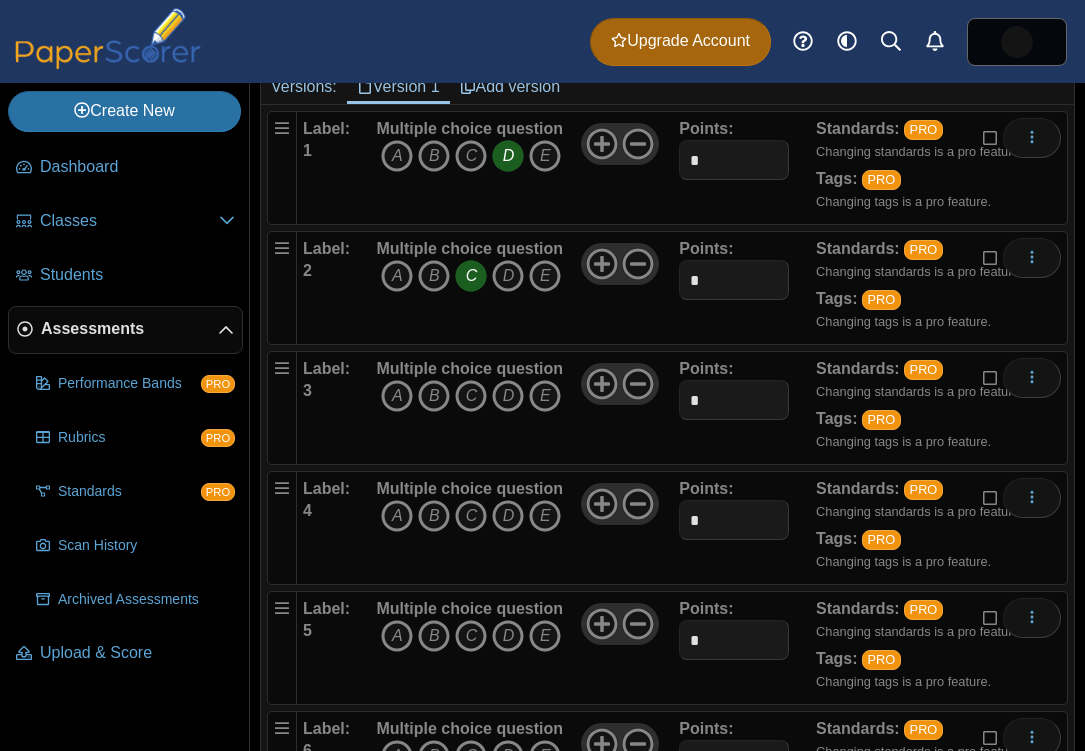 scroll, scrollTop: 390, scrollLeft: 0, axis: vertical 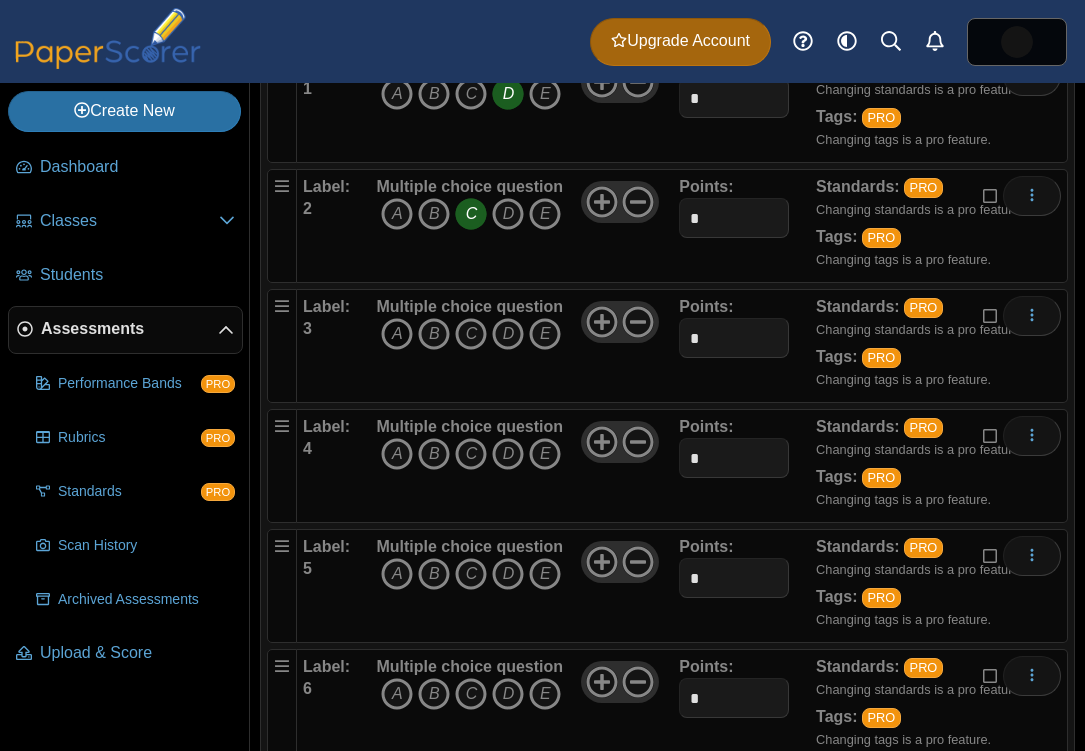 click on "A" at bounding box center (397, 334) 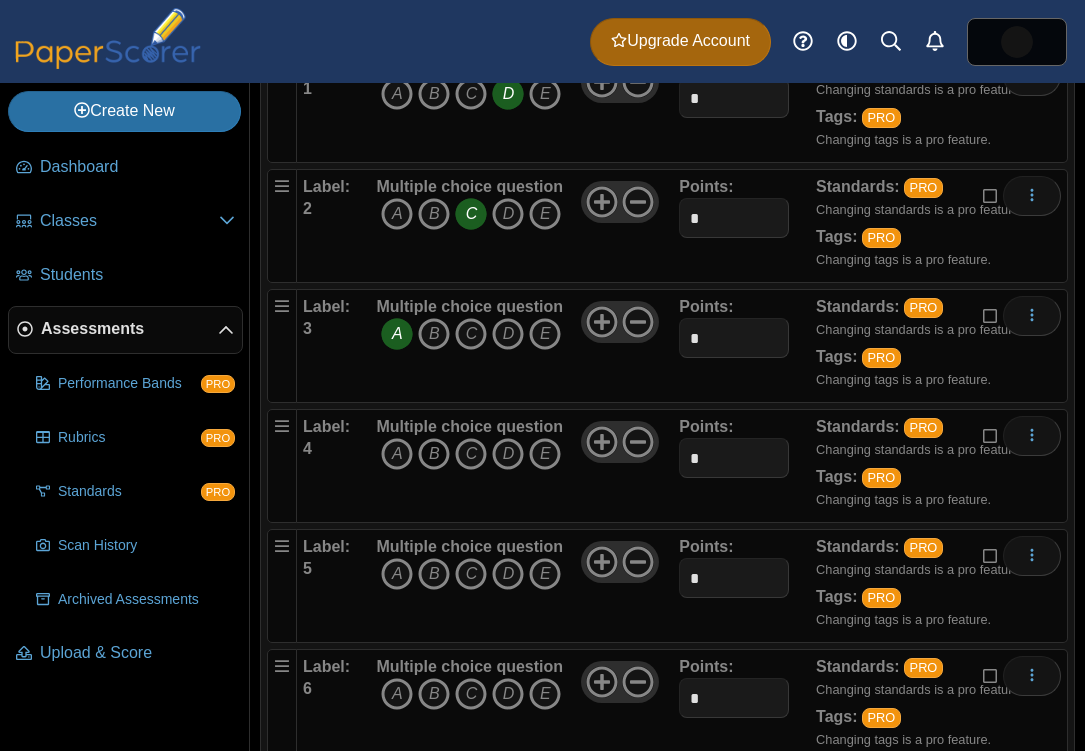 click on "B" at bounding box center [434, 454] 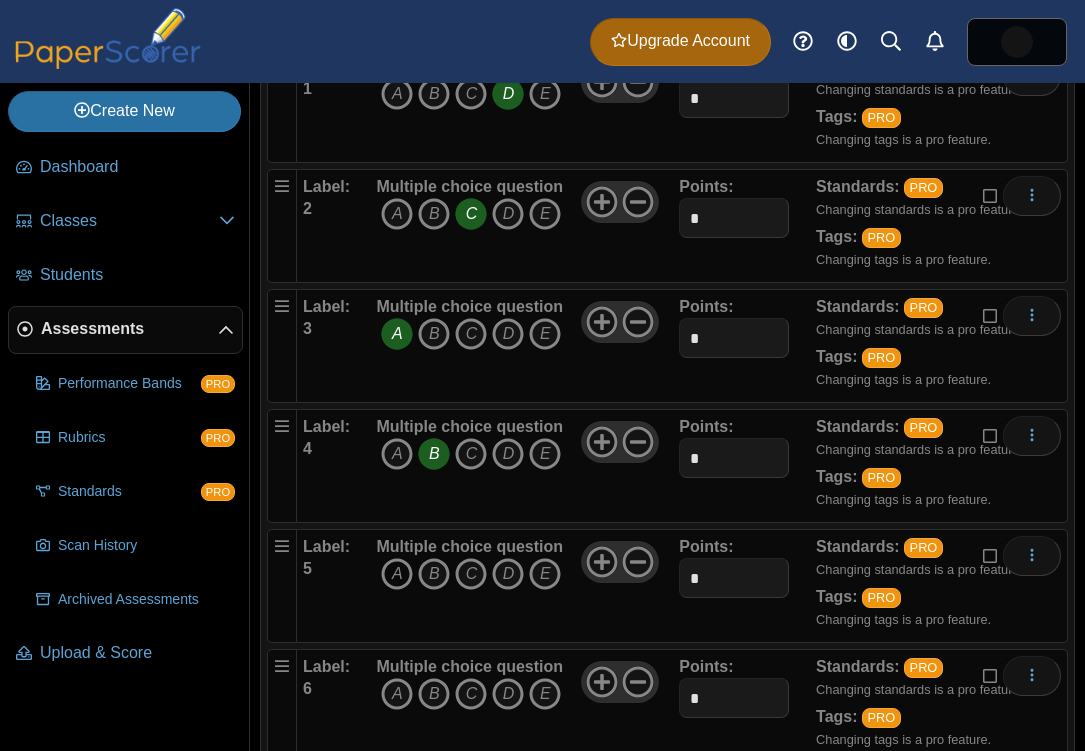 click on "A" at bounding box center (397, 574) 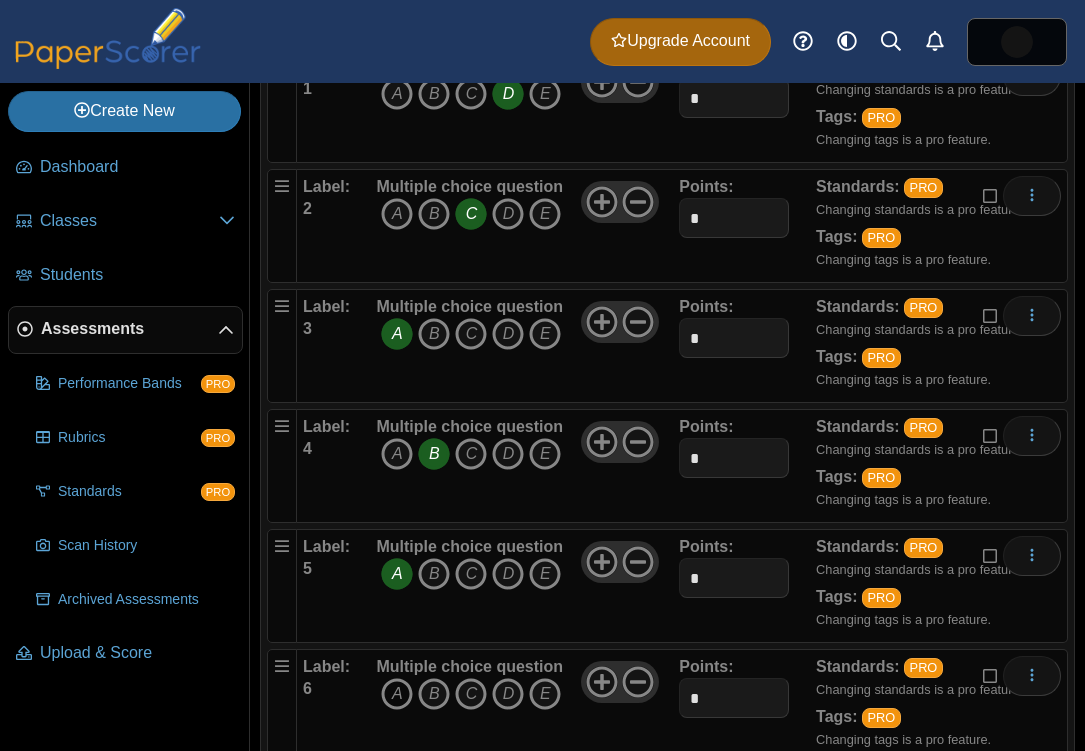 click on "A" at bounding box center [397, 694] 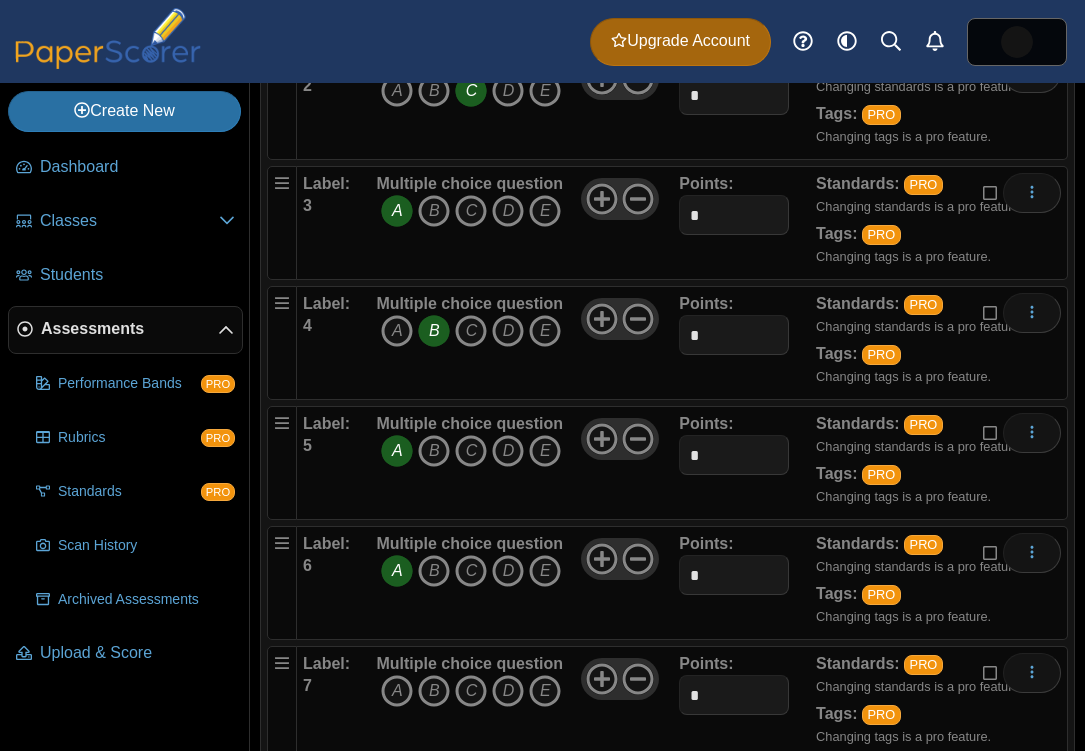 scroll, scrollTop: 514, scrollLeft: 0, axis: vertical 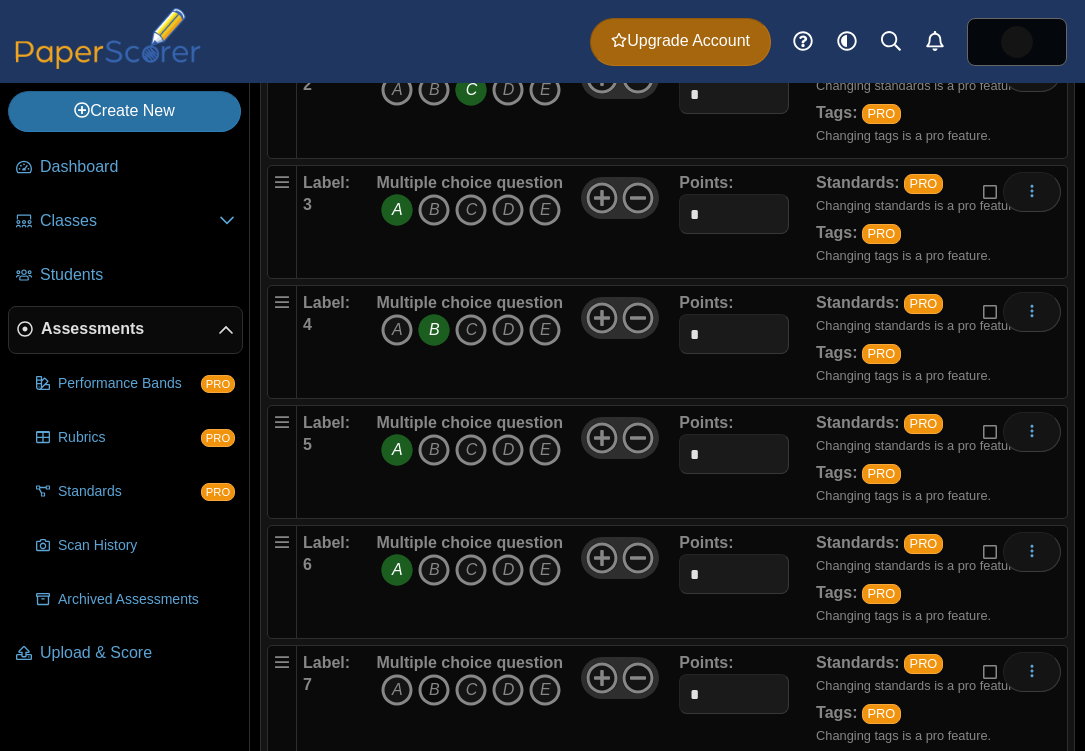 click on "B" at bounding box center (434, 690) 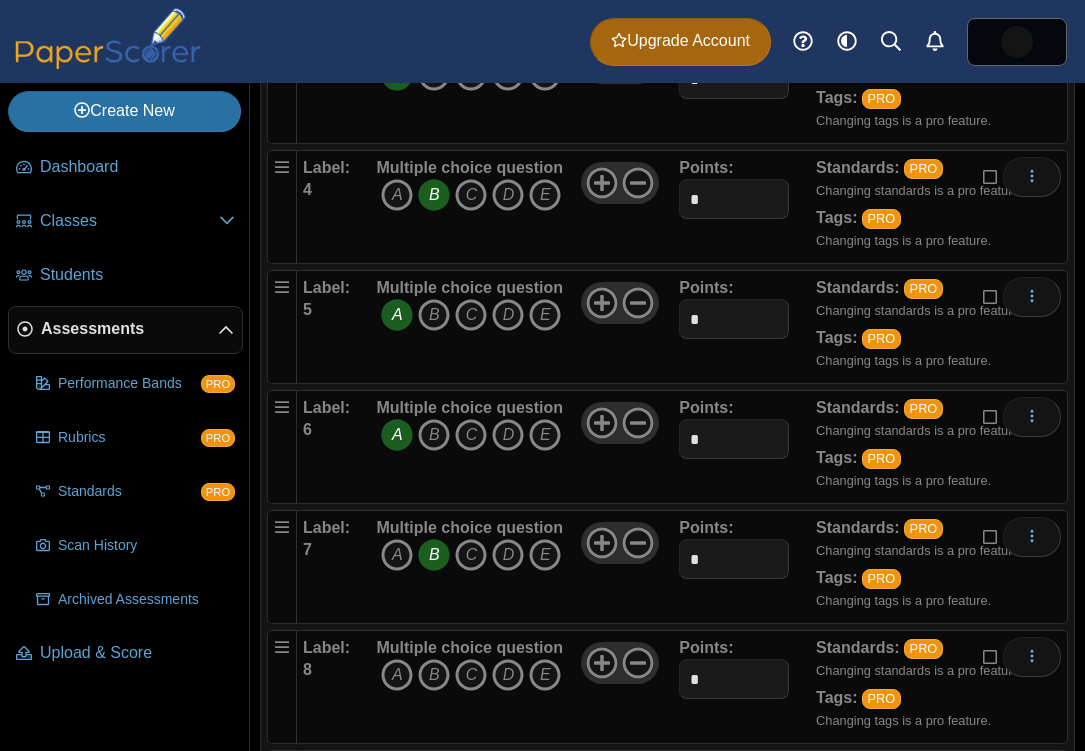 scroll, scrollTop: 856, scrollLeft: 0, axis: vertical 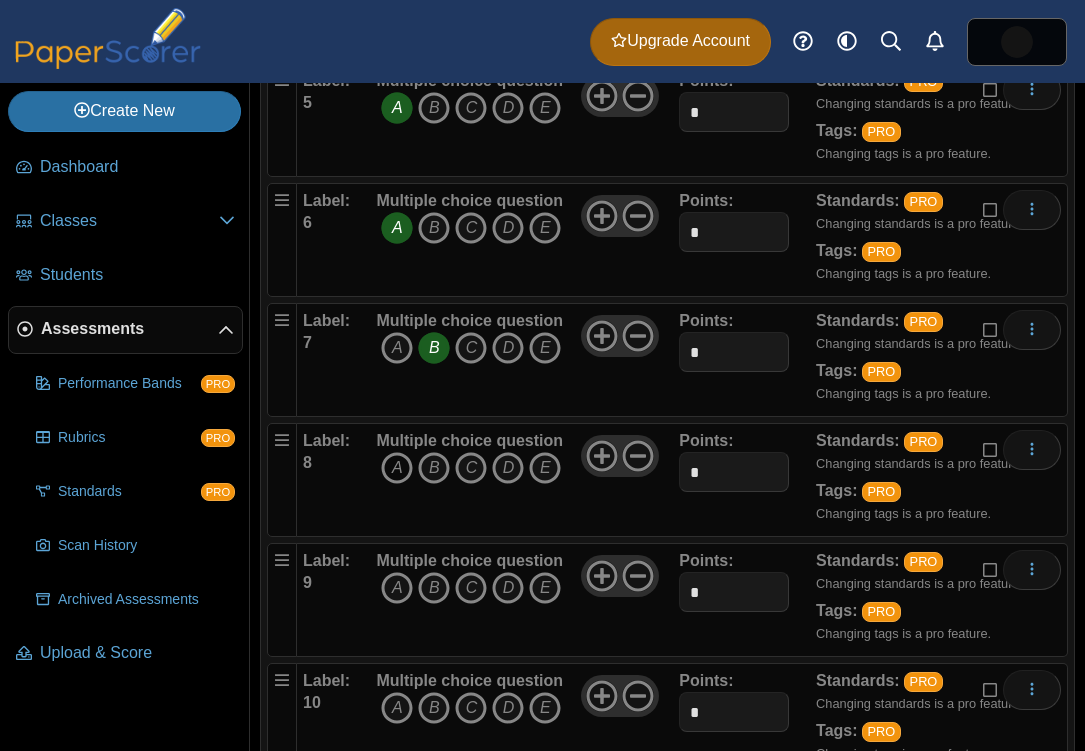 click on "A" at bounding box center [397, 468] 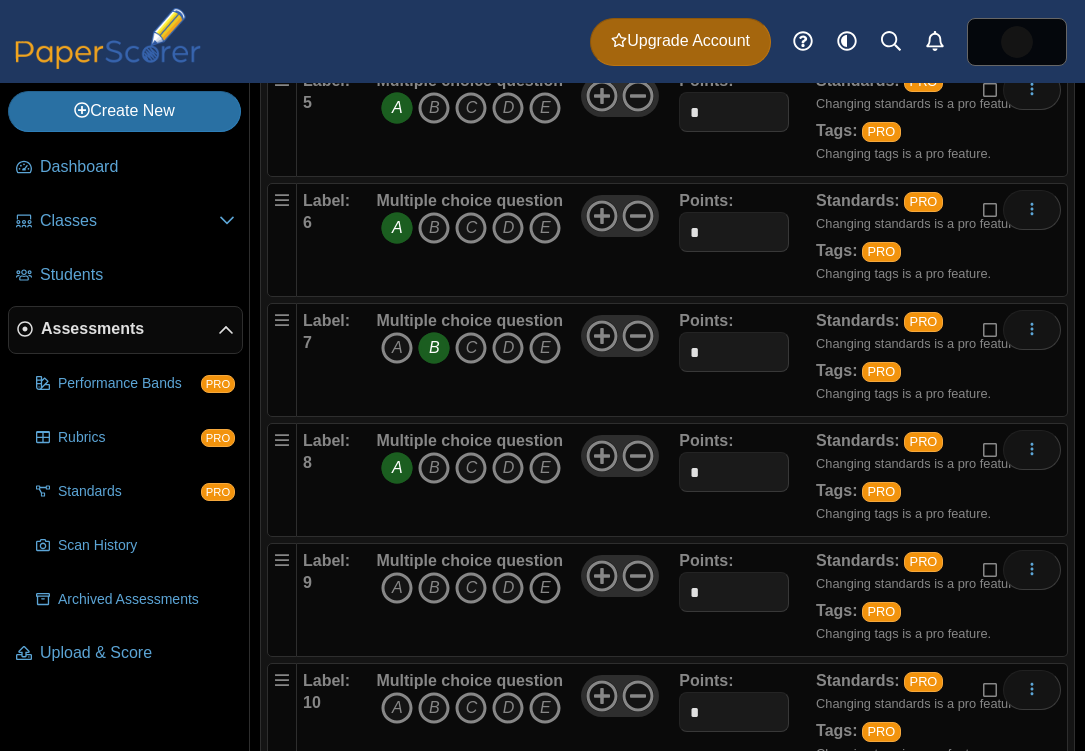 click on "E" at bounding box center [545, 588] 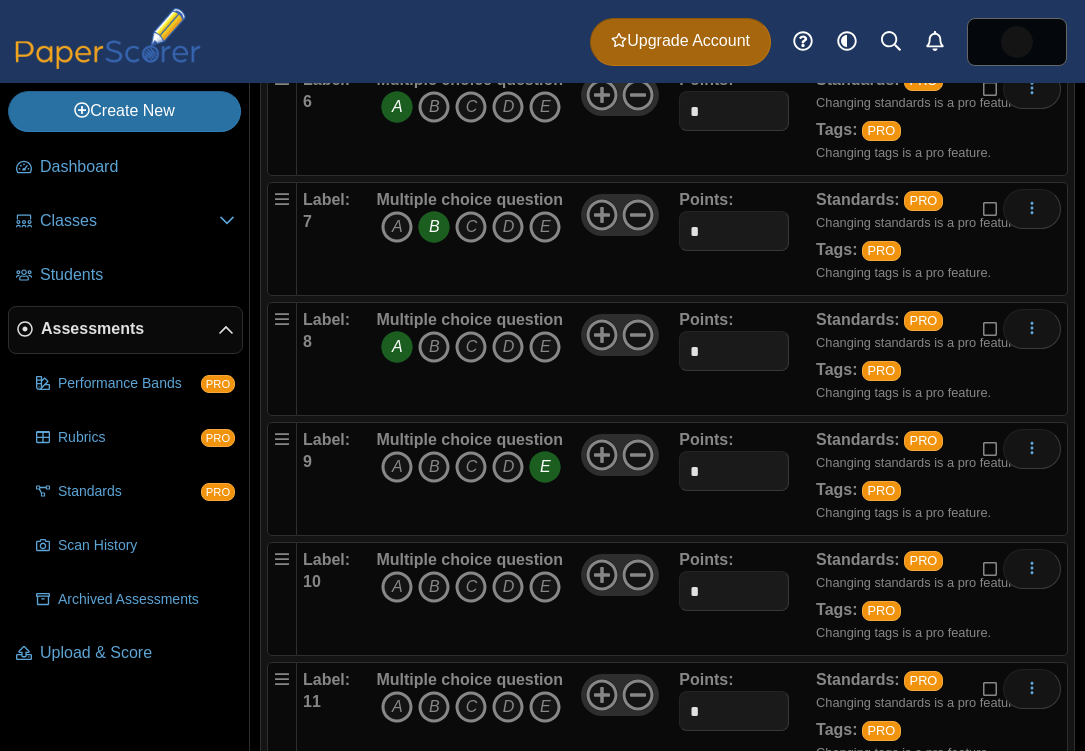 scroll, scrollTop: 998, scrollLeft: 0, axis: vertical 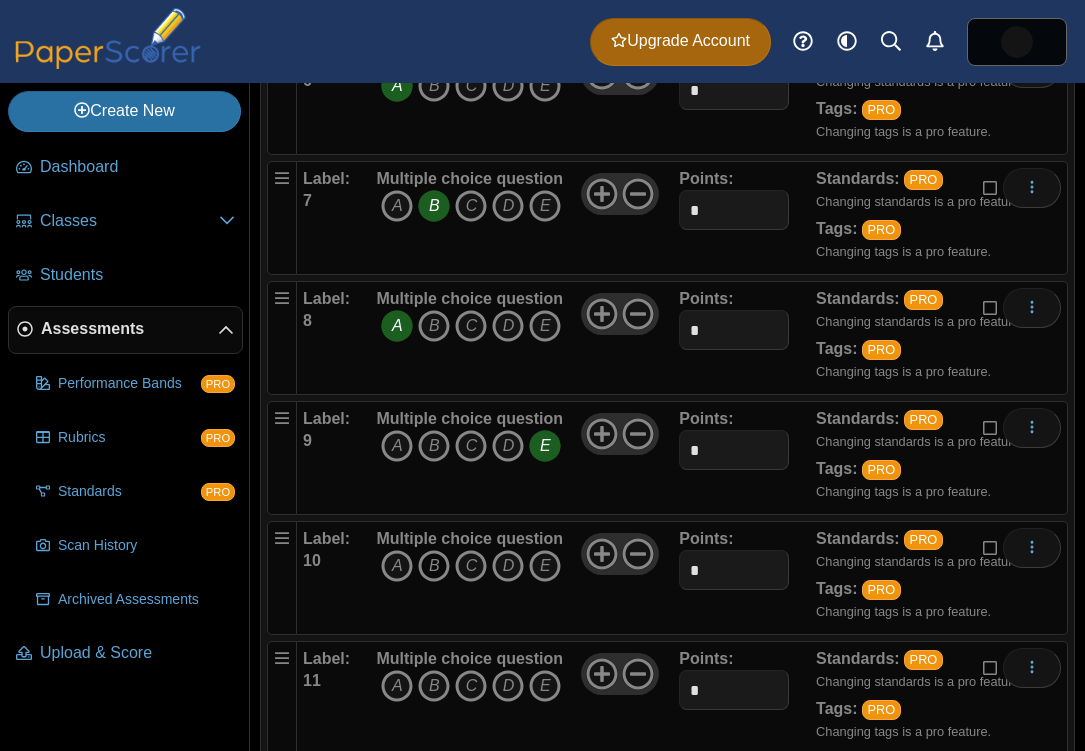 click on "B" at bounding box center (434, 566) 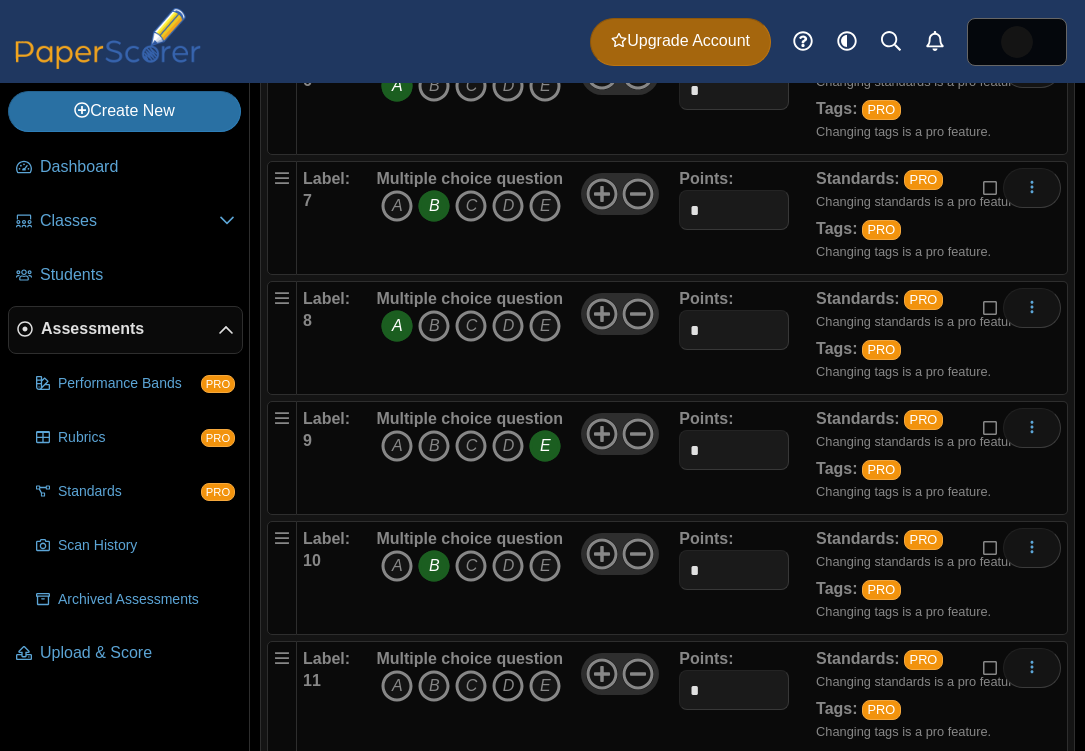 click on "D" at bounding box center (508, 686) 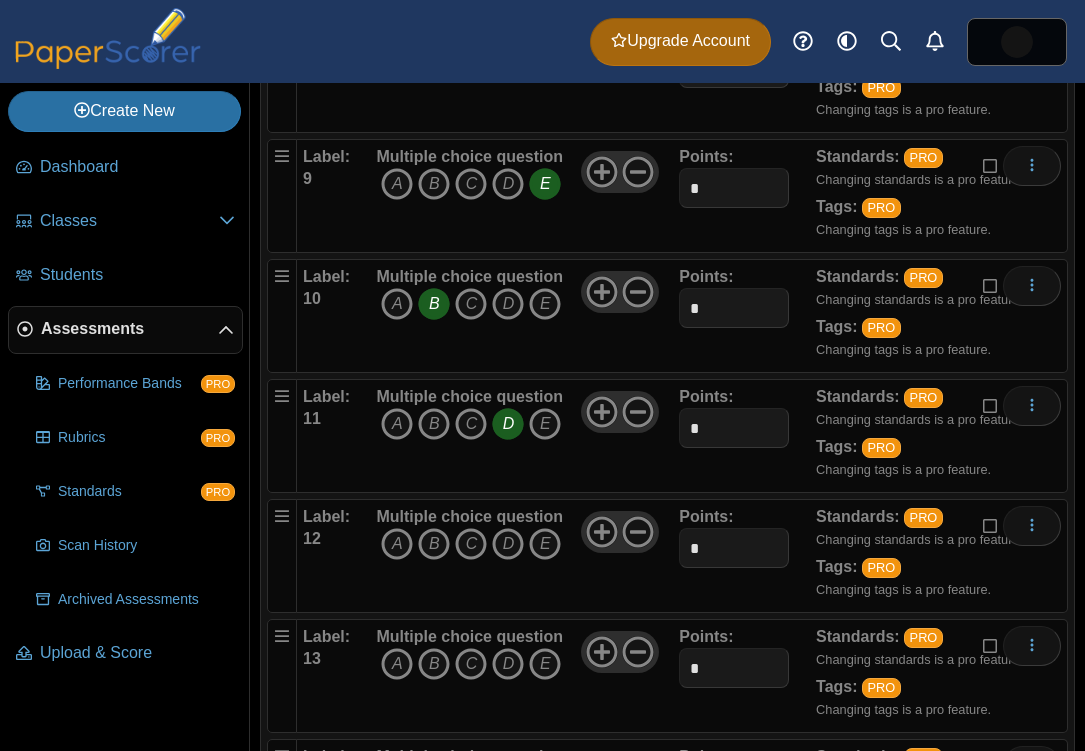scroll, scrollTop: 1262, scrollLeft: 0, axis: vertical 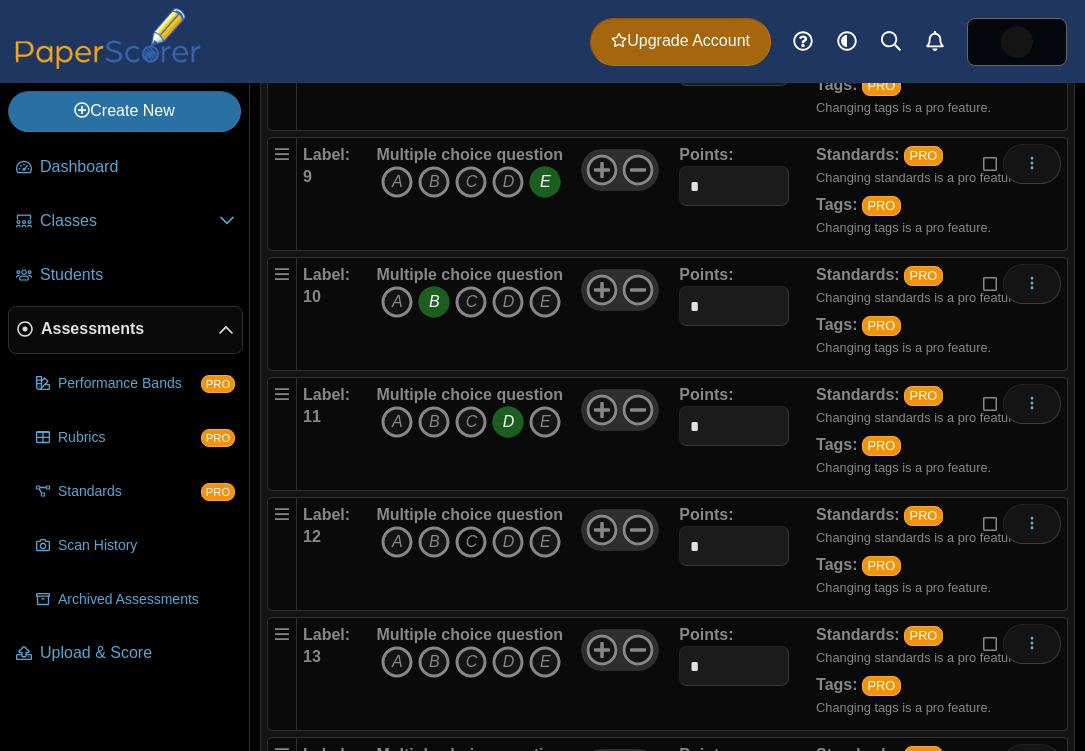 click on "C" at bounding box center (471, 542) 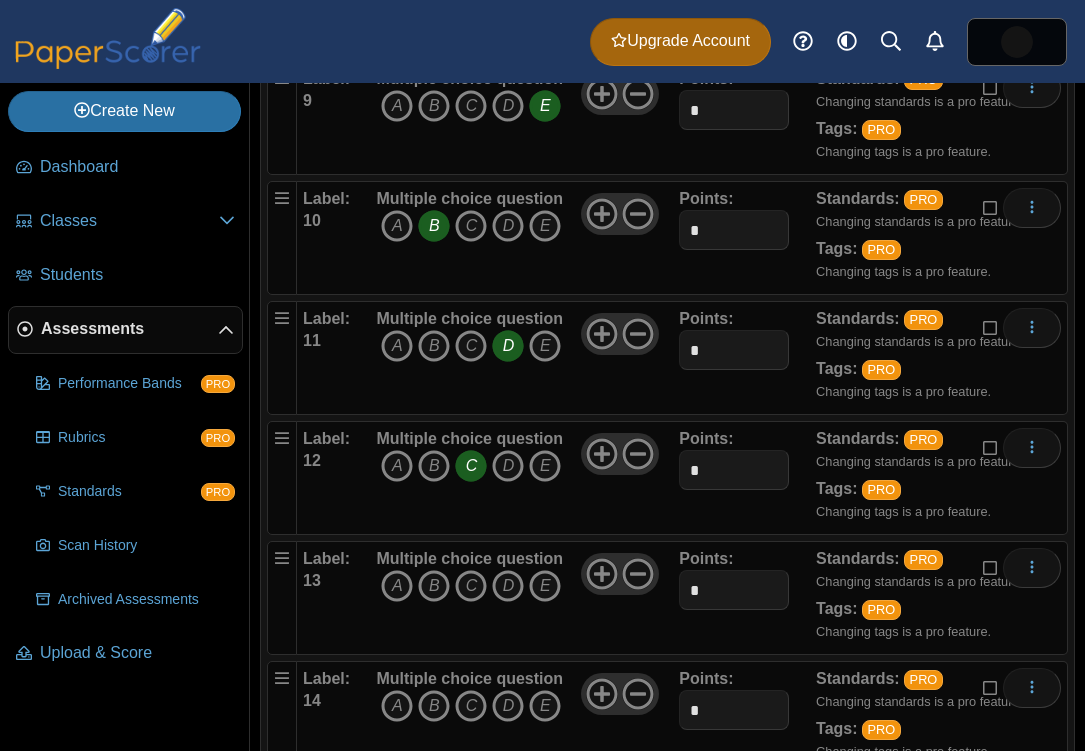 scroll, scrollTop: 1361, scrollLeft: 0, axis: vertical 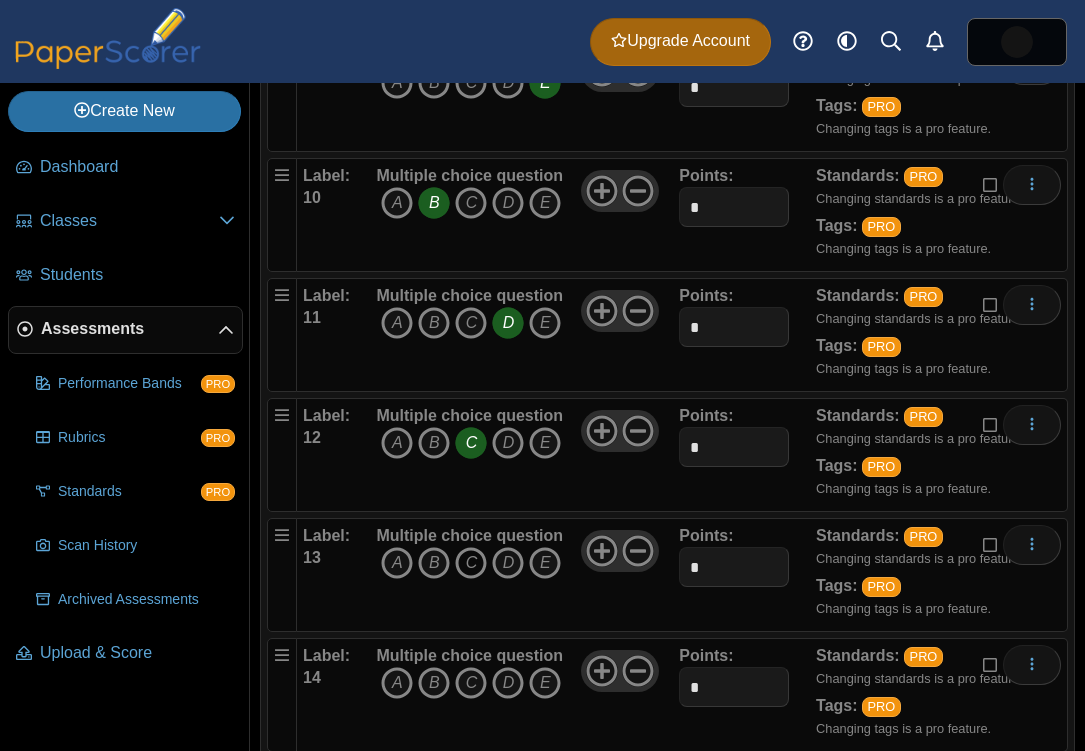click on "C" at bounding box center (471, 563) 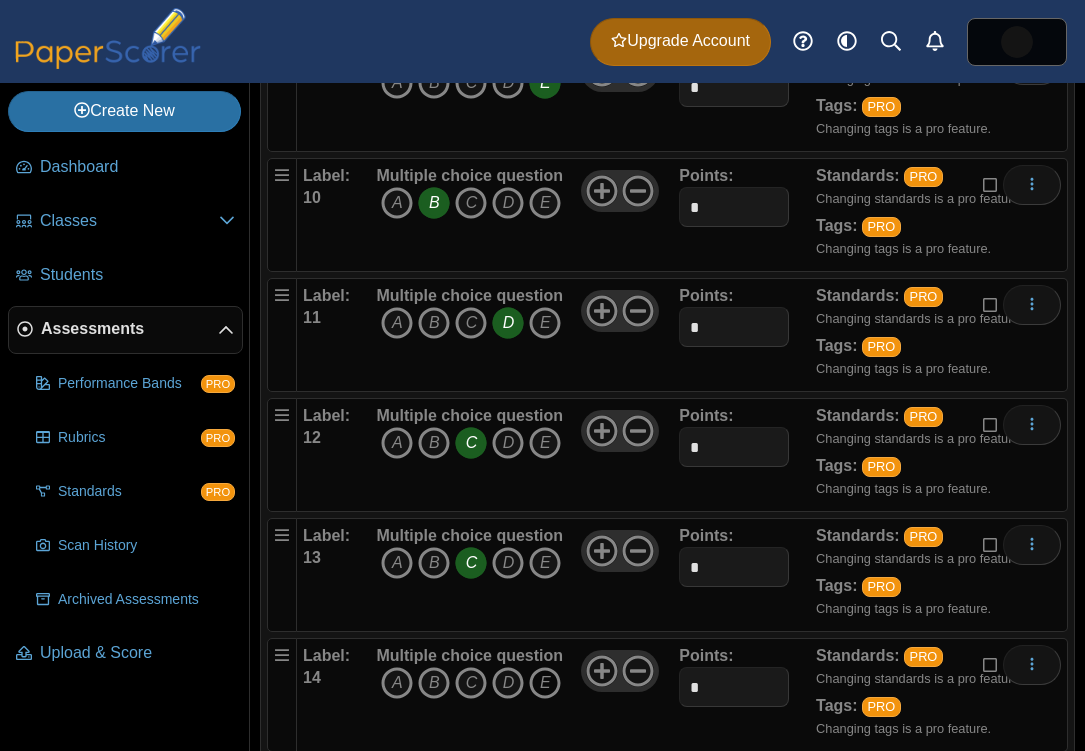click on "E" at bounding box center [545, 683] 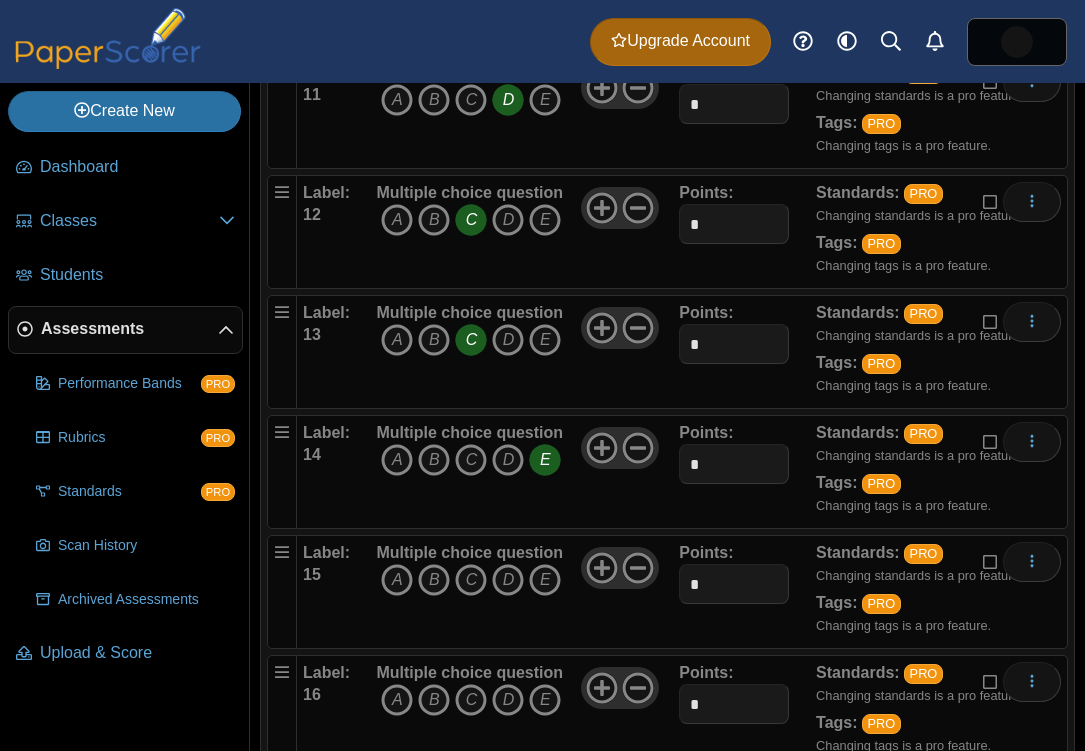 scroll, scrollTop: 1585, scrollLeft: 0, axis: vertical 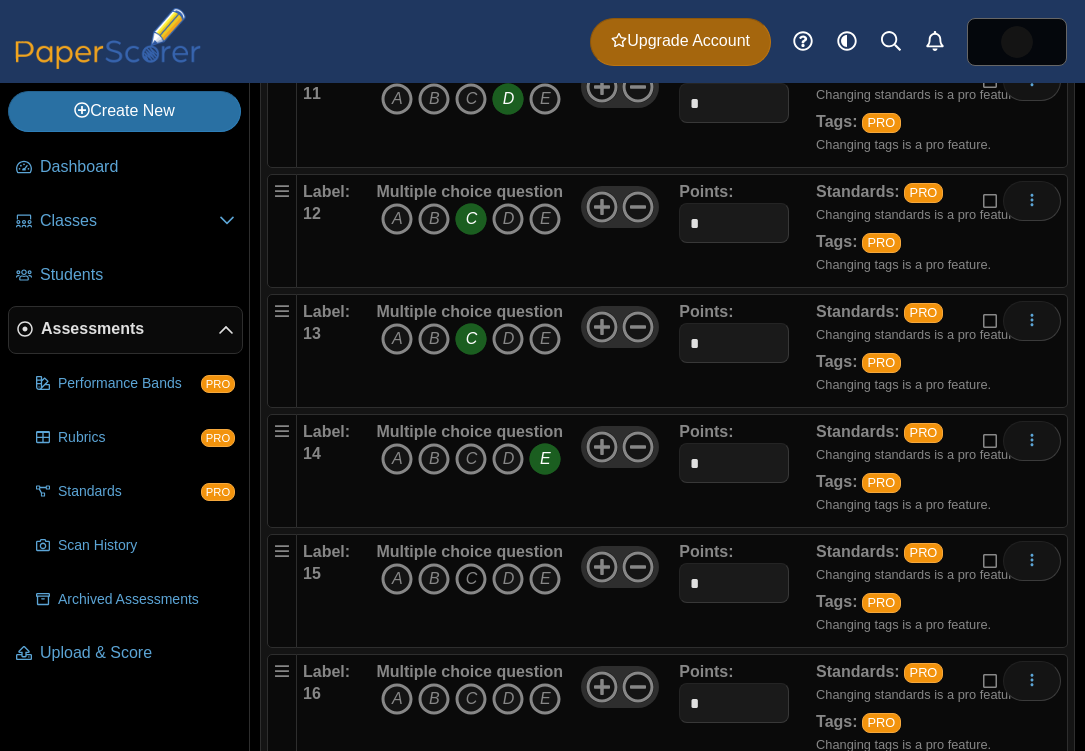 click on "C" at bounding box center (471, 579) 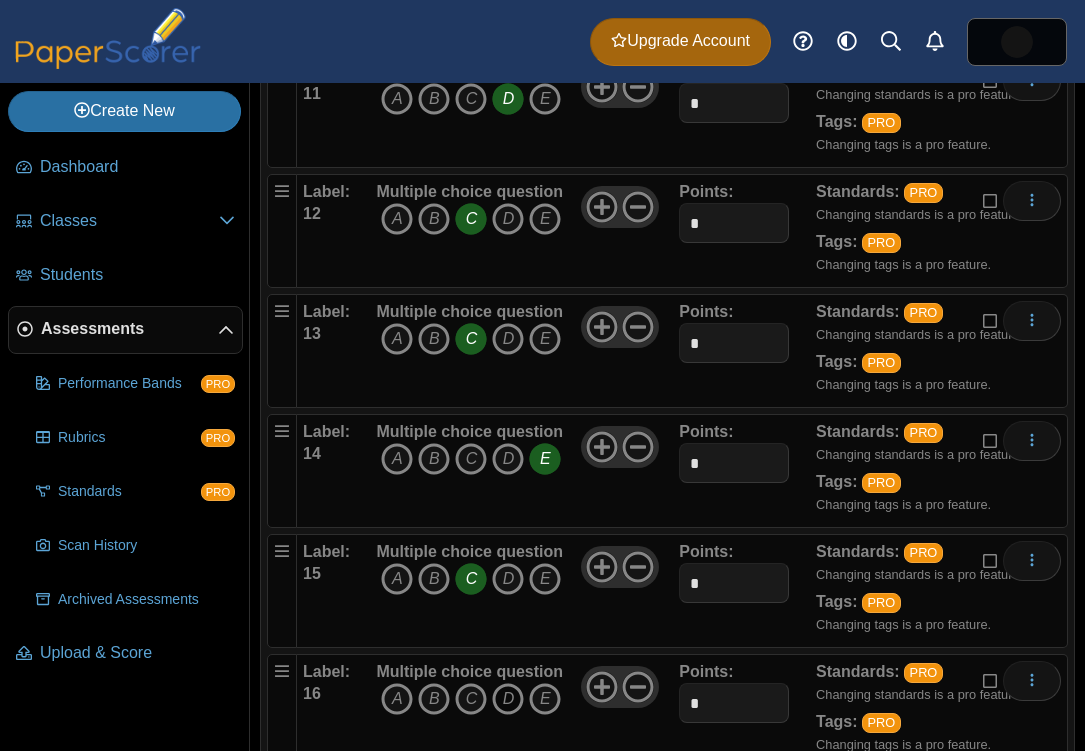 click on "D" at bounding box center (508, 699) 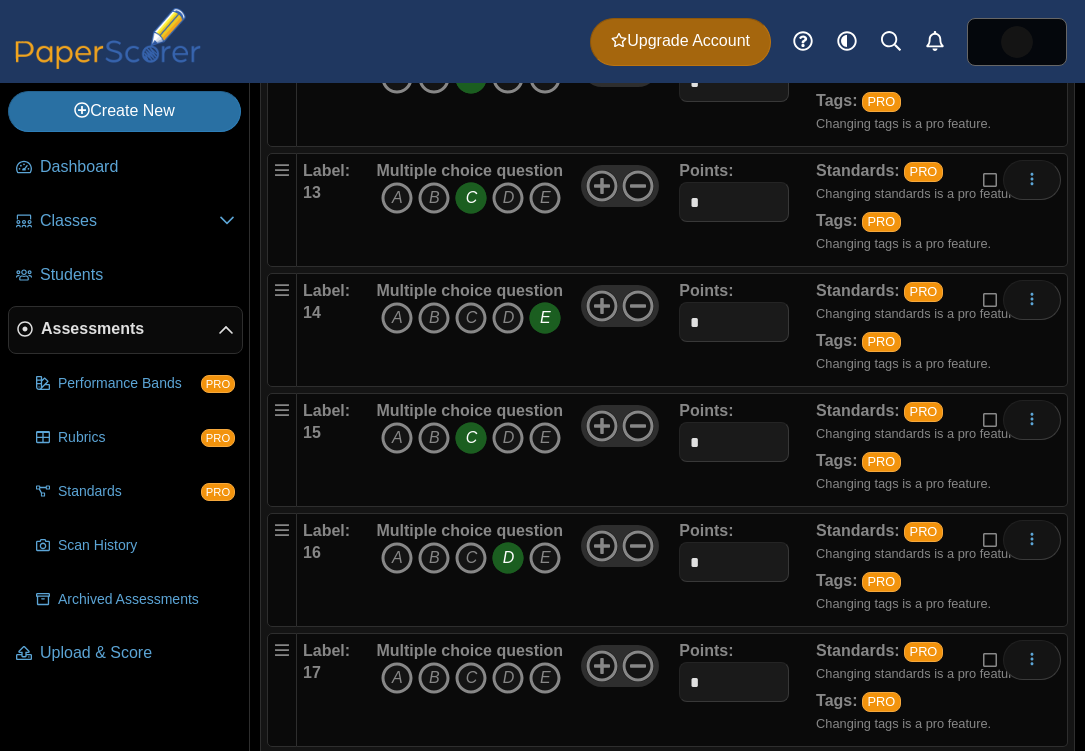 scroll, scrollTop: 1908, scrollLeft: 0, axis: vertical 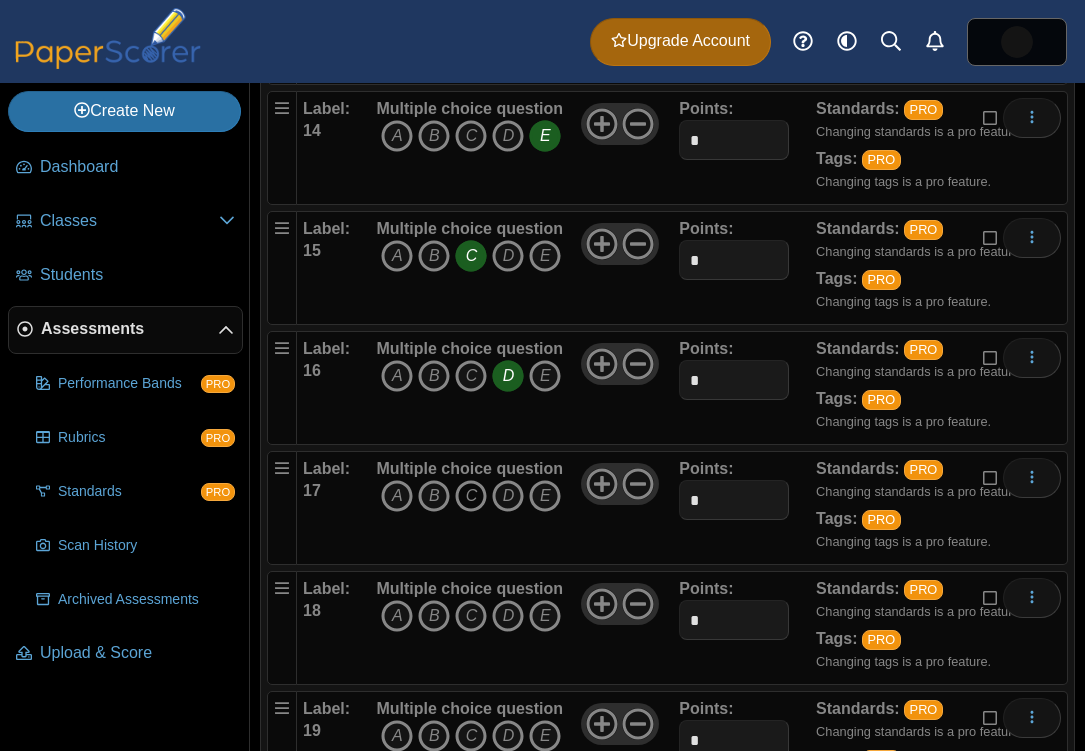 click on "C" at bounding box center [471, 496] 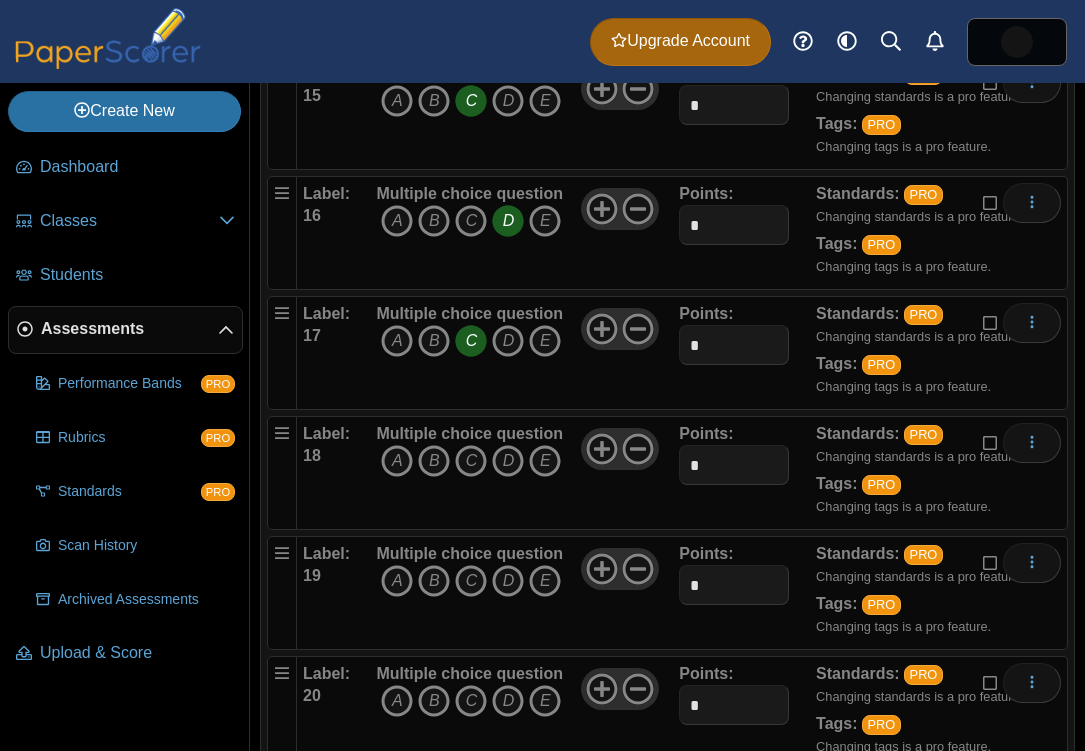 scroll, scrollTop: 2065, scrollLeft: 0, axis: vertical 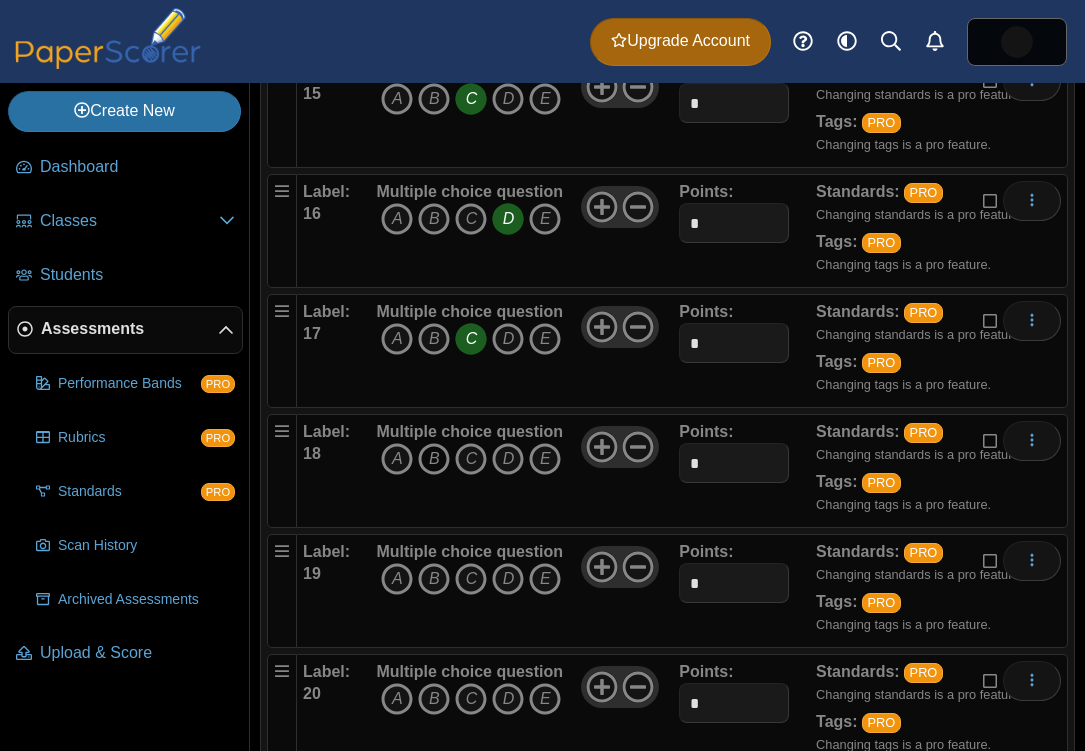 click on "B" at bounding box center [434, 459] 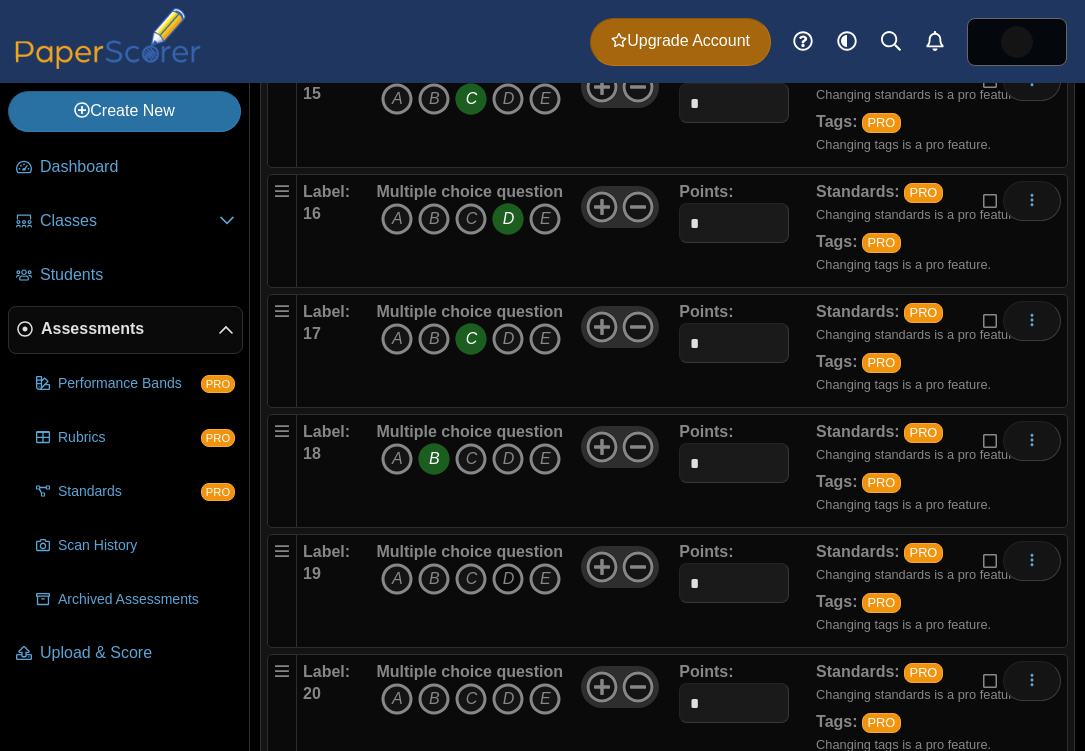 click on "D" at bounding box center (508, 579) 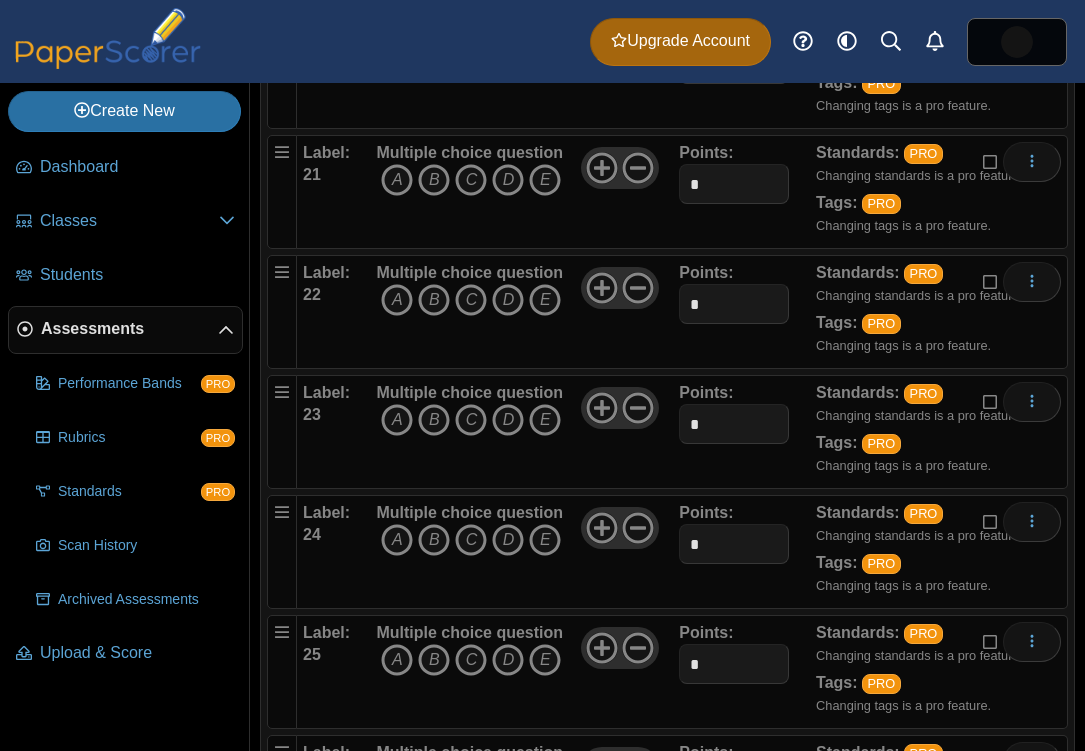 scroll, scrollTop: 2611, scrollLeft: 0, axis: vertical 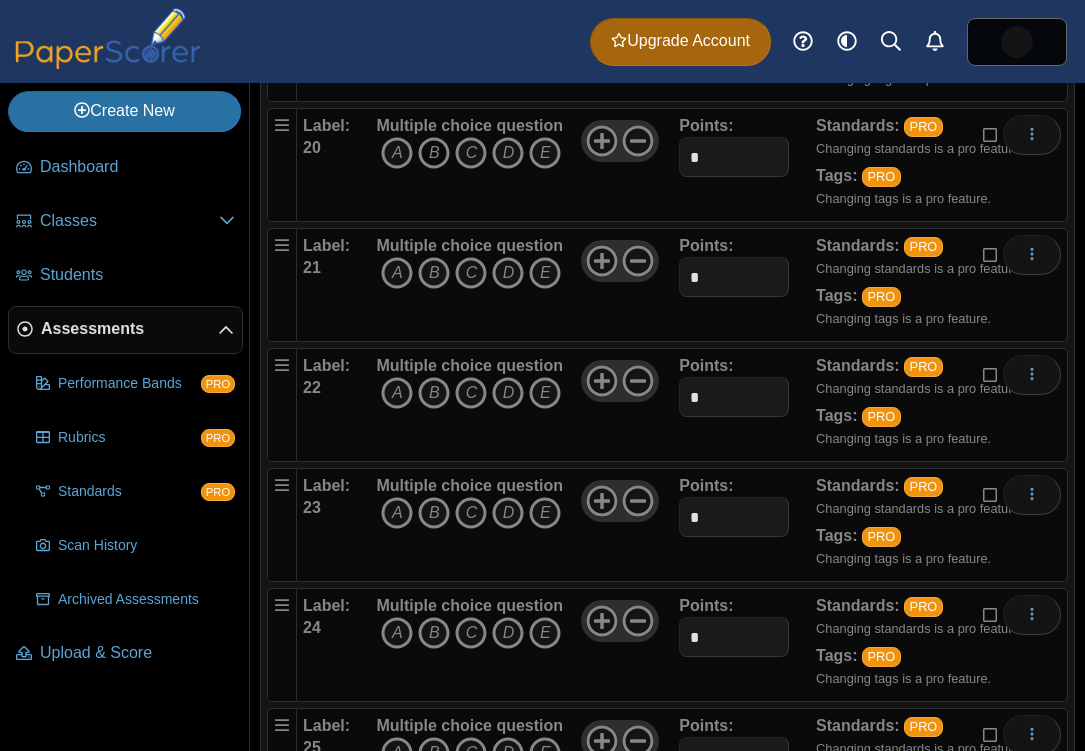 click on "B" at bounding box center (434, 153) 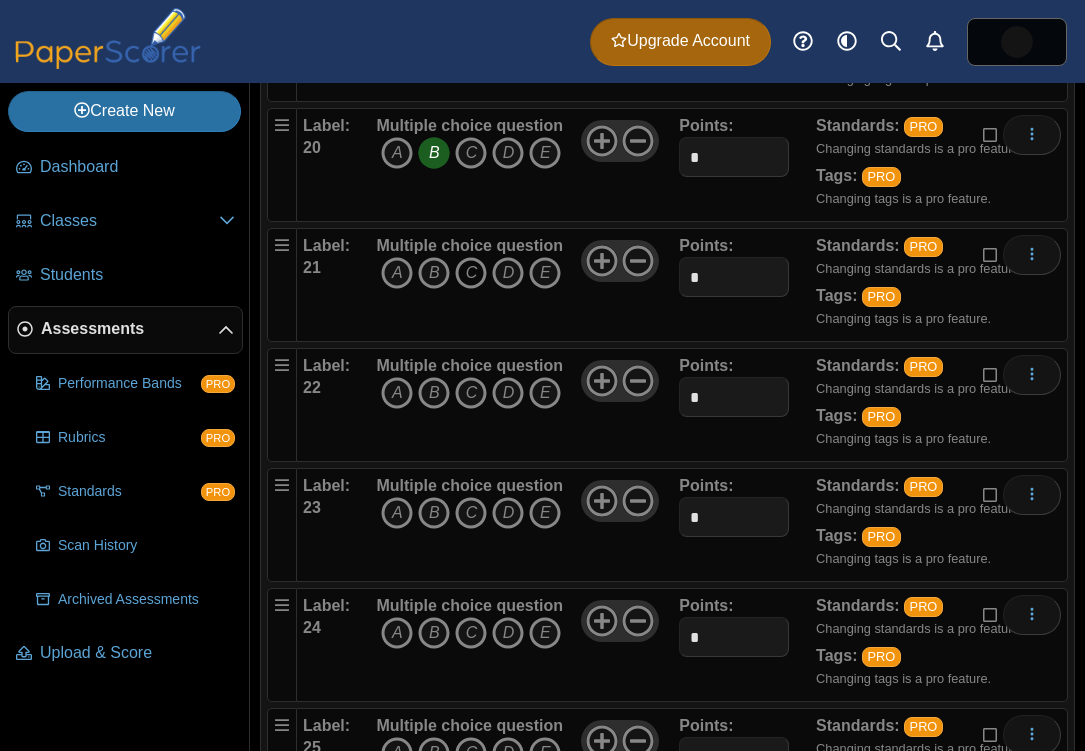 click on "C" at bounding box center [471, 273] 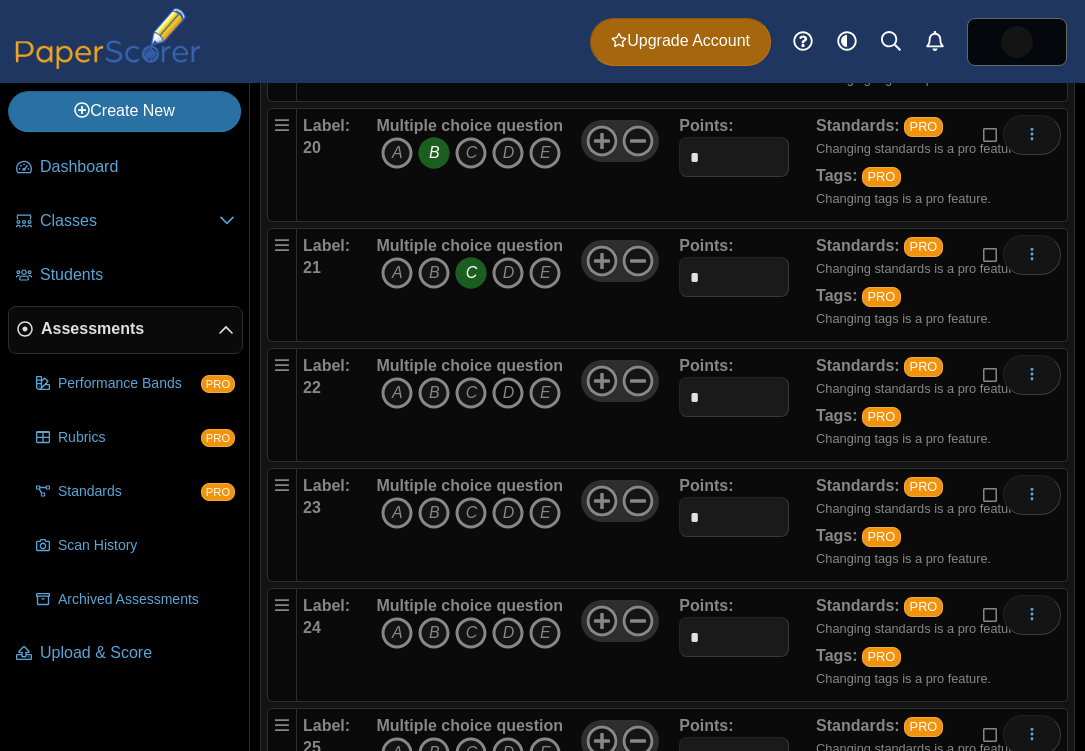 click on "D" at bounding box center (508, 393) 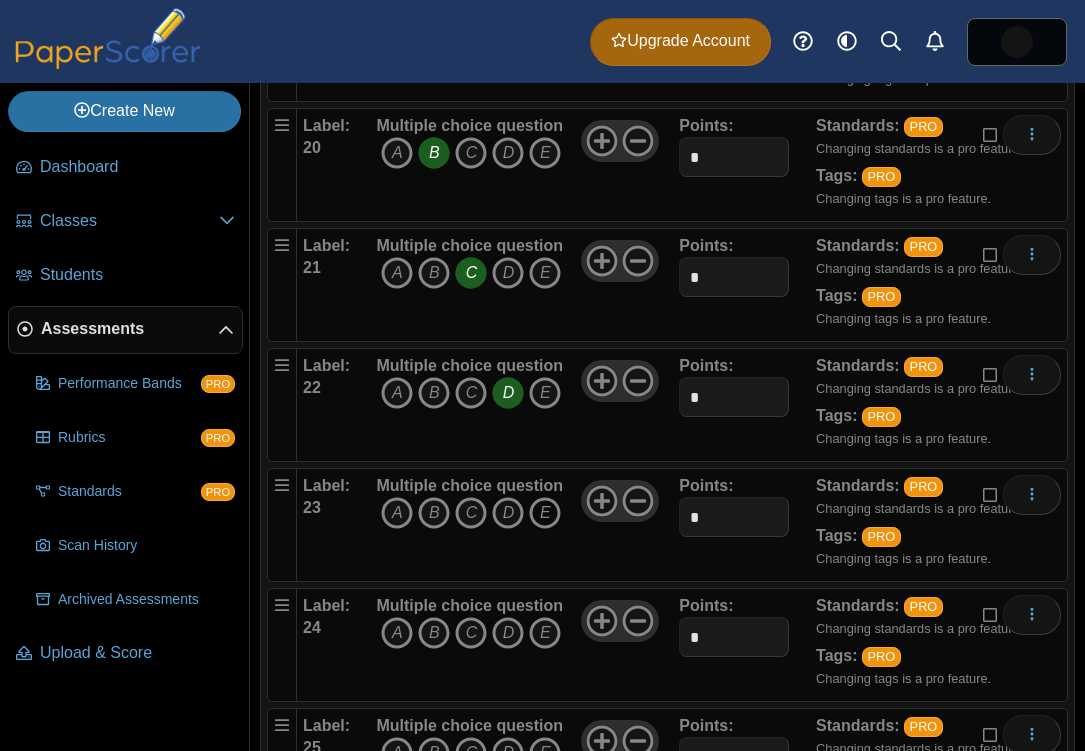 click on "E" at bounding box center (545, 513) 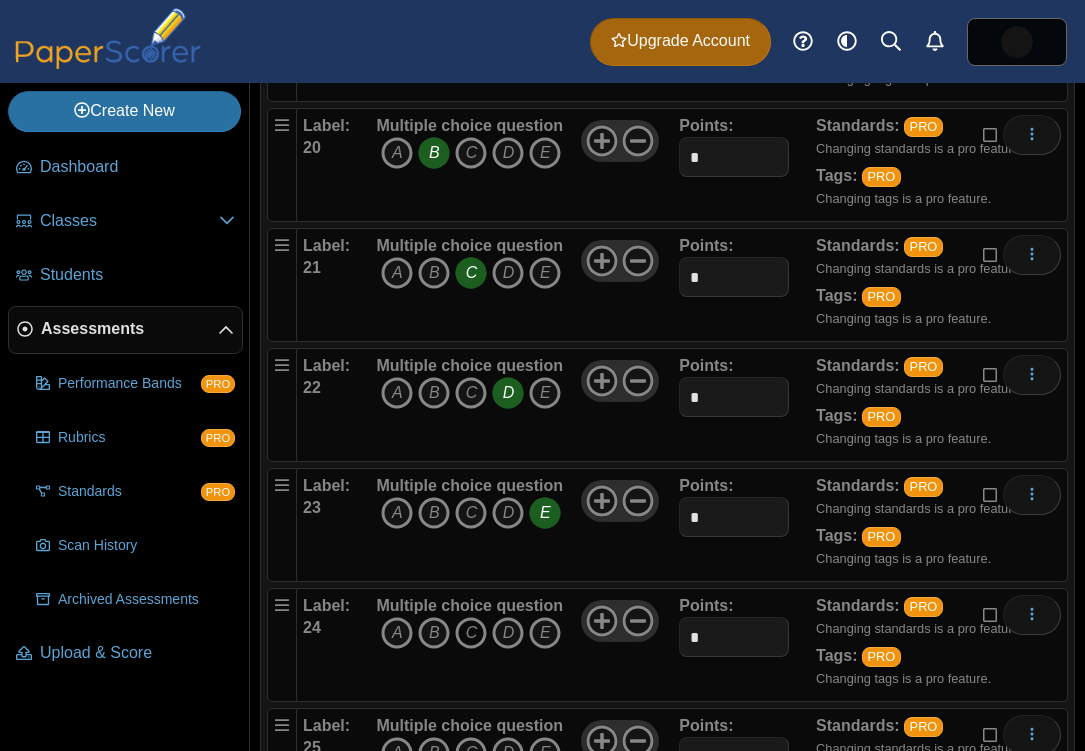 click on "C" at bounding box center [471, 633] 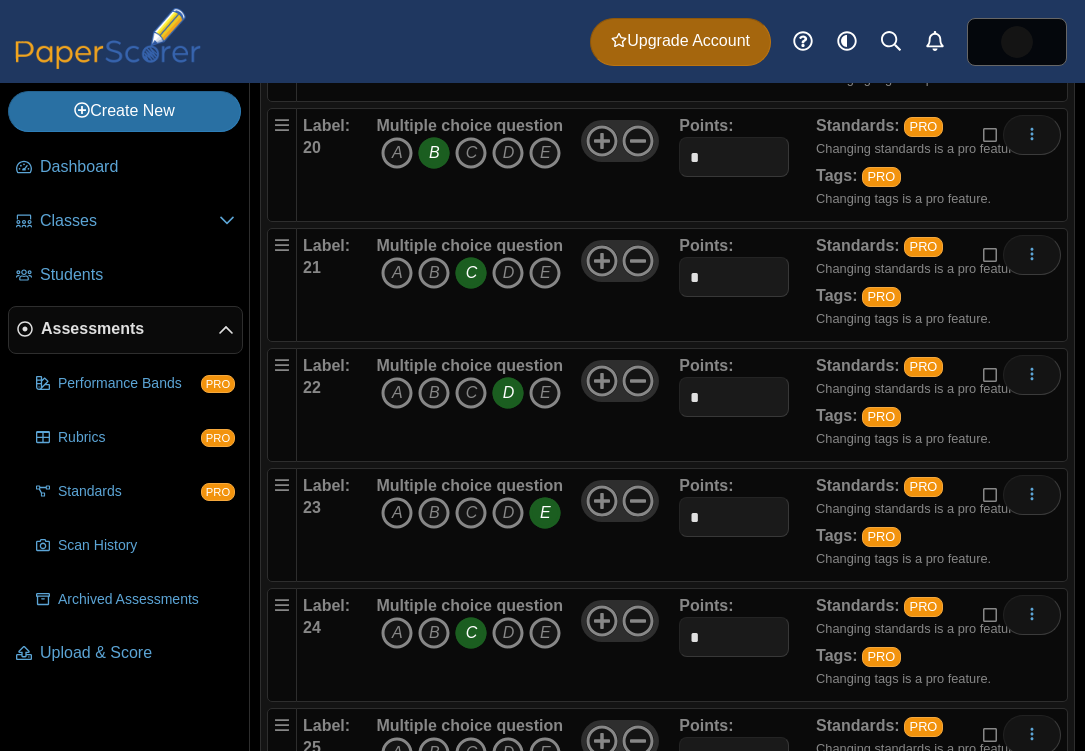 scroll, scrollTop: 2981, scrollLeft: 0, axis: vertical 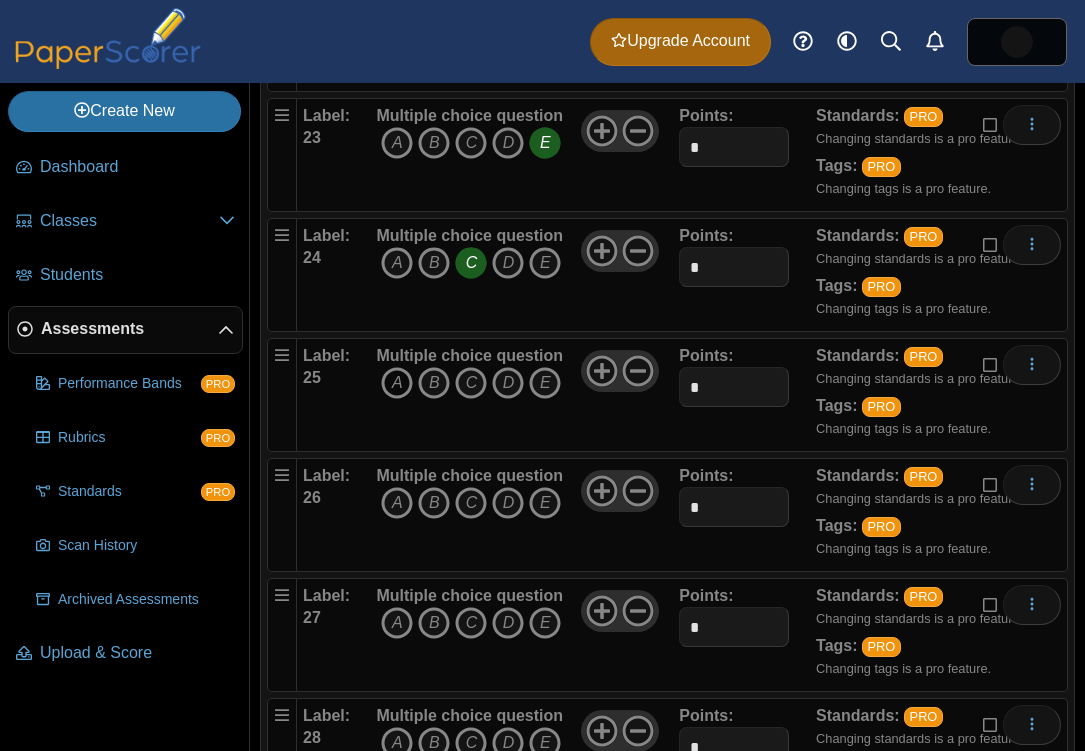 click on "A" at bounding box center [397, 383] 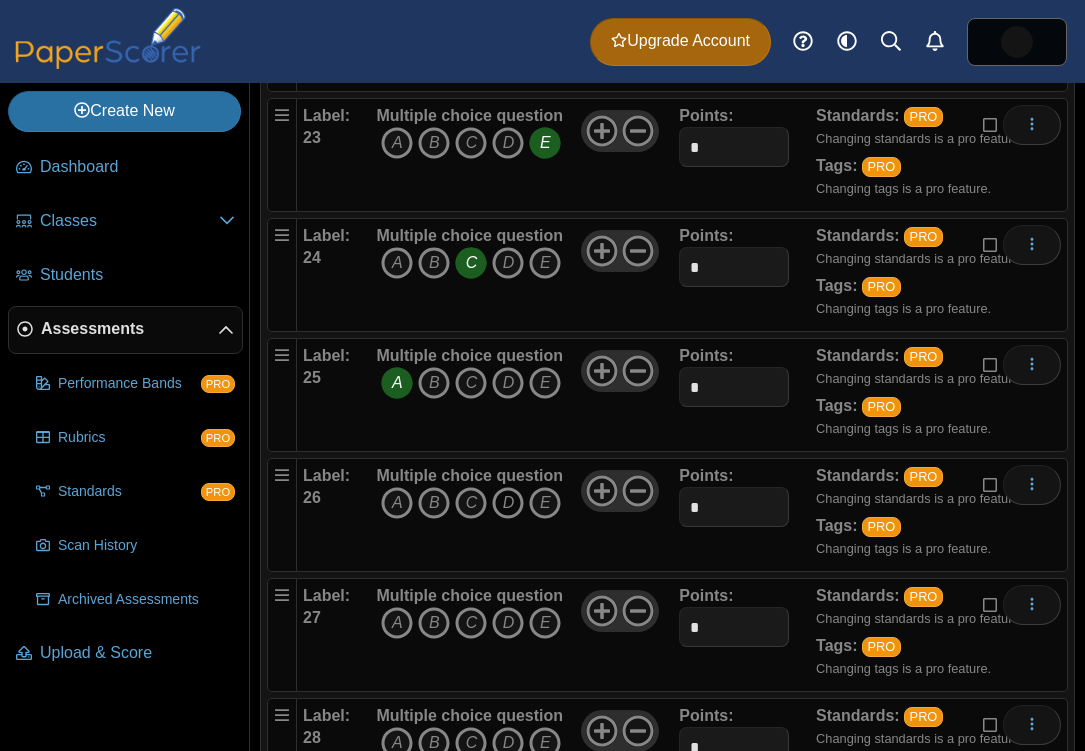 click on "D" at bounding box center [508, 503] 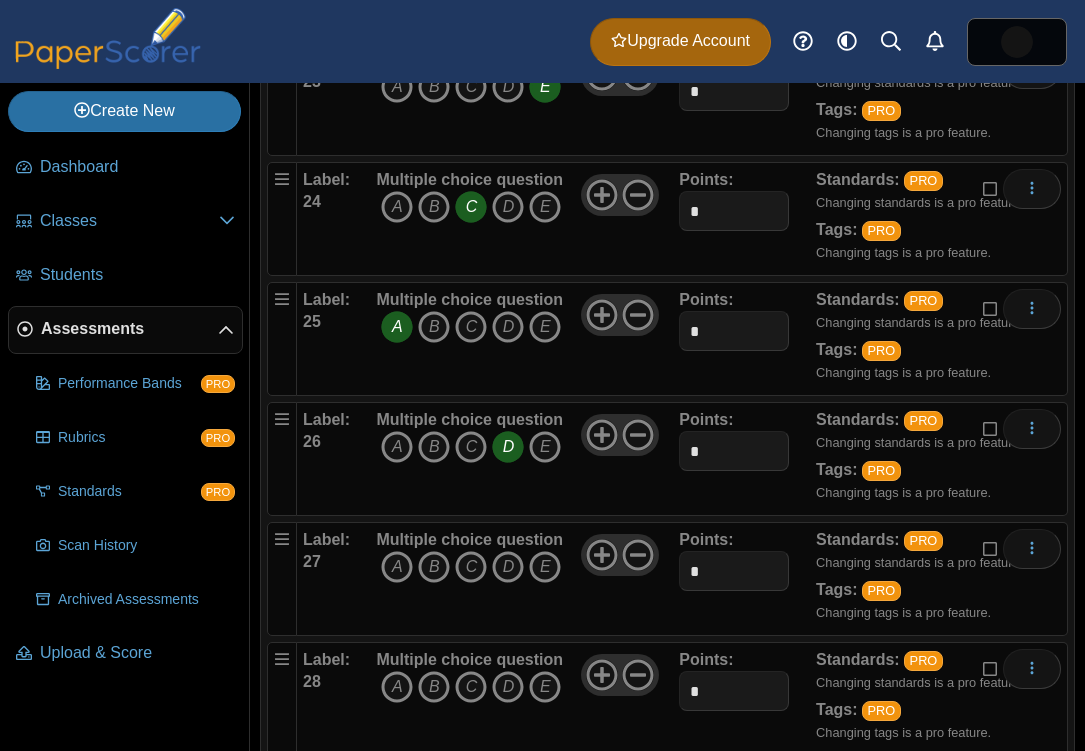 scroll, scrollTop: 3139, scrollLeft: 0, axis: vertical 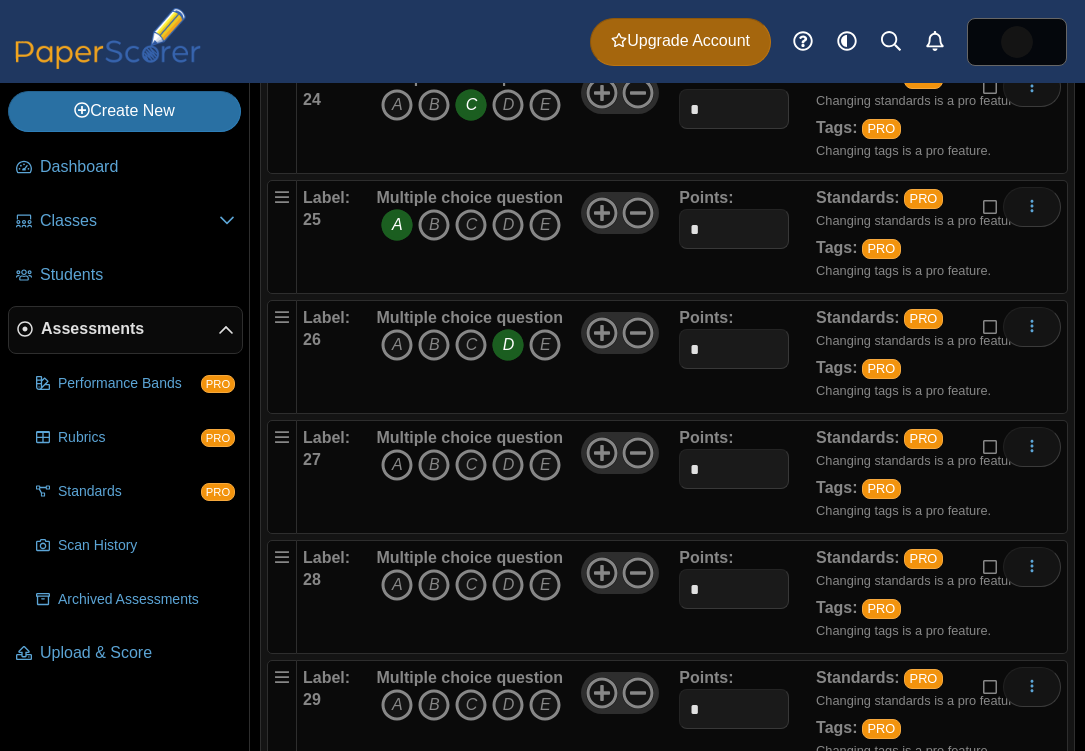 click on "A" at bounding box center [397, 465] 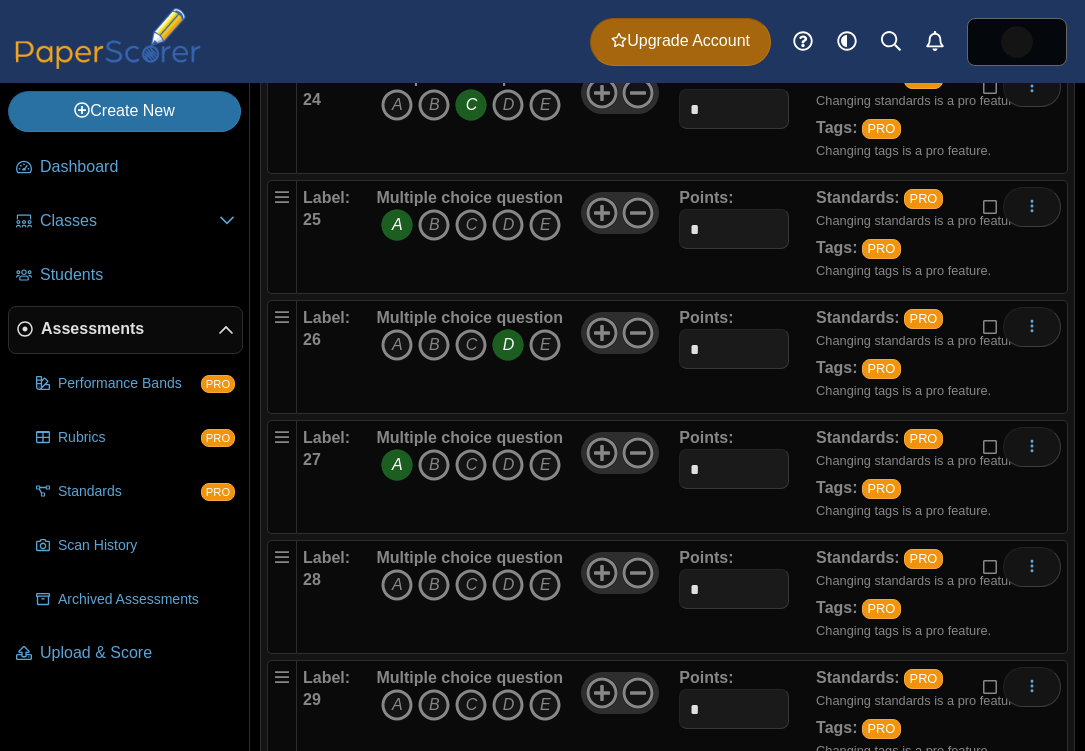 click on "C" at bounding box center [471, 585] 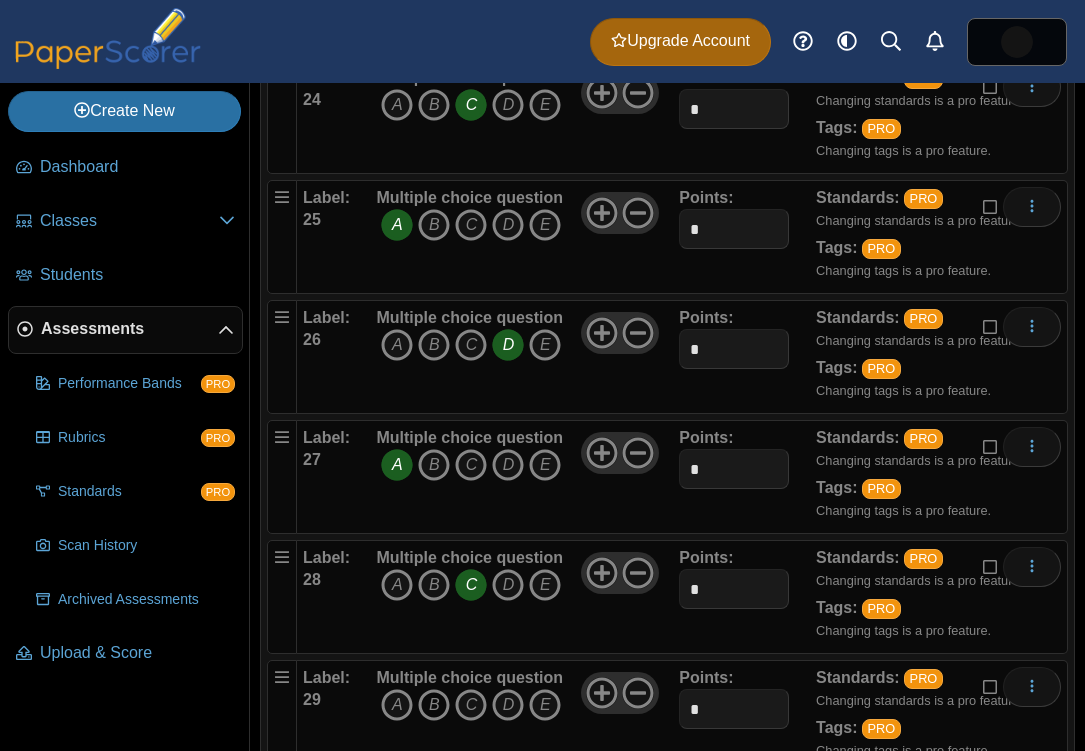 click on "B" at bounding box center (434, 705) 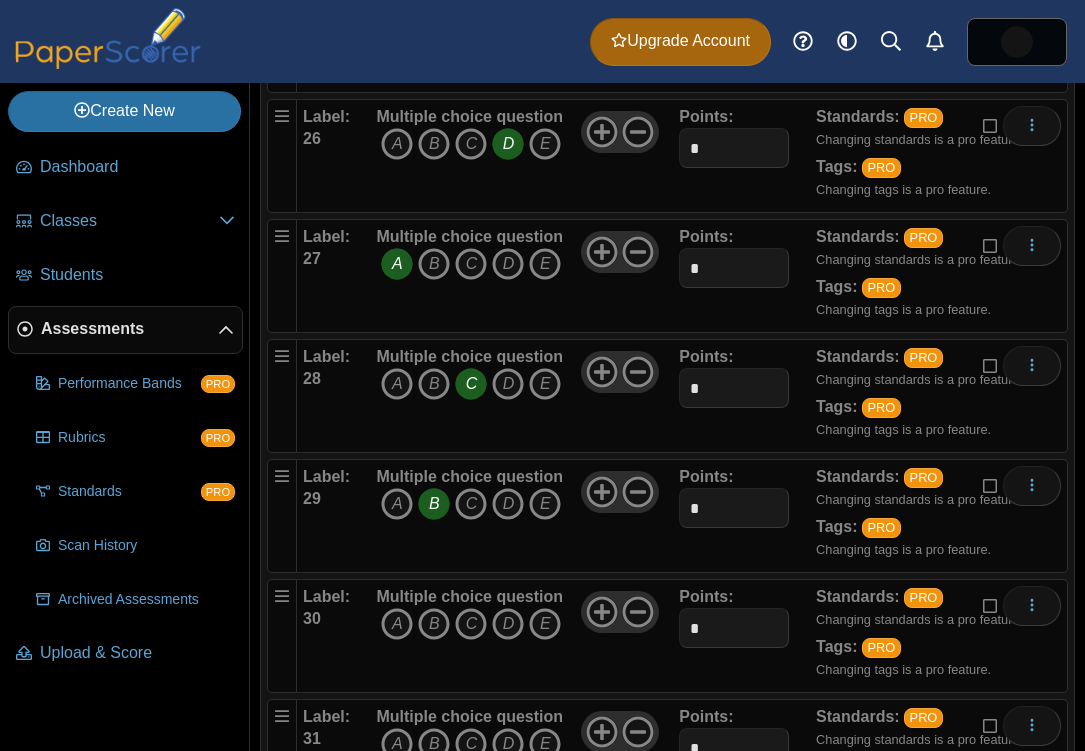 scroll, scrollTop: 3356, scrollLeft: 0, axis: vertical 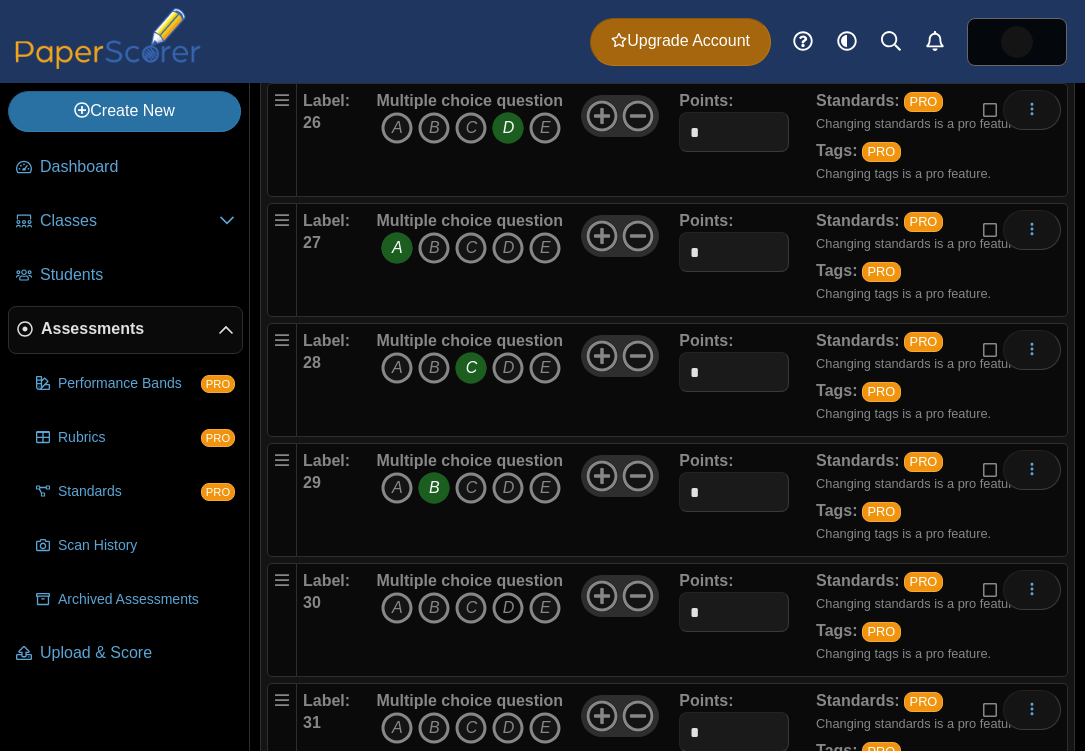 click on "D" at bounding box center [508, 608] 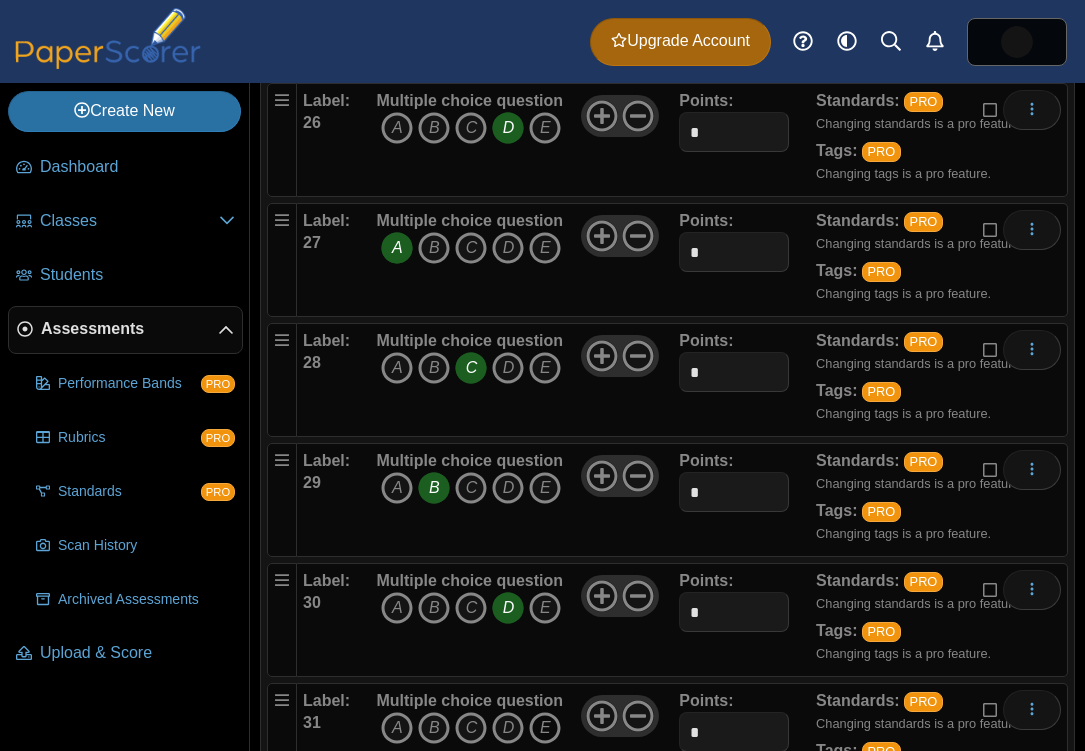 click on "E" at bounding box center [545, 728] 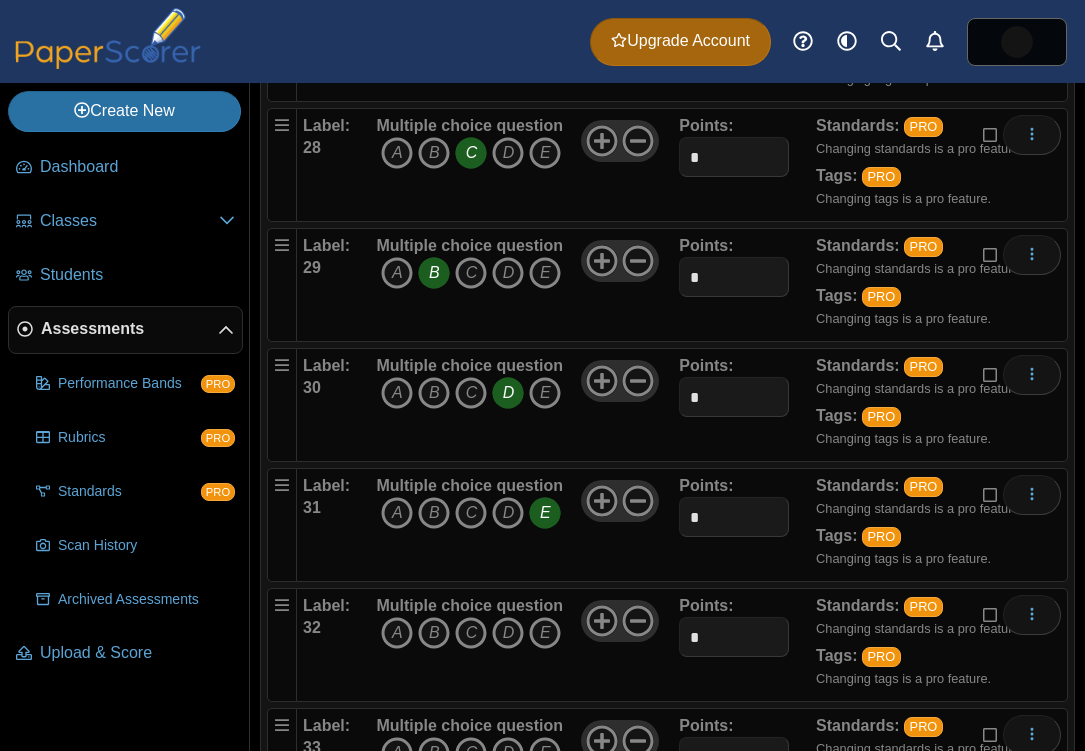 scroll, scrollTop: 3673, scrollLeft: 0, axis: vertical 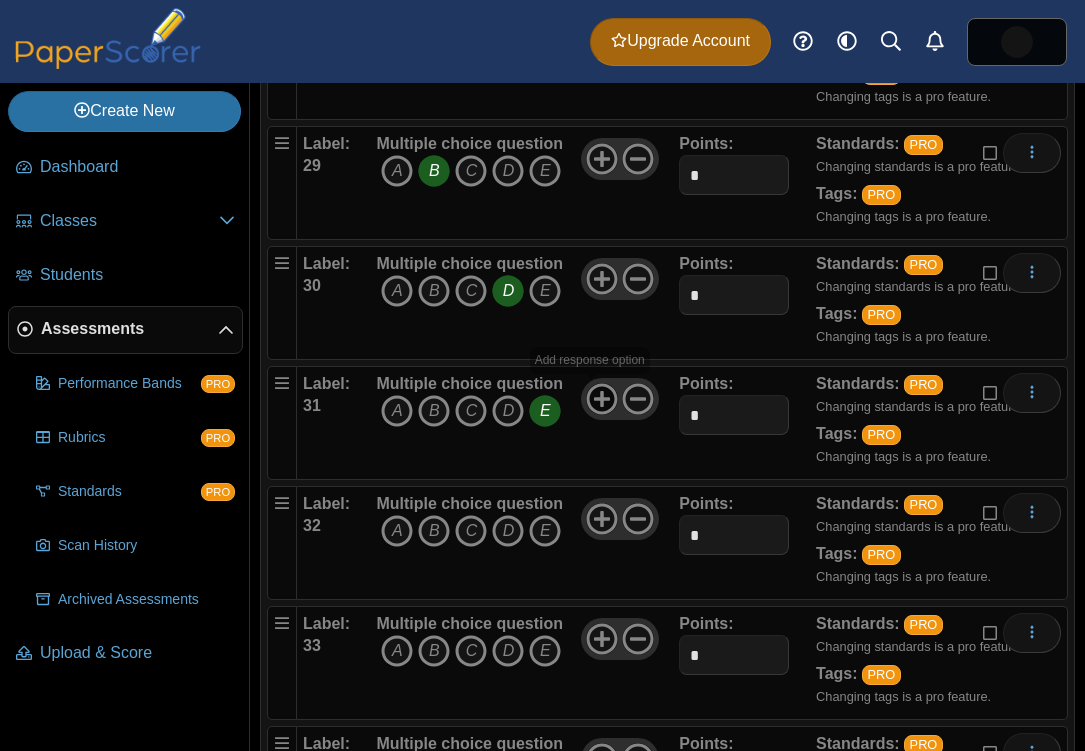 click 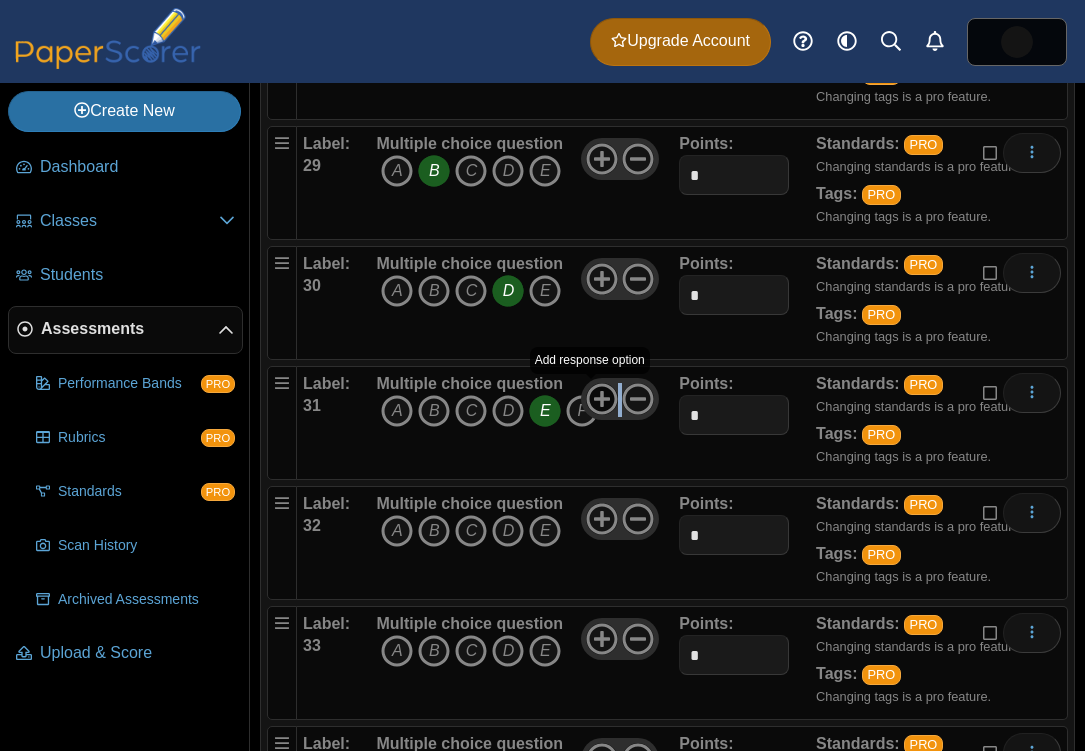click 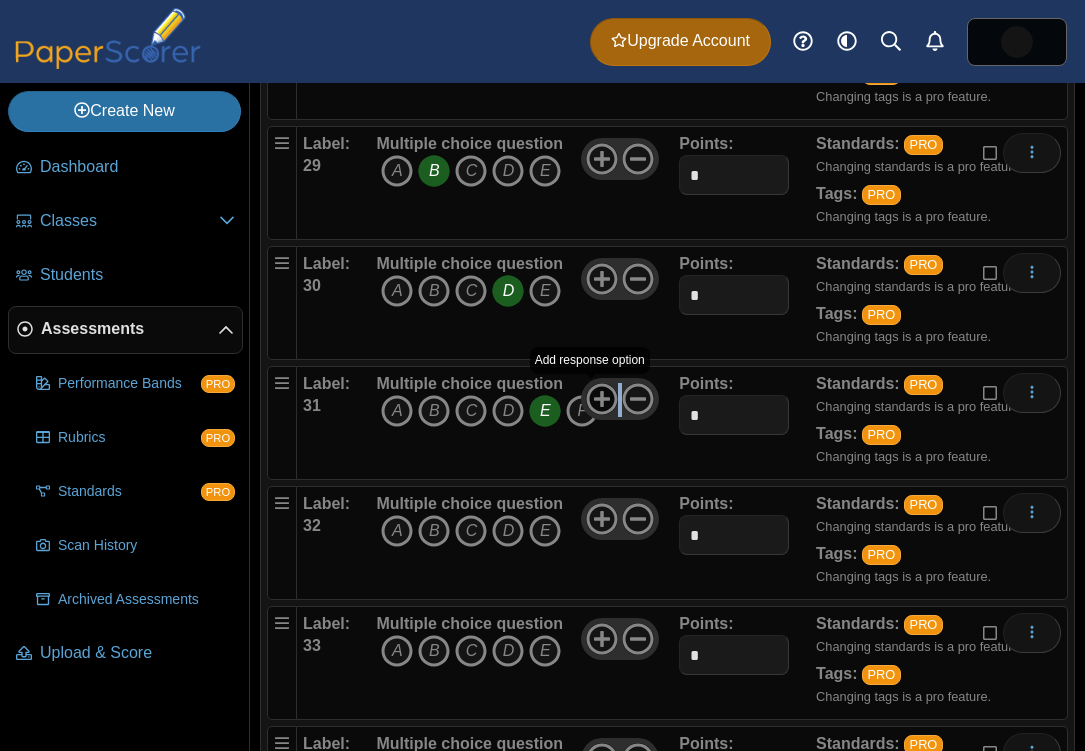 click 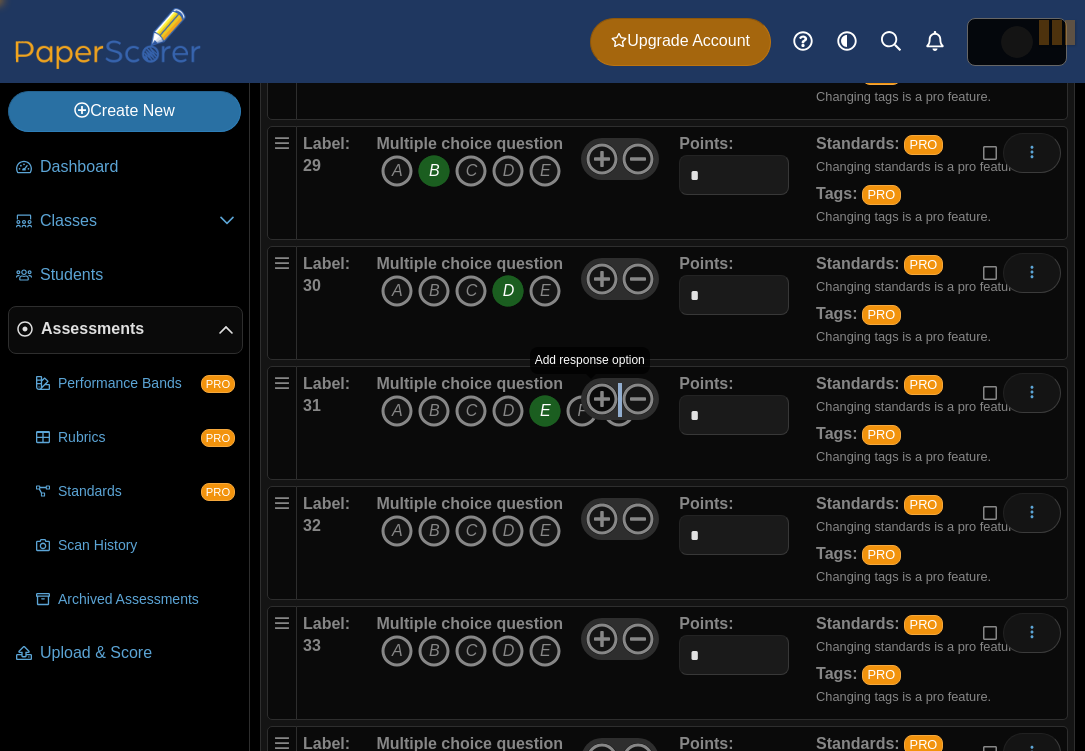 click 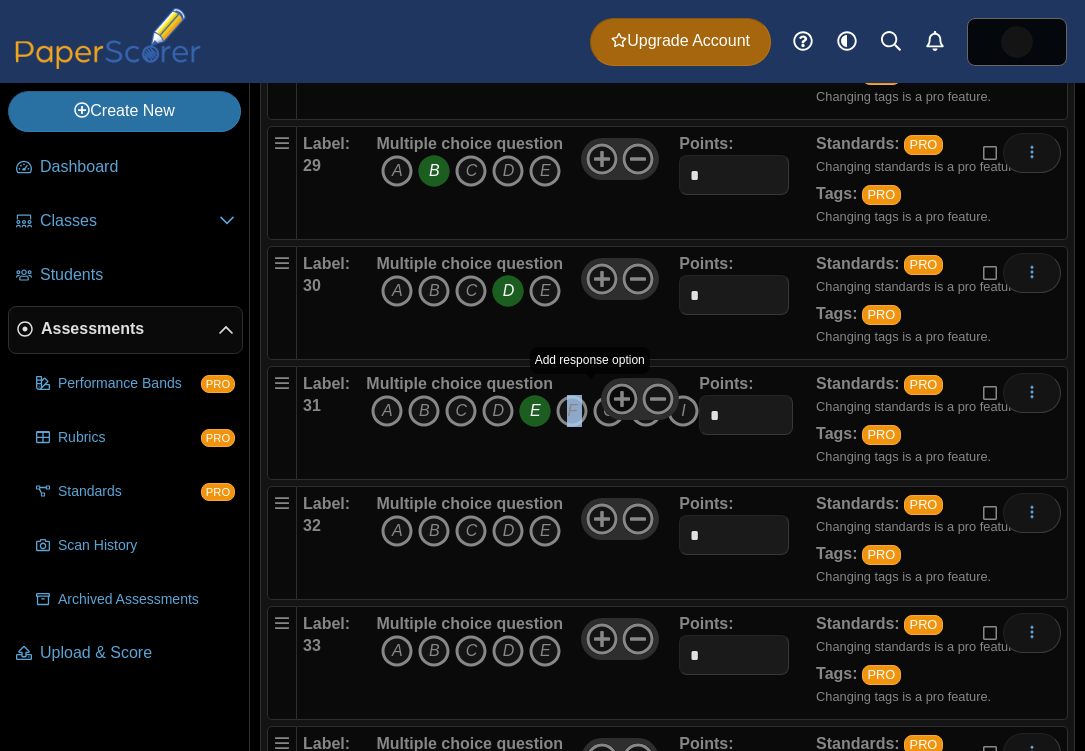 click on "F" at bounding box center (572, 411) 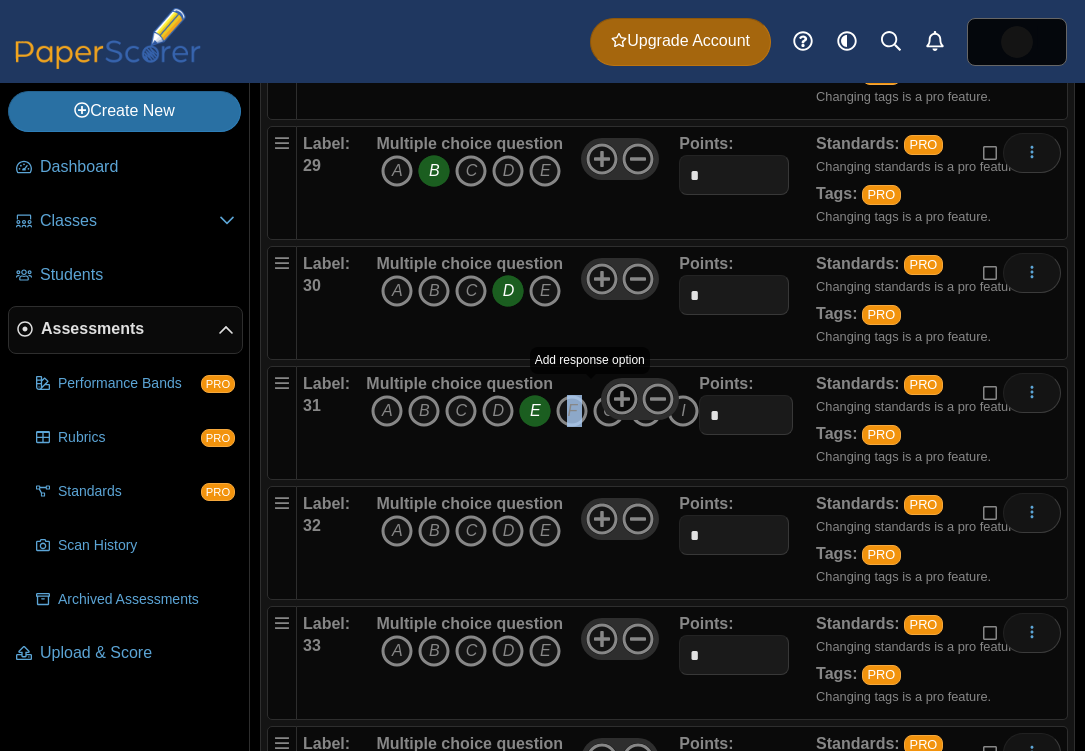 click on "F" at bounding box center [572, 411] 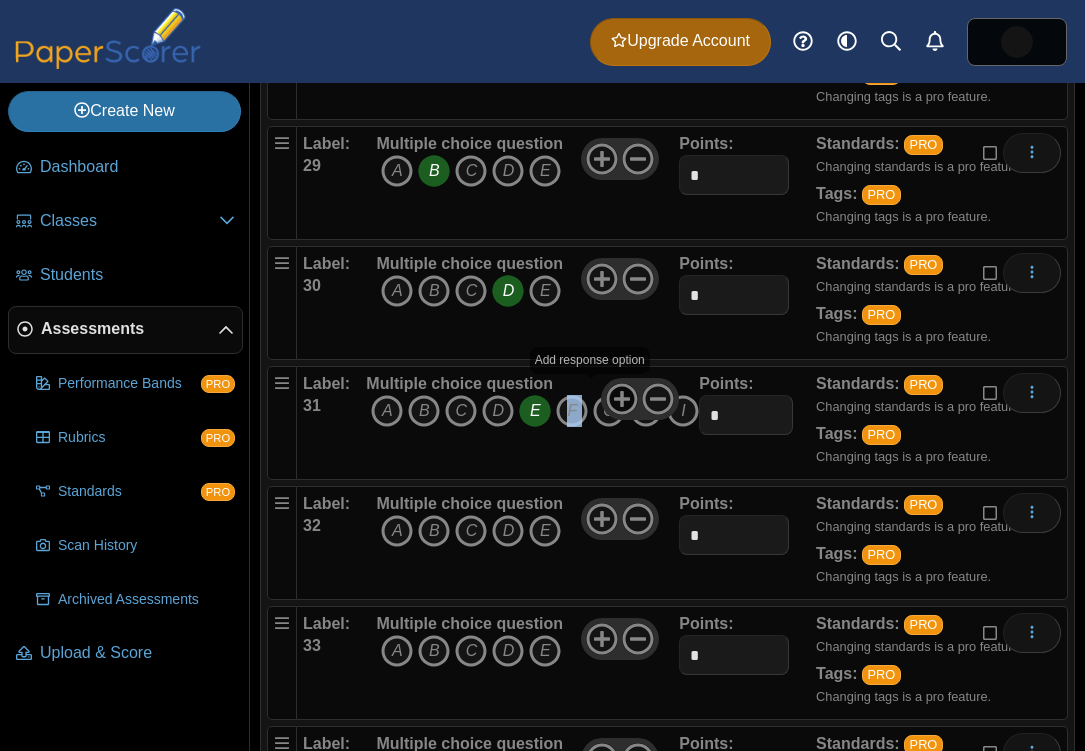 click on "F" at bounding box center (572, 411) 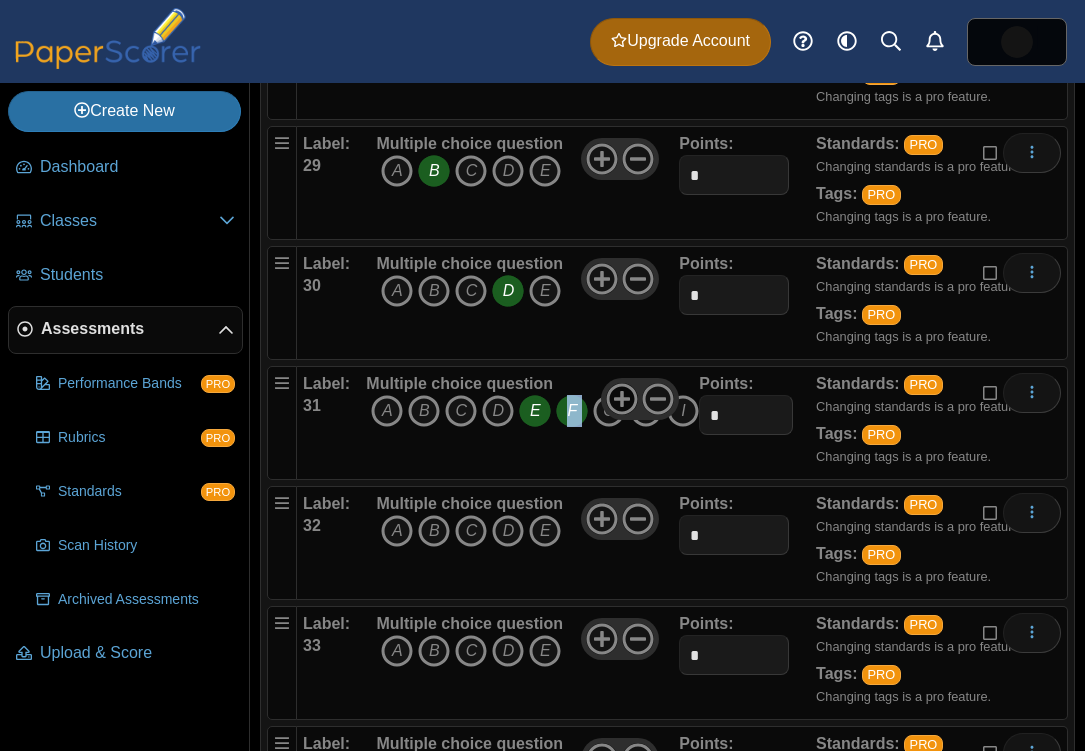 click on "F" at bounding box center [572, 411] 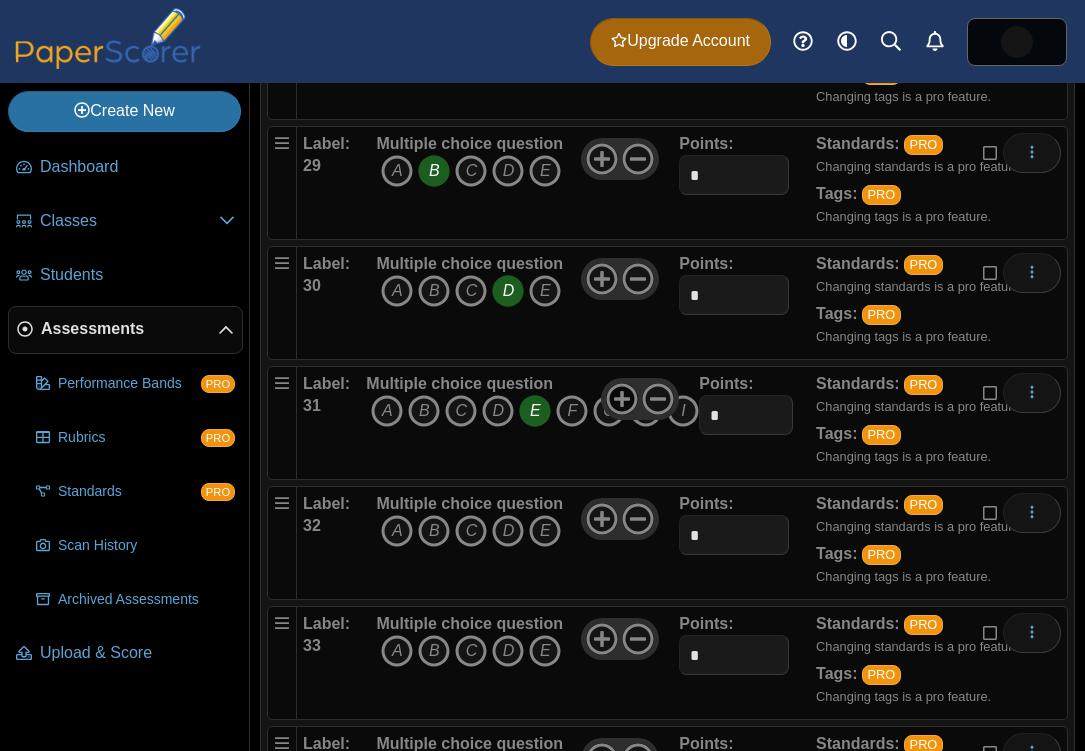 click 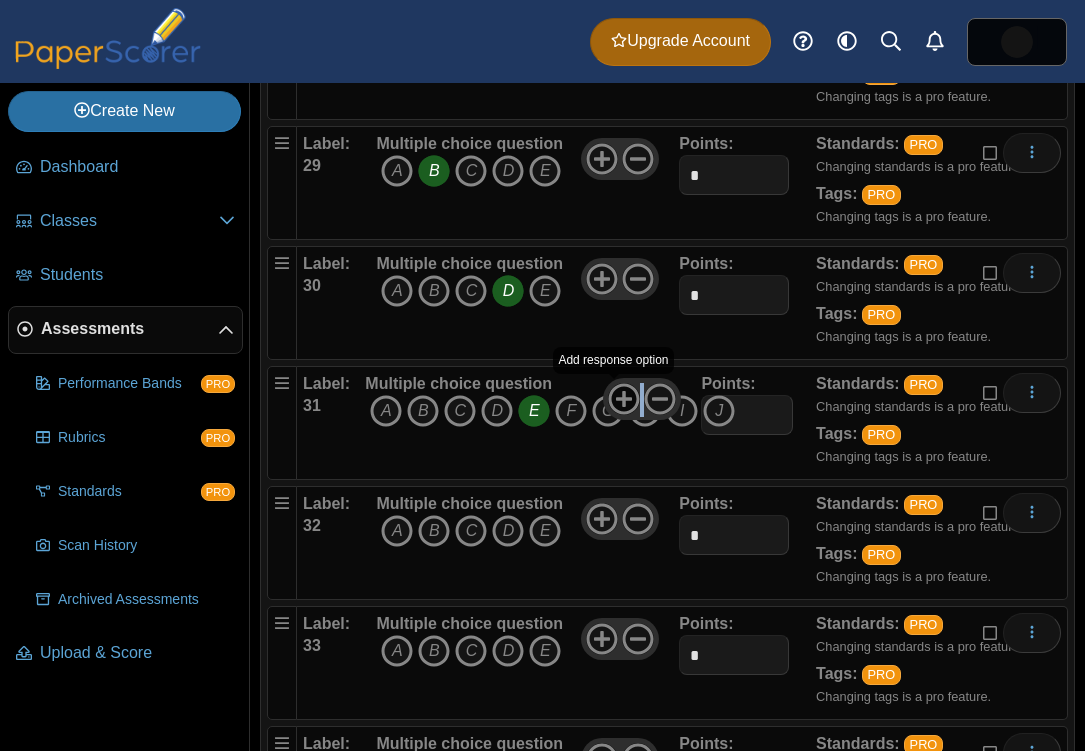 click 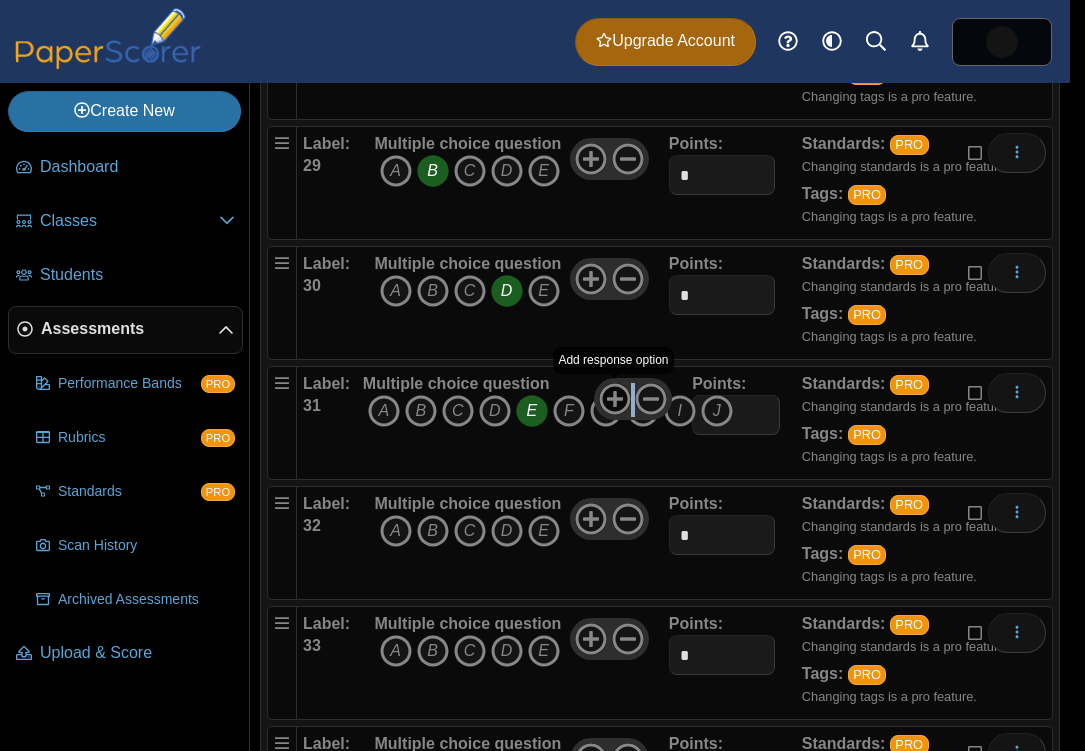 click on "Dashboard
Classes
Archived classes
Students" at bounding box center (535, 375) 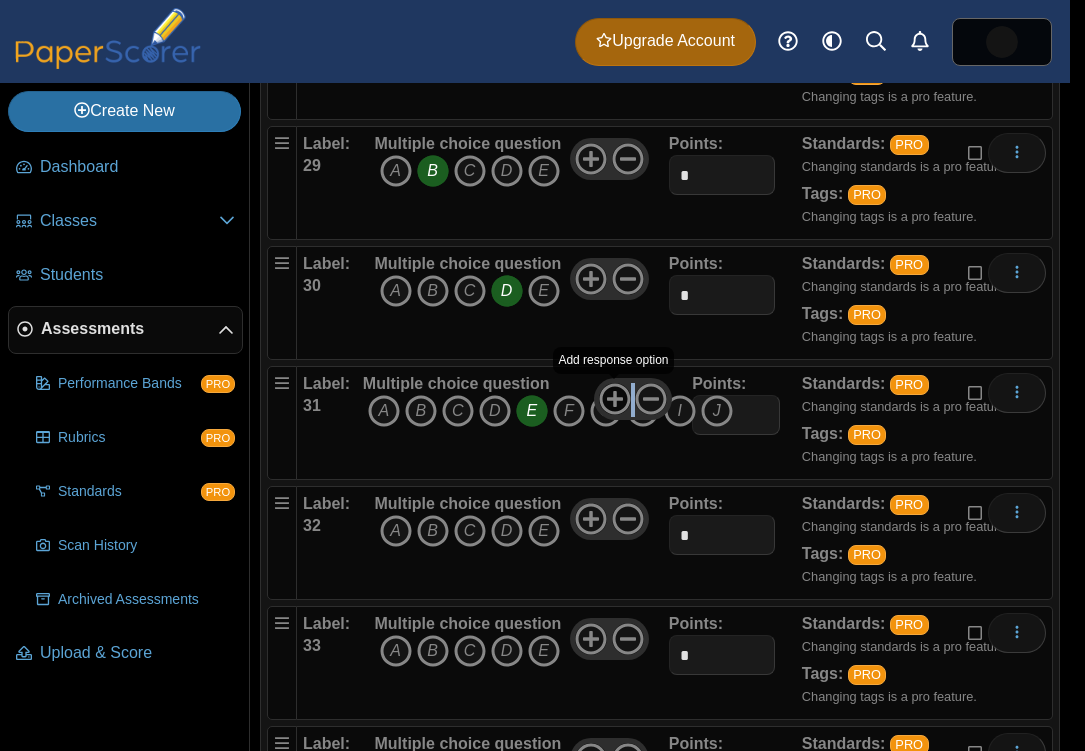click 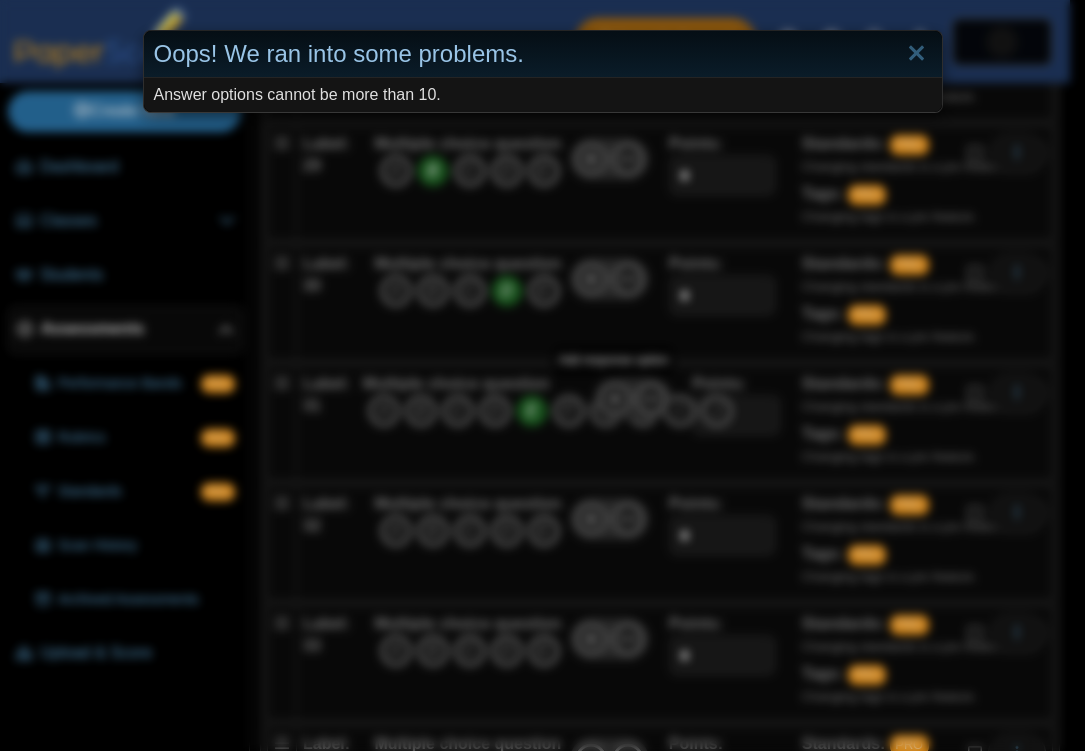 click on "Oops! We ran into some problems.
Answer options cannot be more than 10." at bounding box center [542, 375] 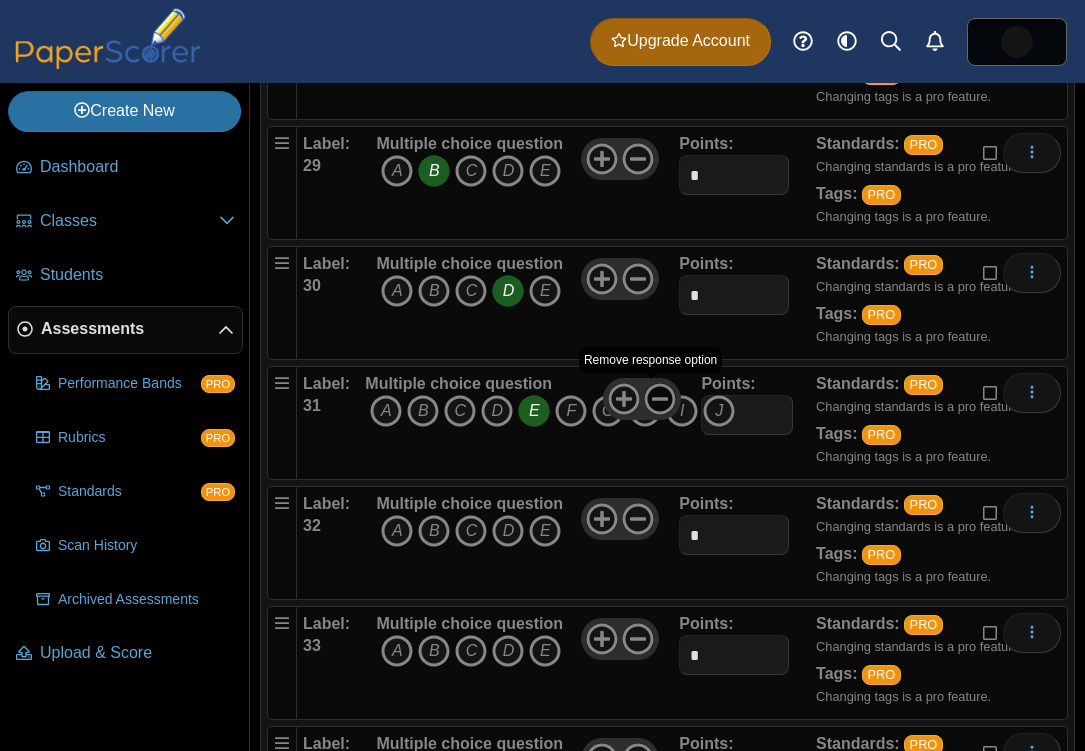 click 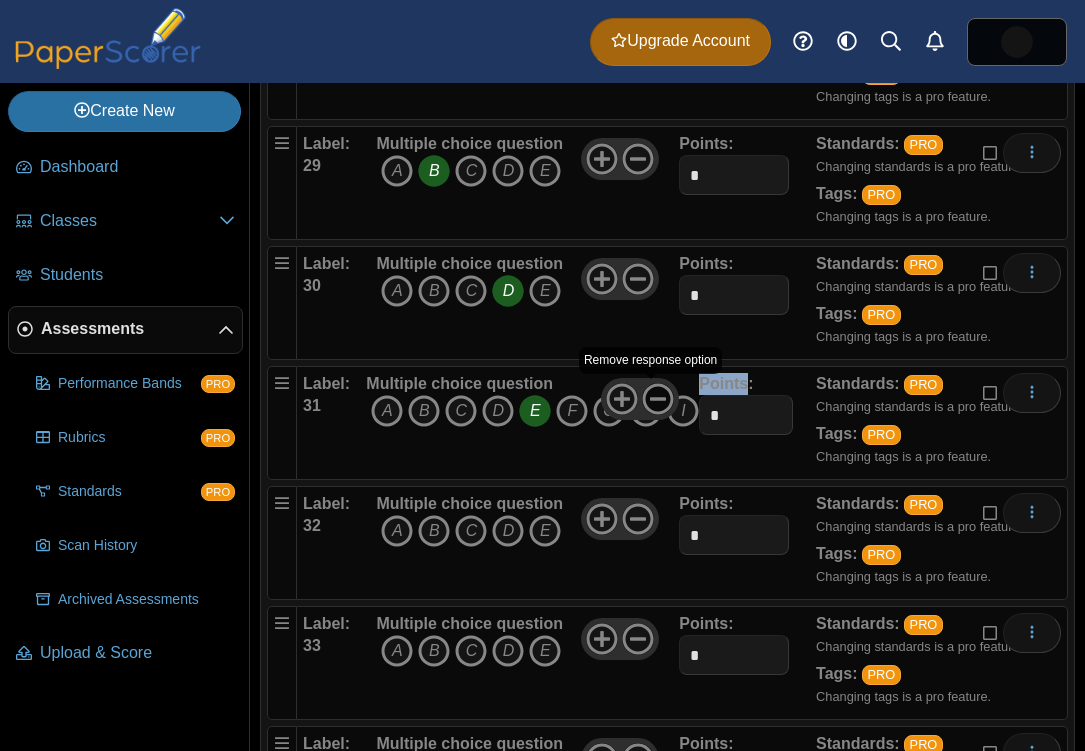 click 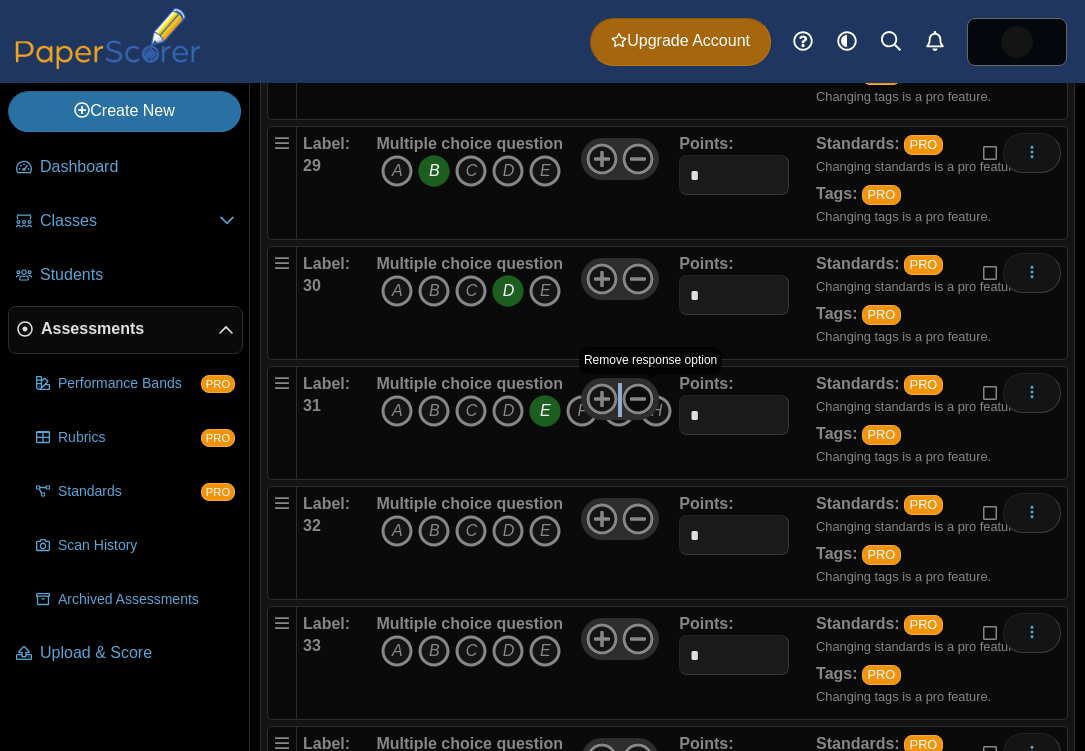 click at bounding box center (620, 399) 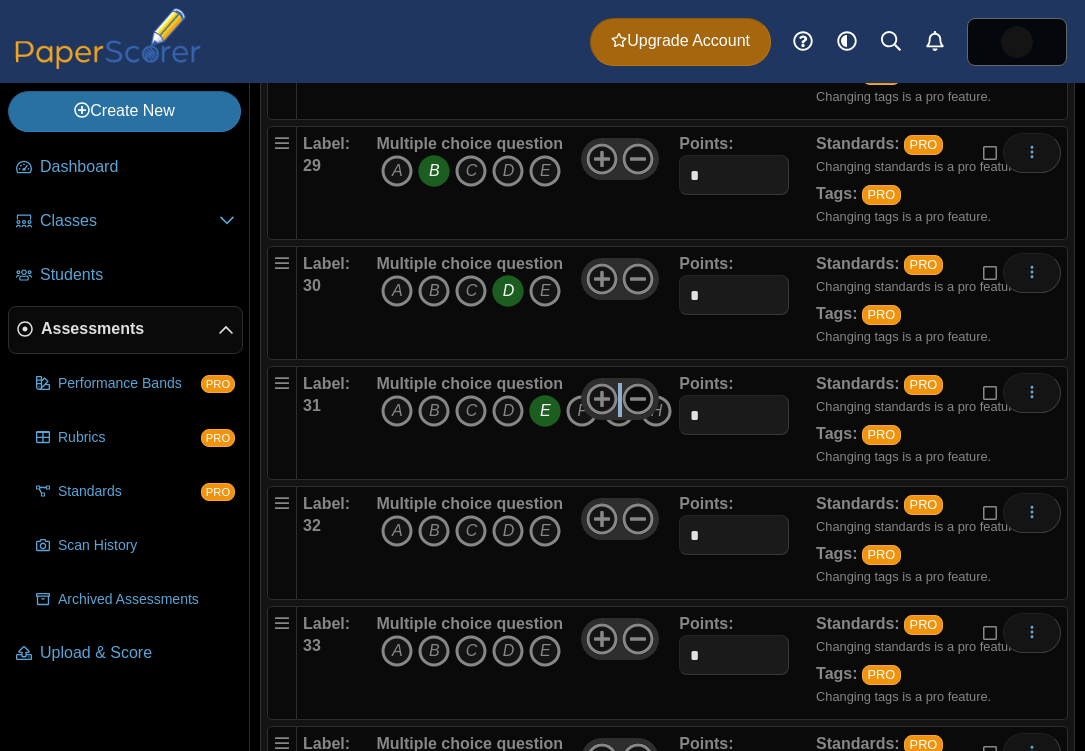 click 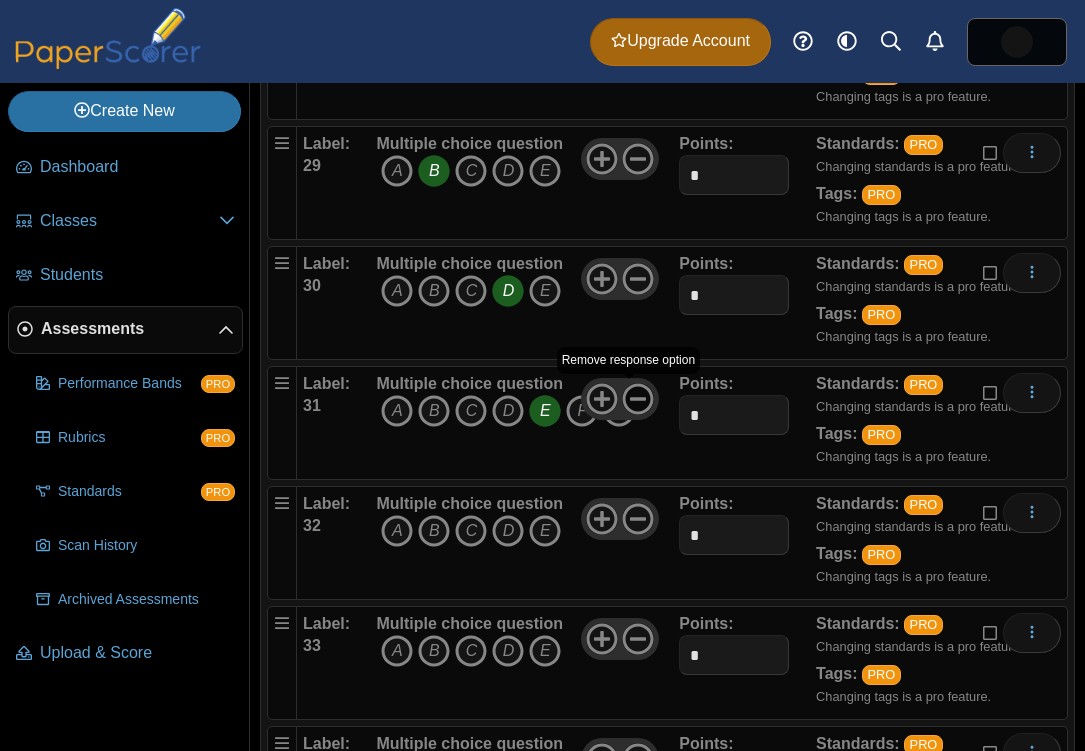click 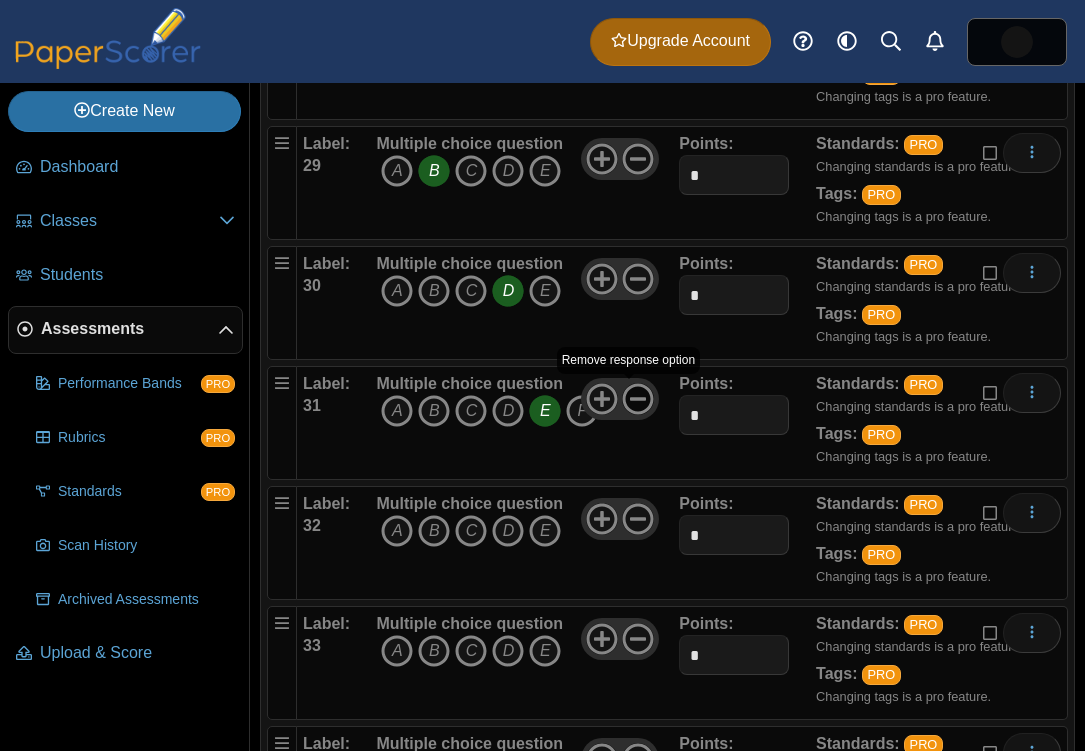 click 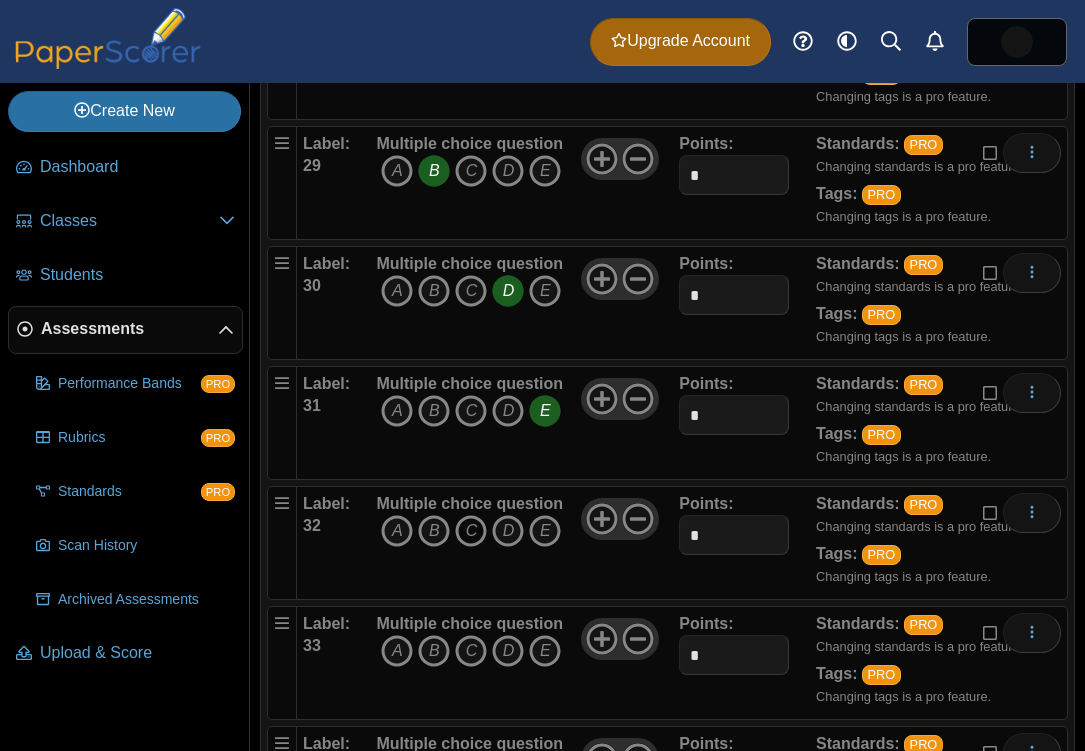 click on "C" at bounding box center (471, 531) 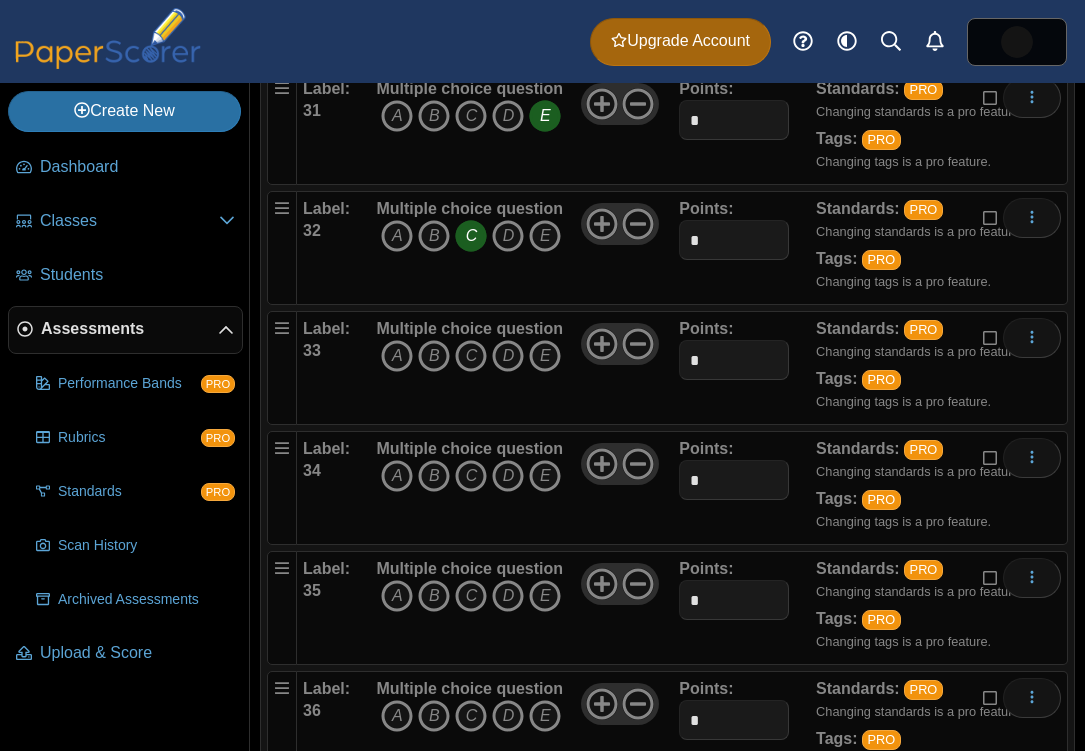 scroll, scrollTop: 3970, scrollLeft: 0, axis: vertical 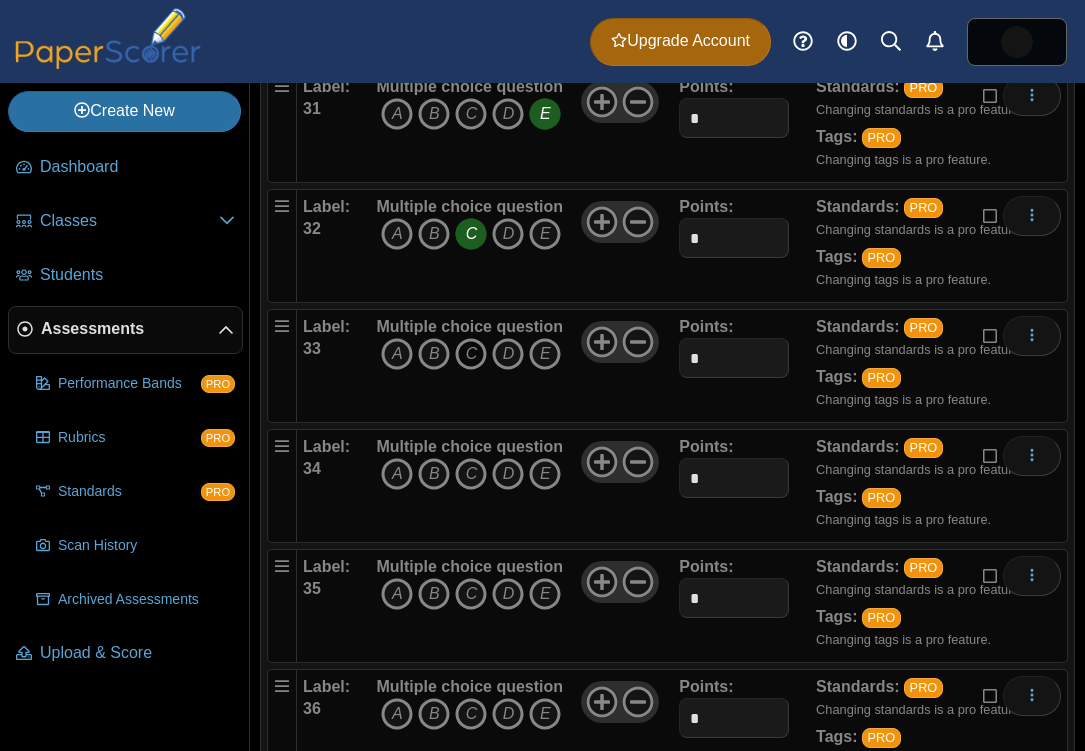 click on "C" at bounding box center (471, 354) 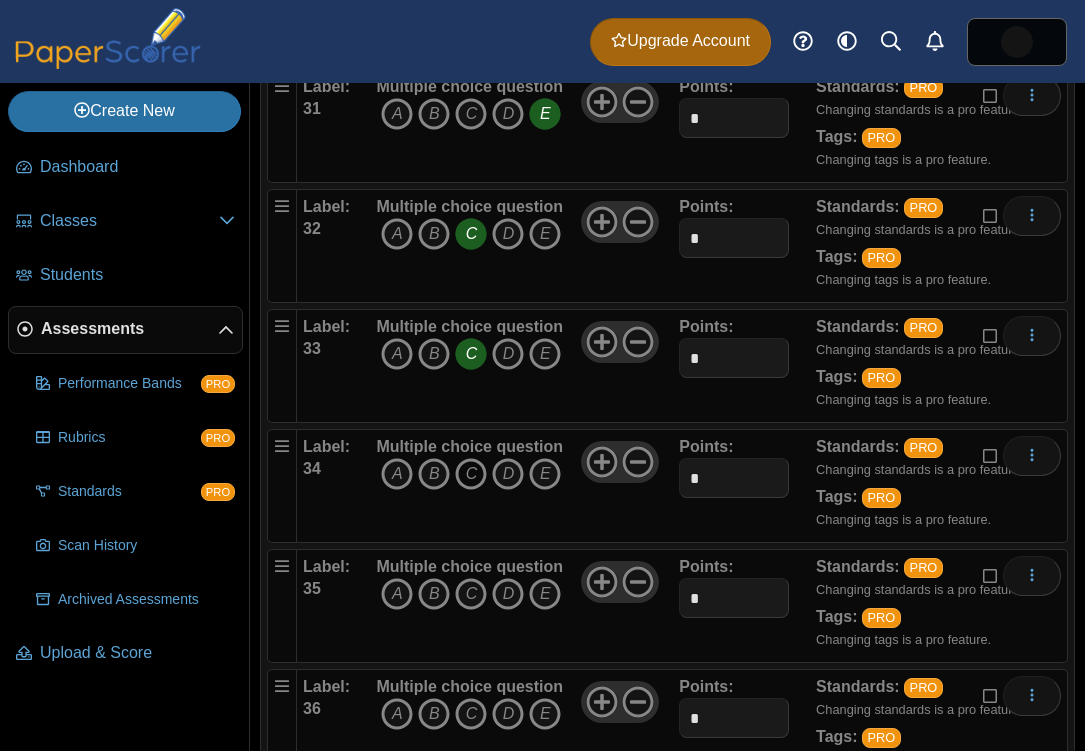 click on "C" at bounding box center [471, 474] 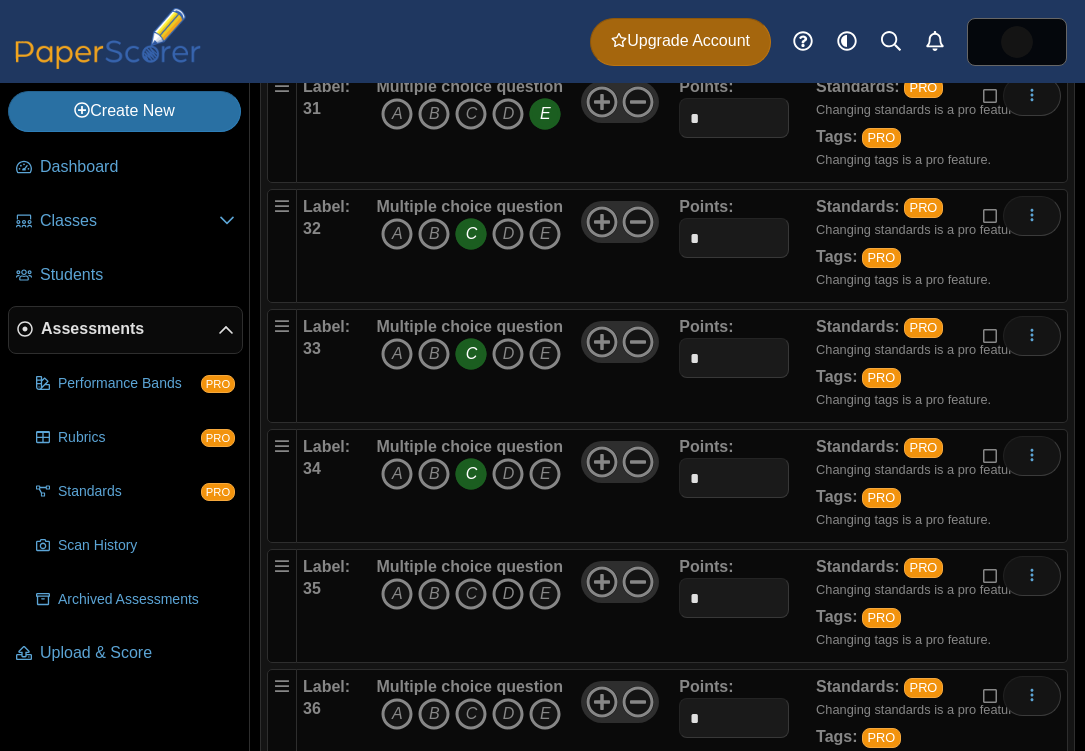 click on "D" at bounding box center [508, 594] 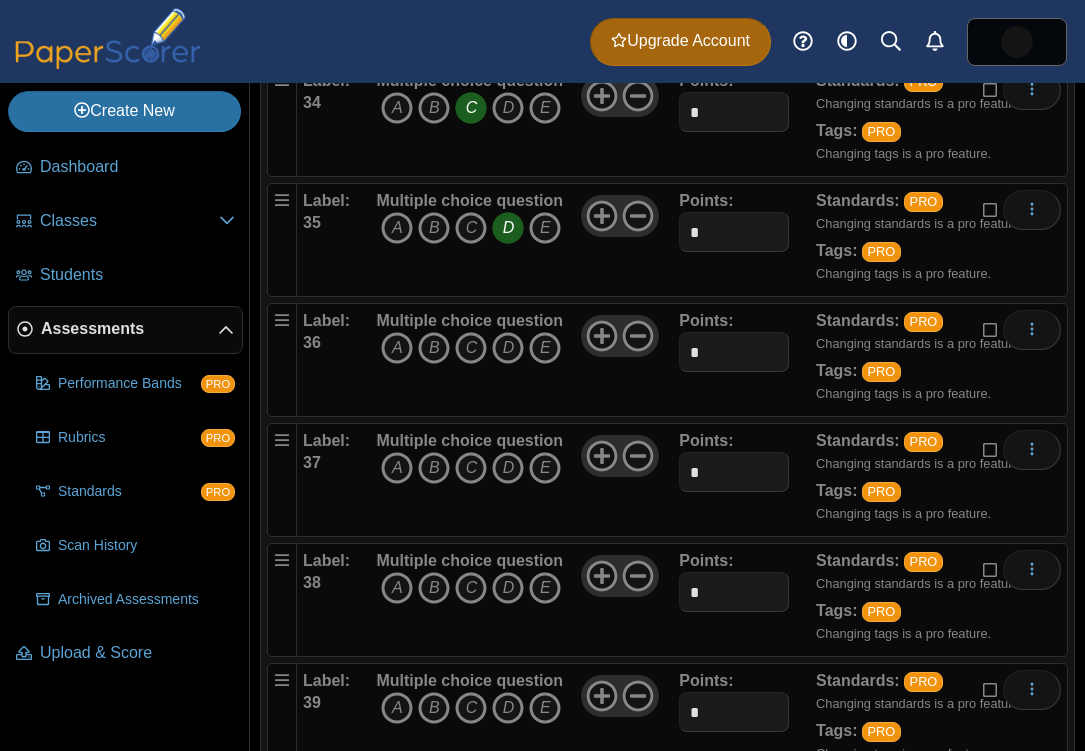 scroll, scrollTop: 4418, scrollLeft: 0, axis: vertical 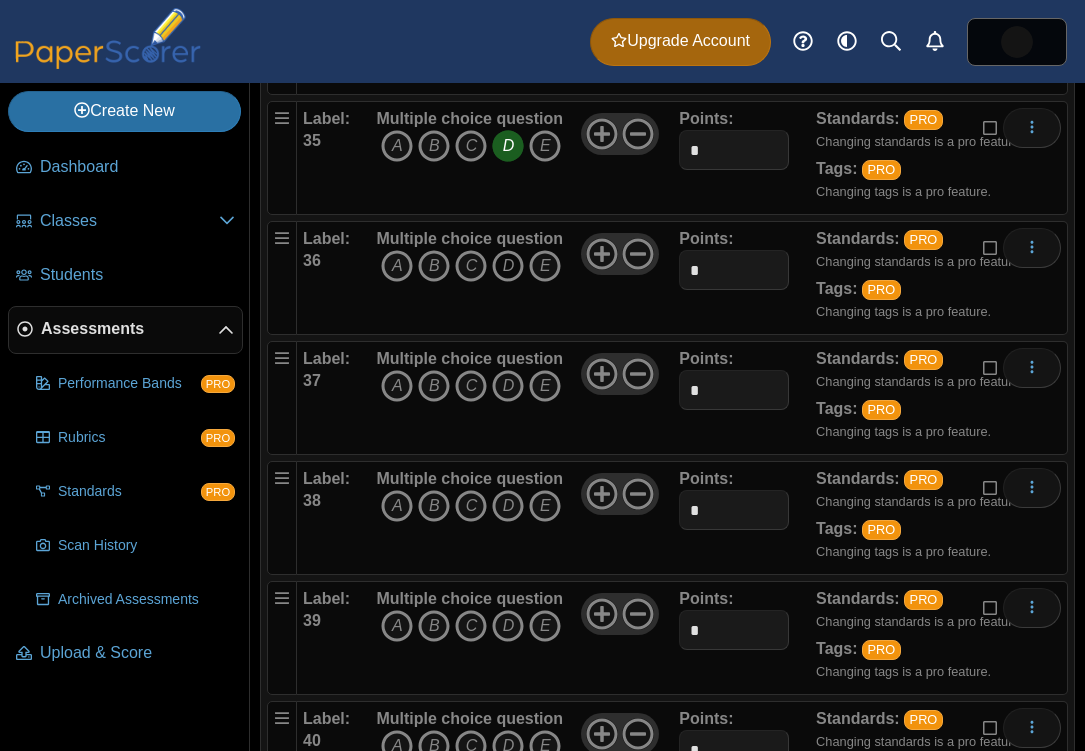 click on "D" at bounding box center (508, 266) 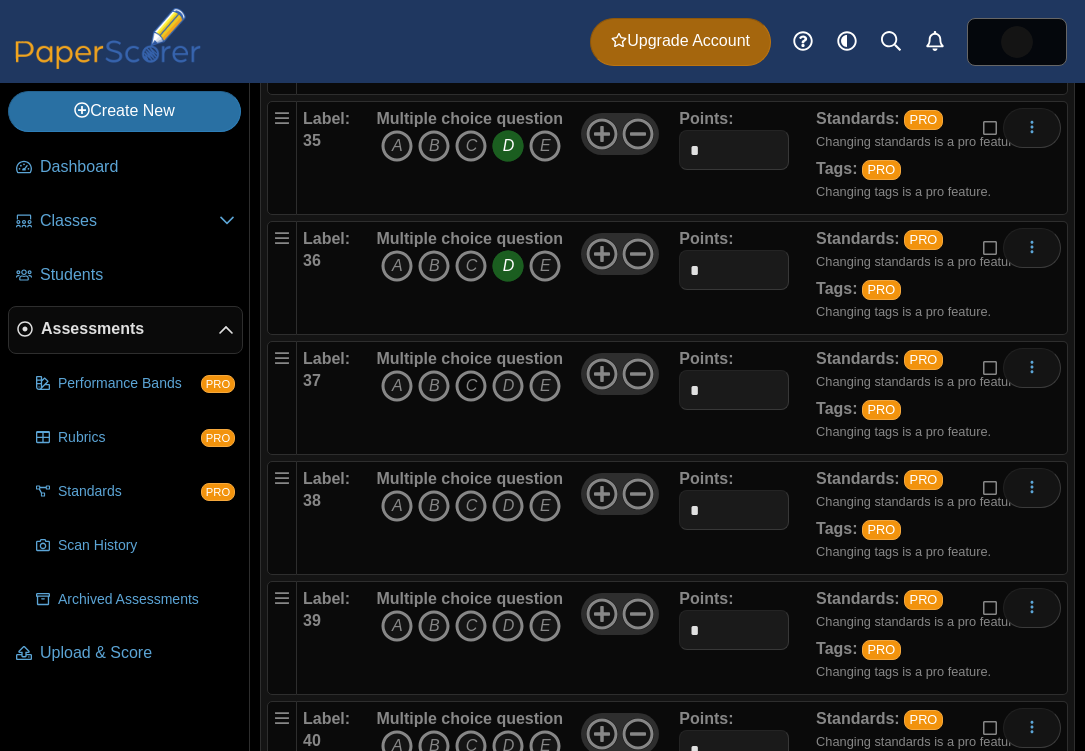 click on "C" at bounding box center [471, 386] 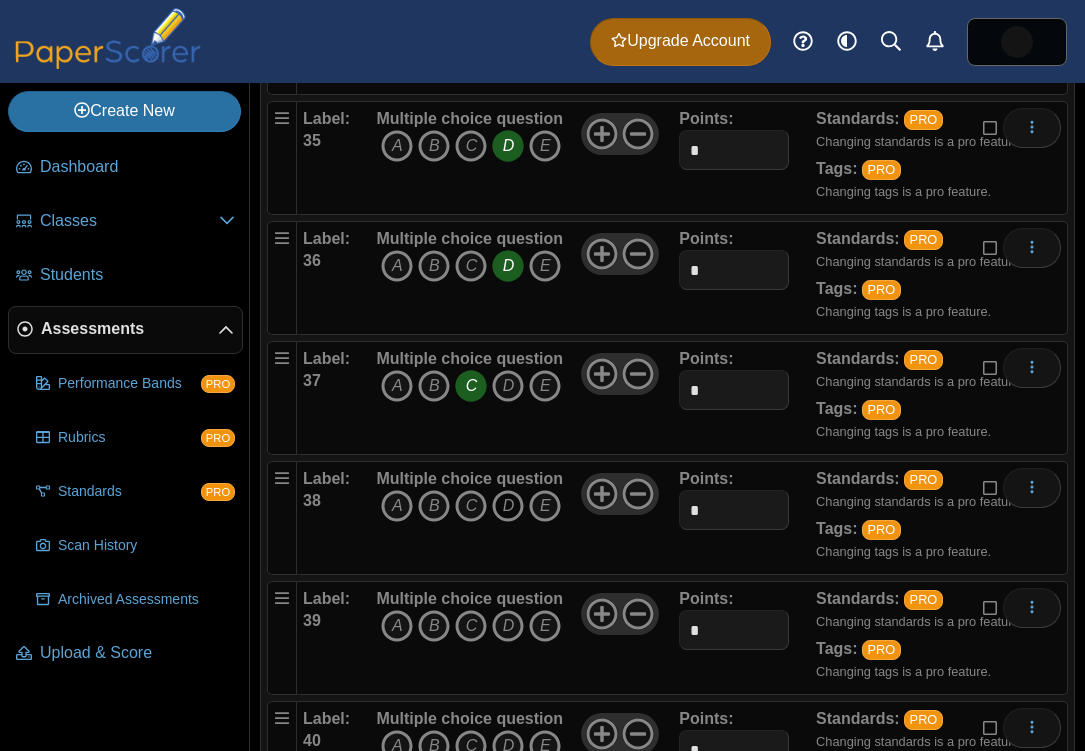 click on "D" at bounding box center [508, 506] 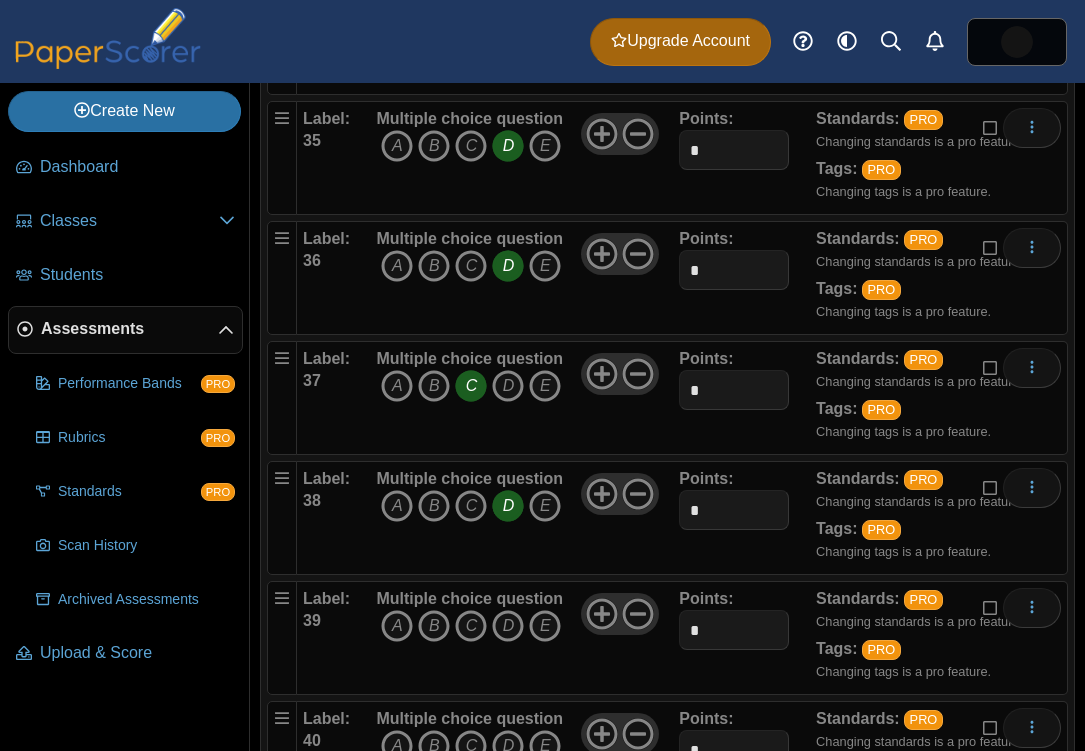 click on "A
B
C
D E" at bounding box center (469, 628) 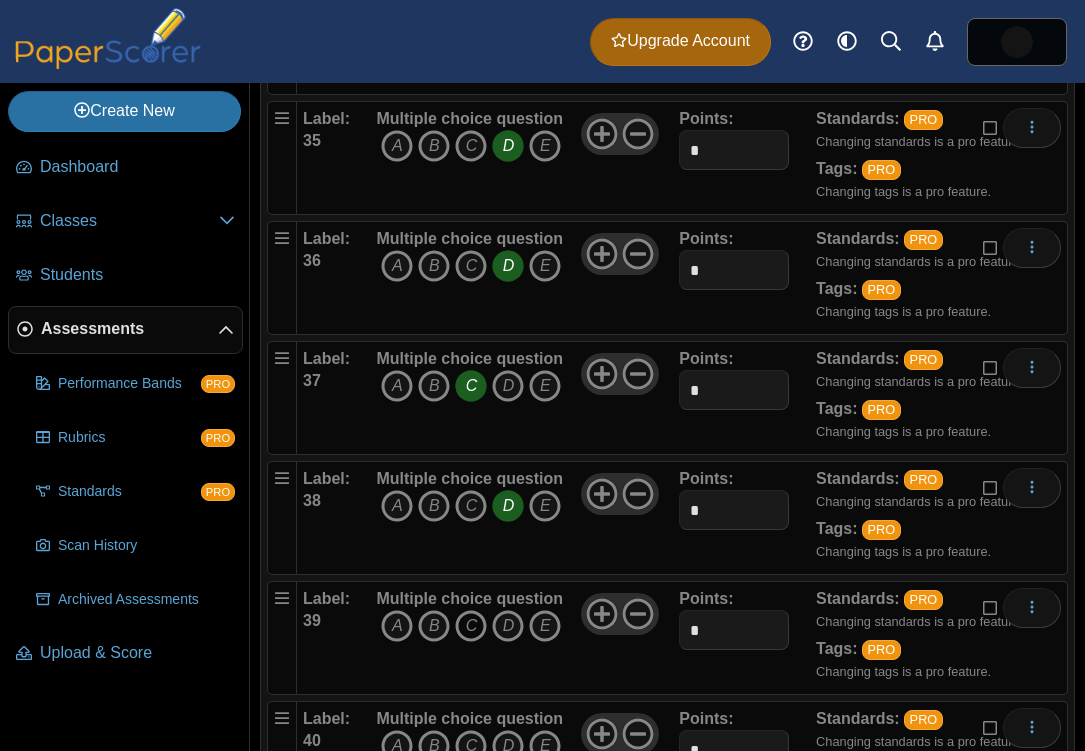 click on "C" at bounding box center (471, 626) 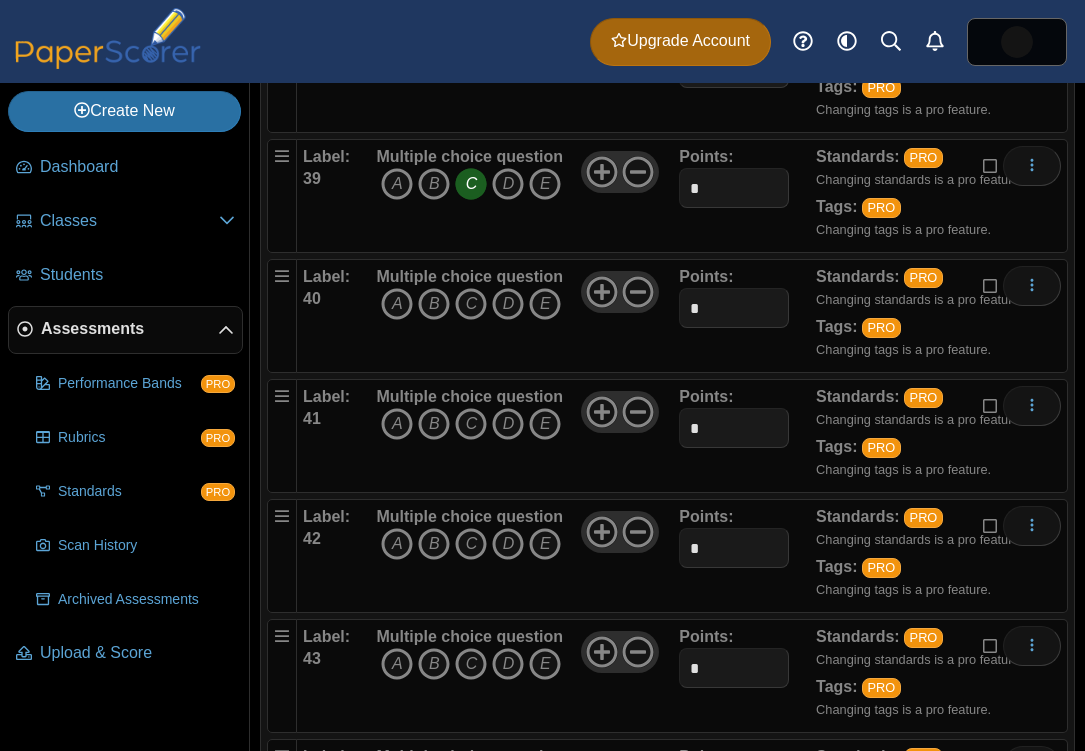 scroll, scrollTop: 4864, scrollLeft: 0, axis: vertical 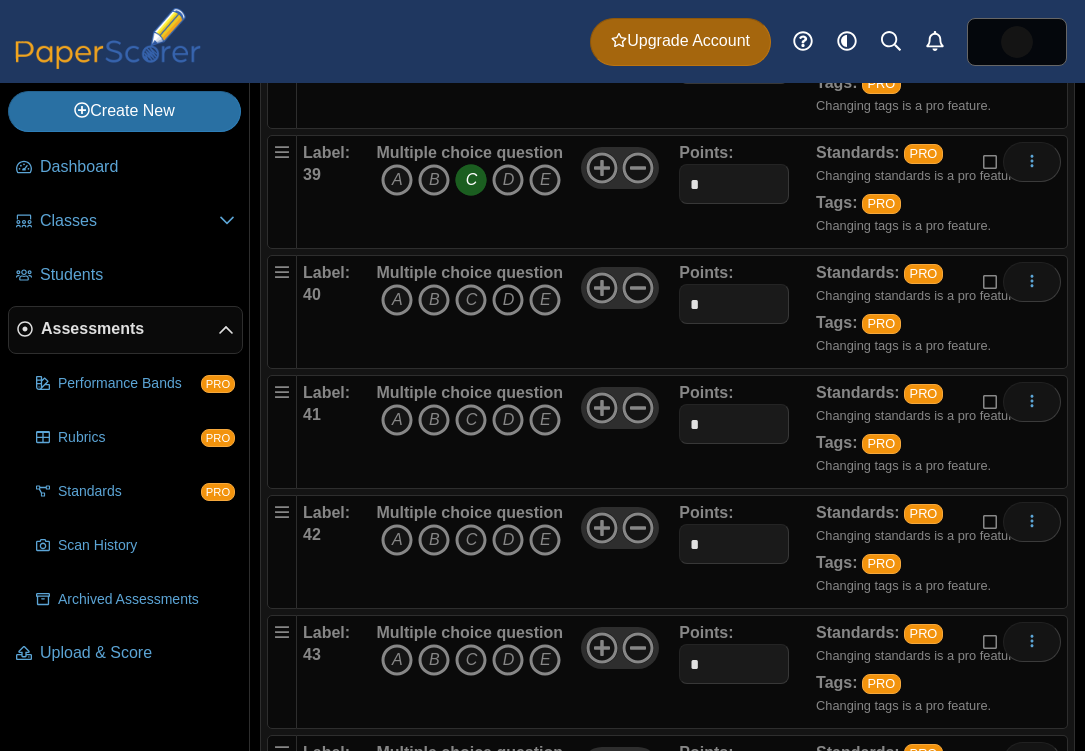 click on "D" at bounding box center (508, 300) 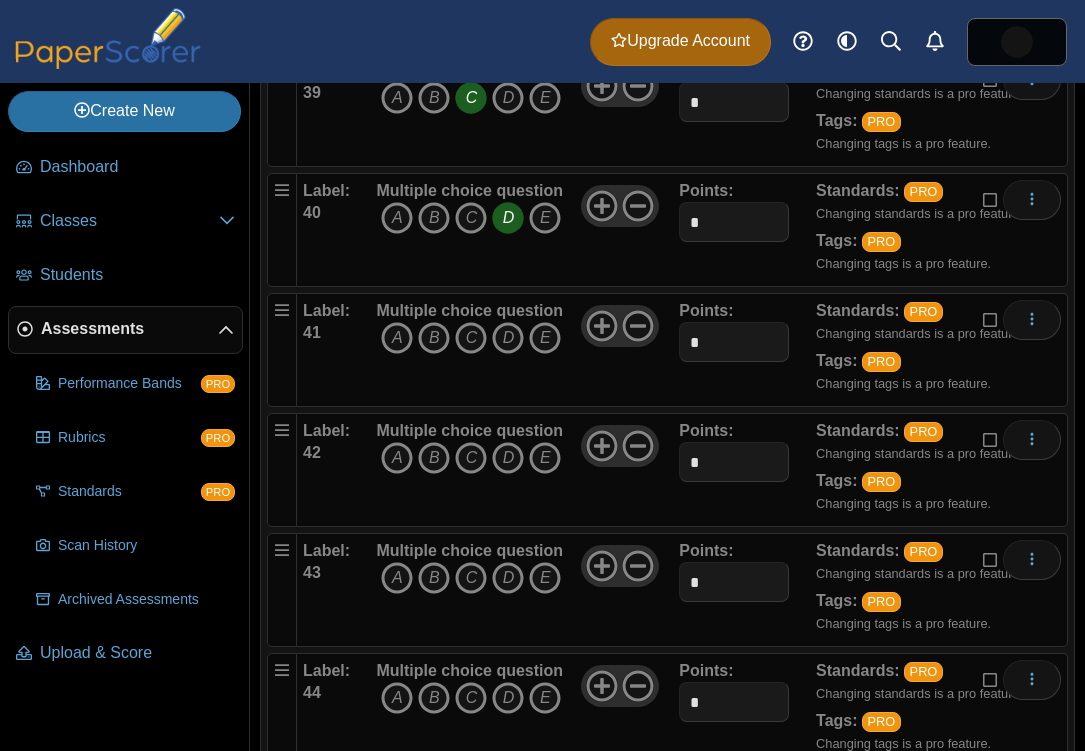 scroll, scrollTop: 4950, scrollLeft: 0, axis: vertical 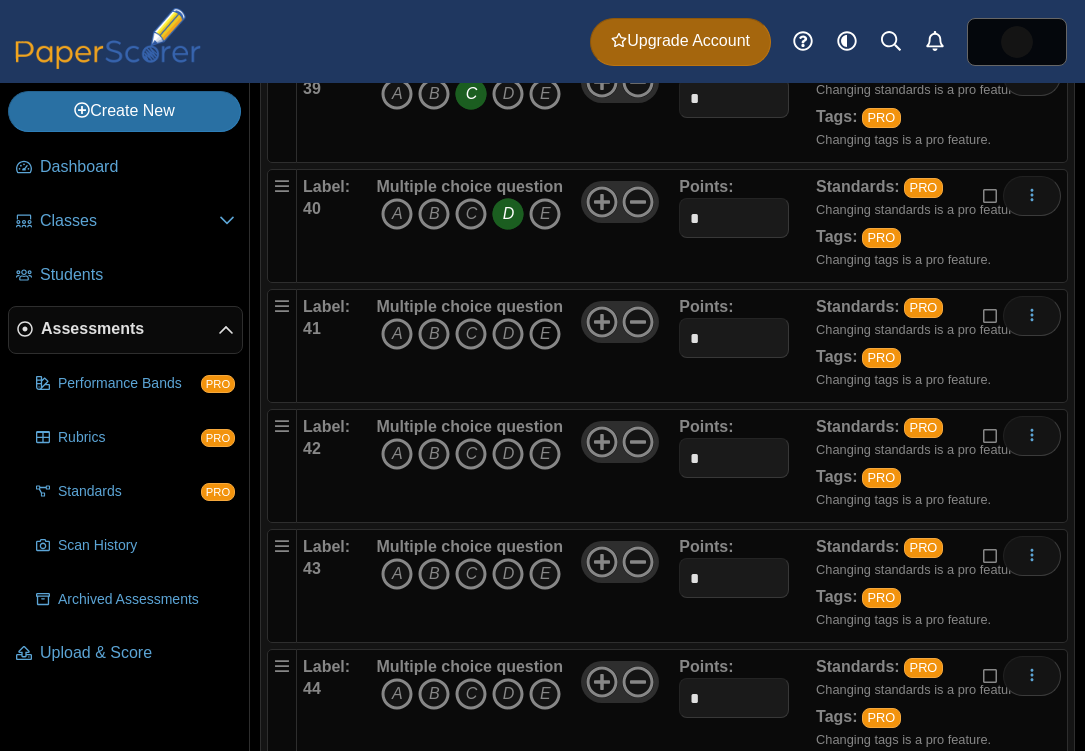 click on "E" at bounding box center (545, 334) 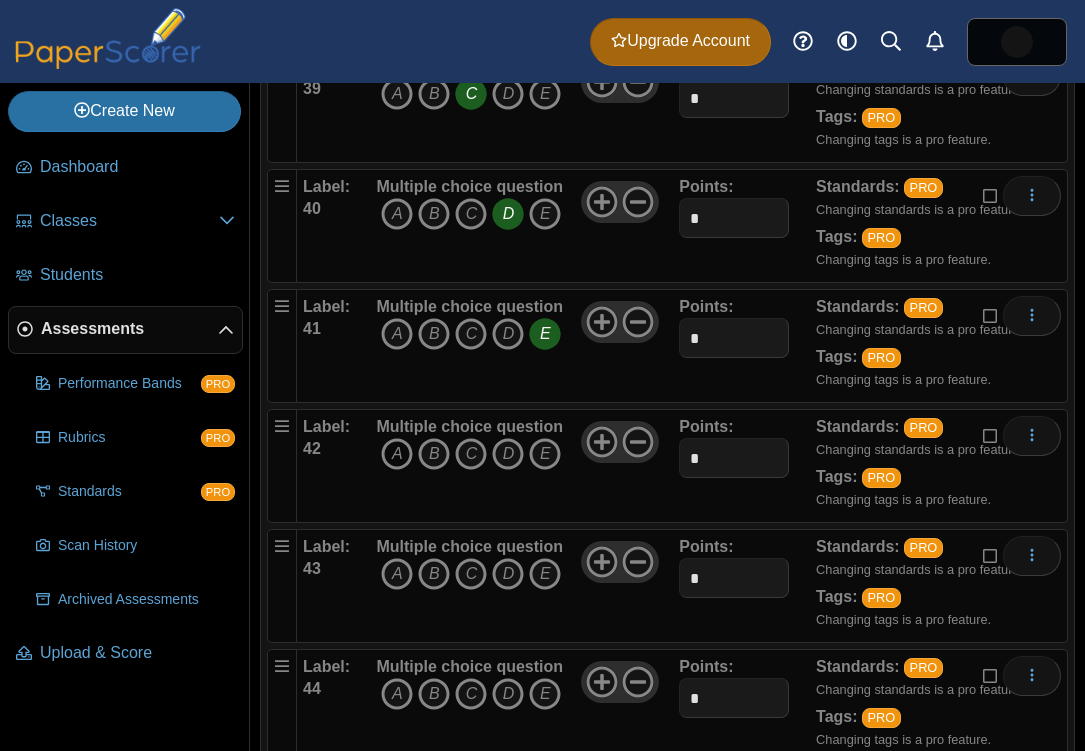 click on "A" at bounding box center [397, 454] 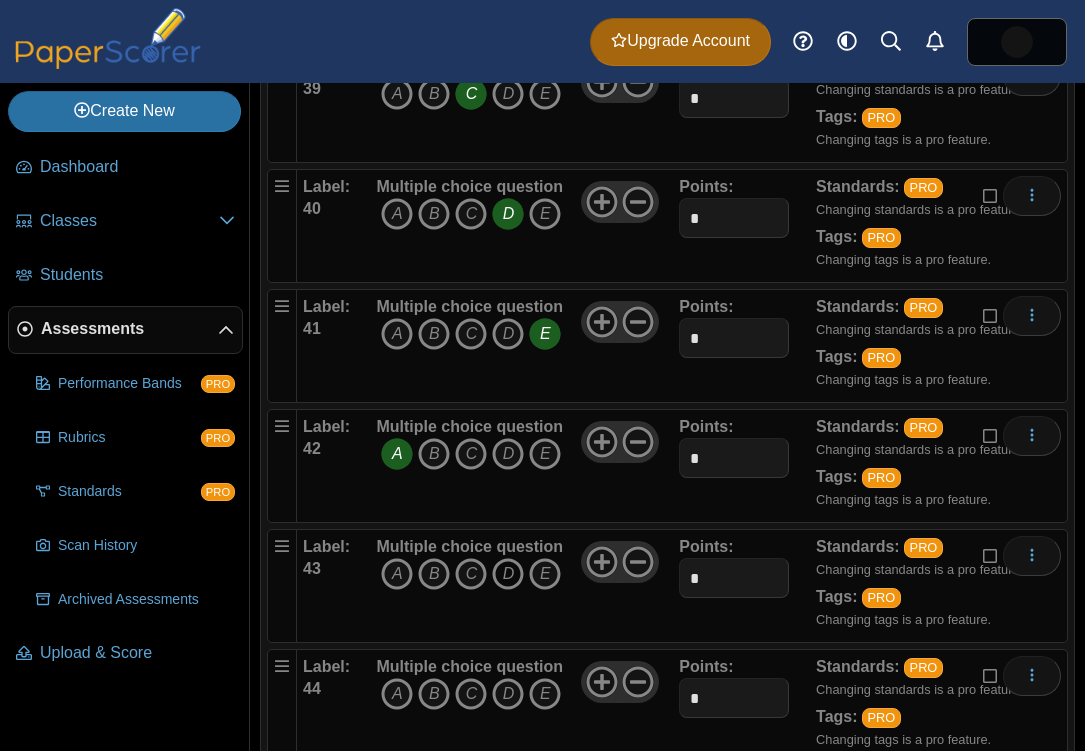 click on "D" at bounding box center (508, 574) 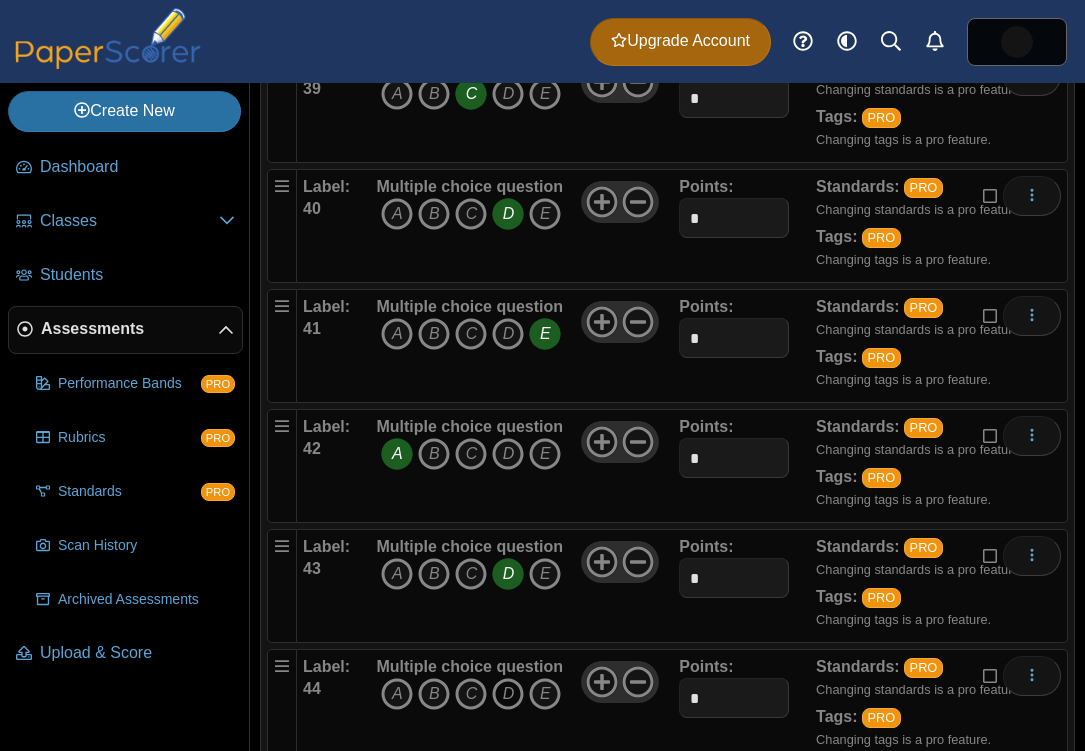 click on "D" at bounding box center [508, 694] 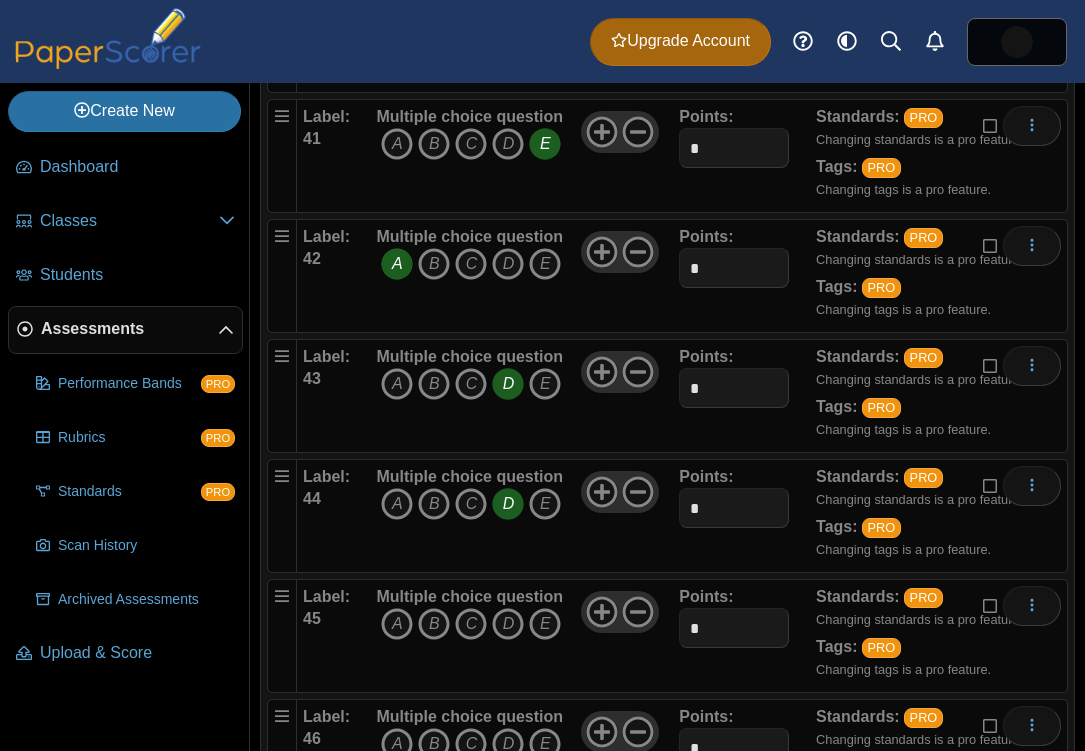 scroll, scrollTop: 5188, scrollLeft: 0, axis: vertical 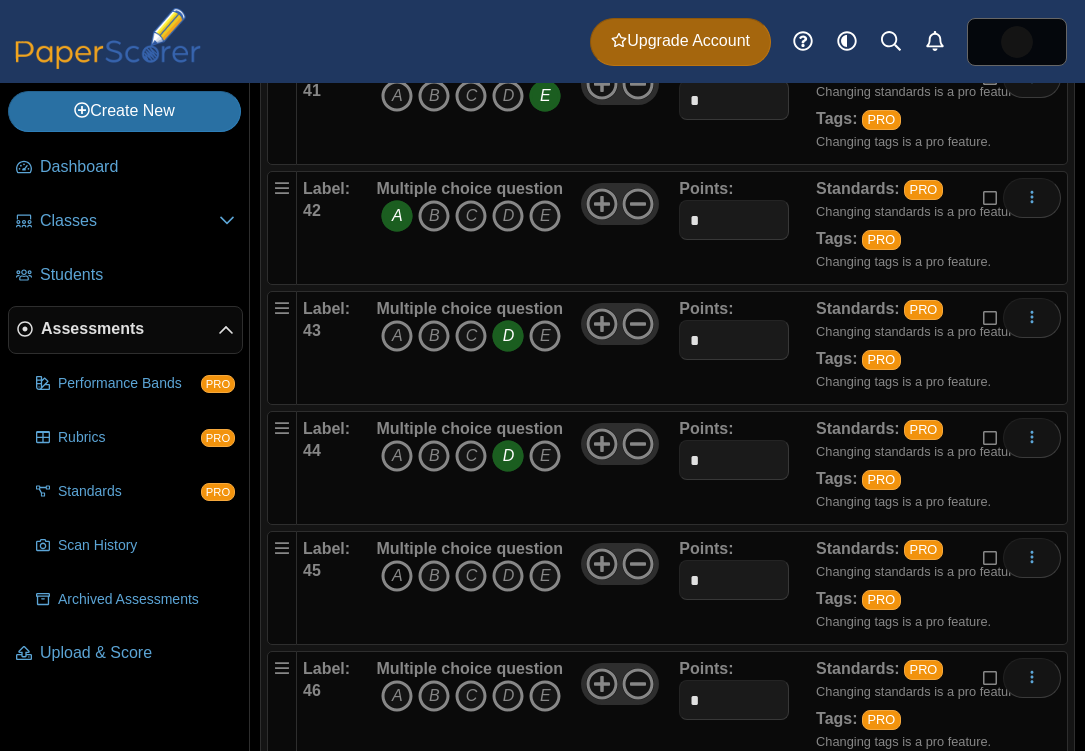 click on "A" at bounding box center [397, 576] 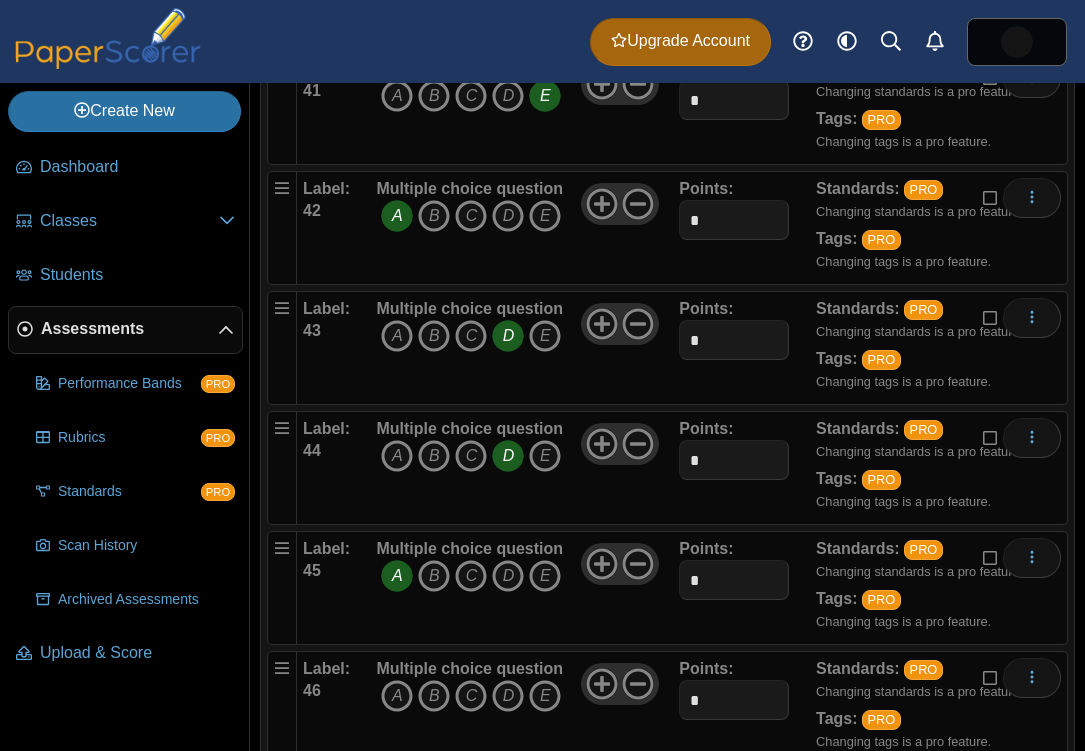 scroll, scrollTop: 5568, scrollLeft: 0, axis: vertical 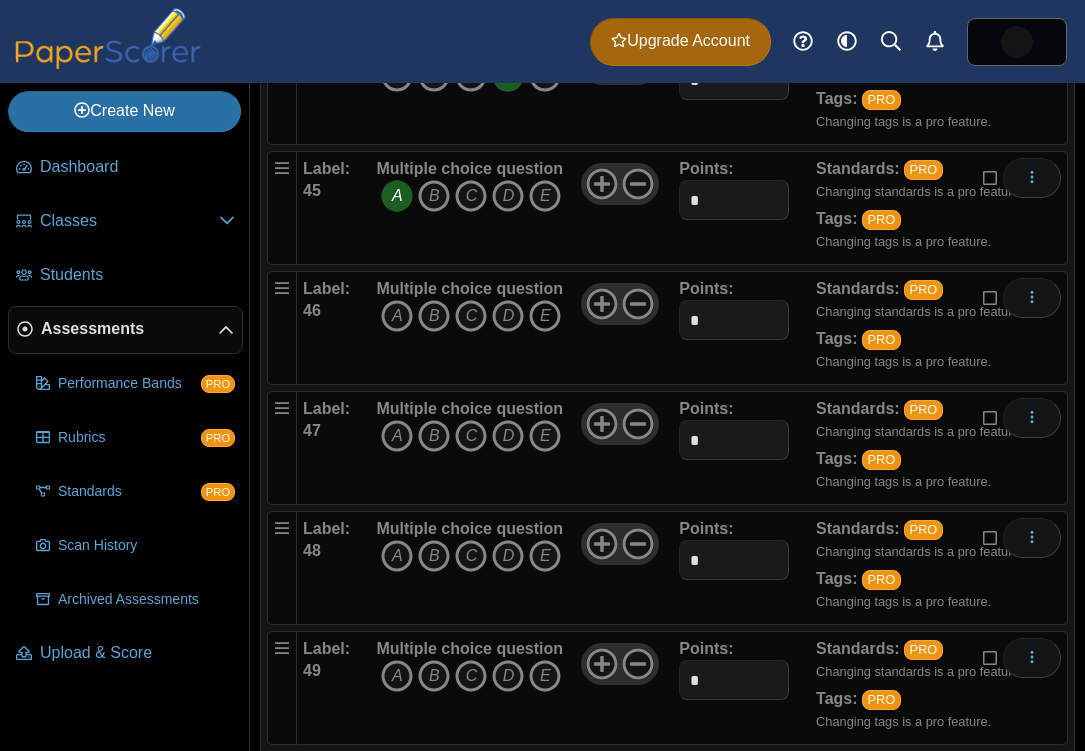 click on "E" at bounding box center [545, 316] 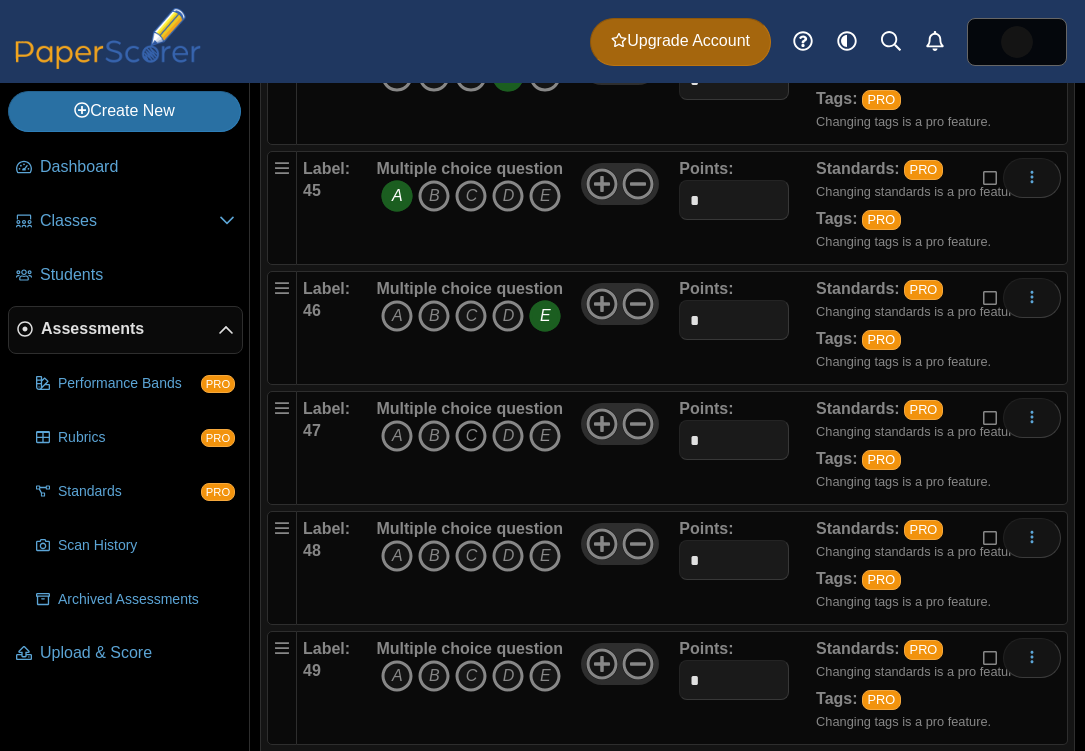 click on "C" at bounding box center [471, 436] 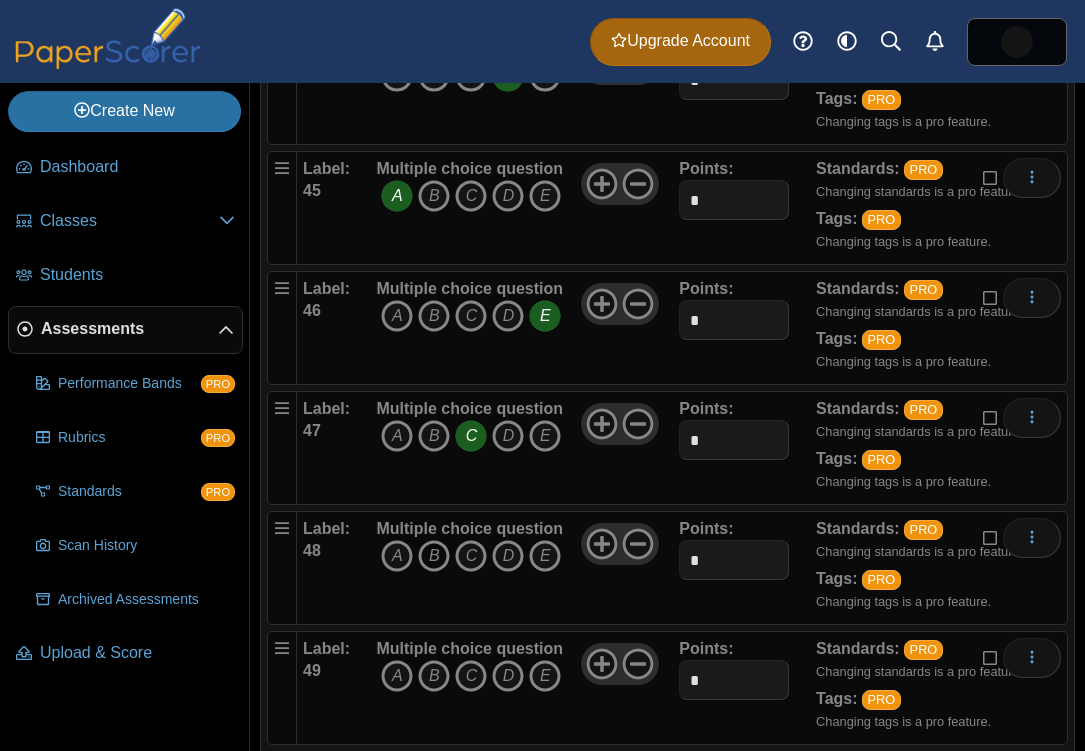 click on "B" at bounding box center (434, 556) 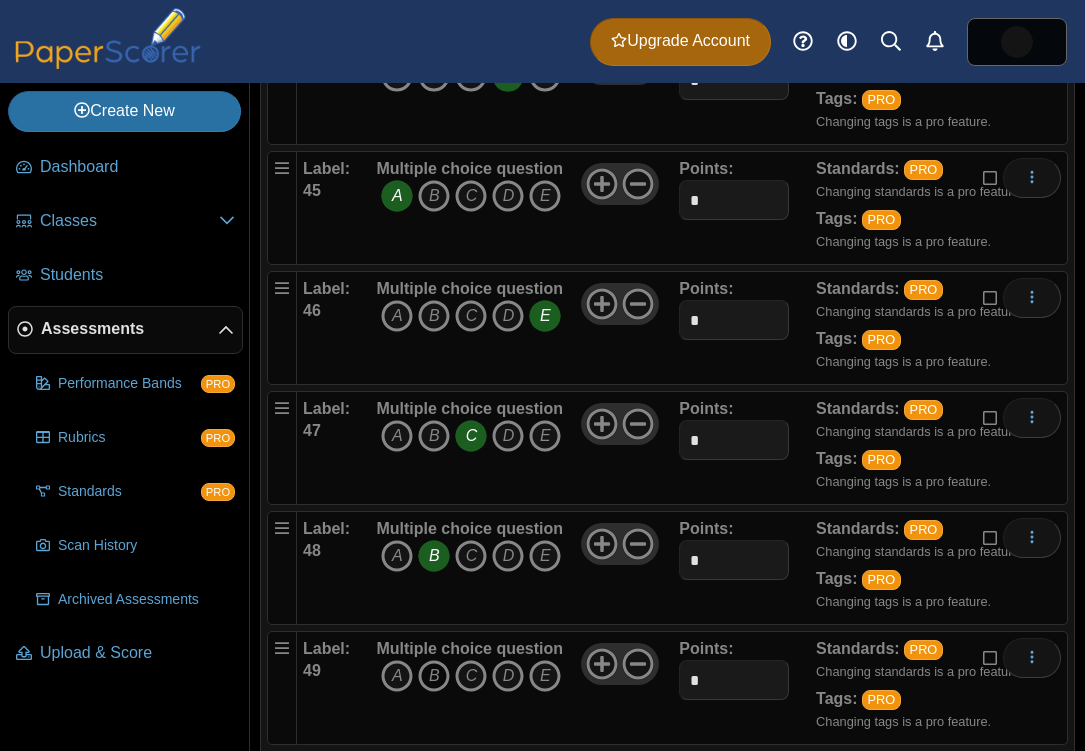 click on "B" at bounding box center (434, 676) 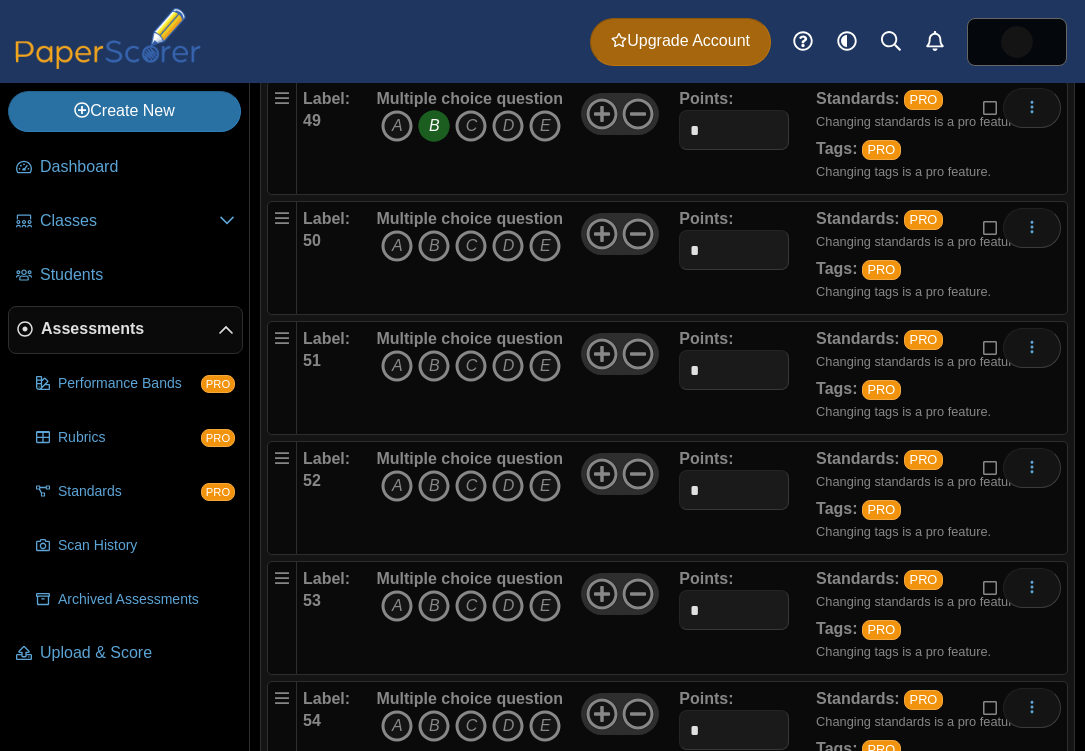 scroll, scrollTop: 6120, scrollLeft: 0, axis: vertical 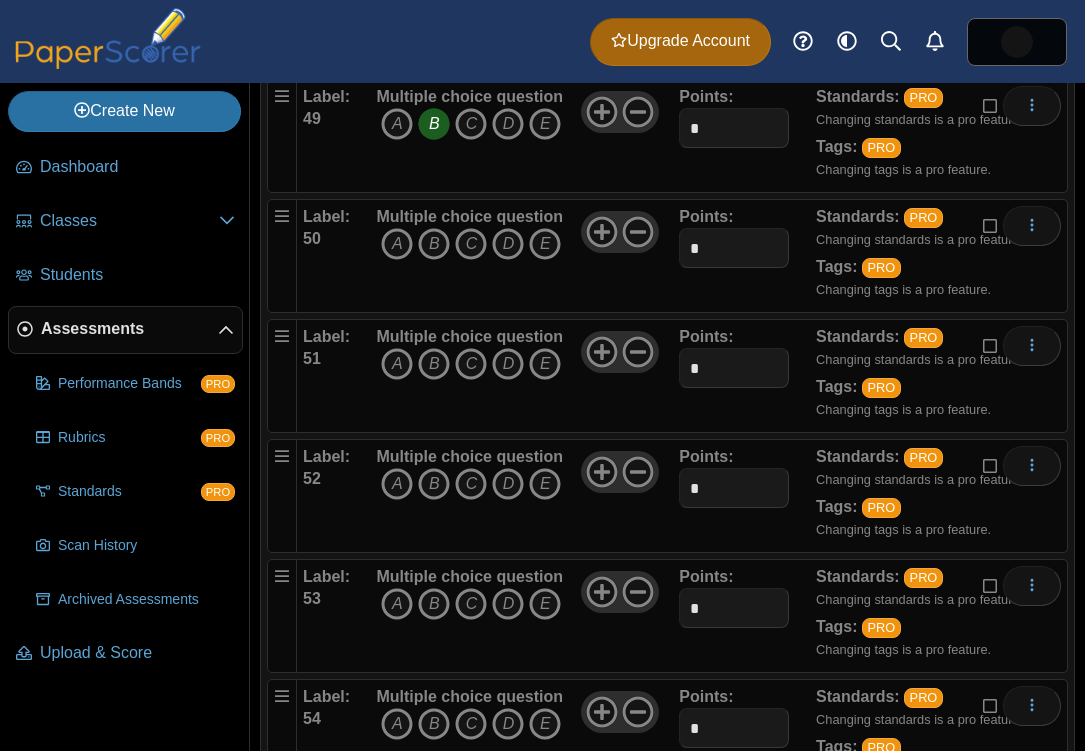 drag, startPoint x: 463, startPoint y: 238, endPoint x: 481, endPoint y: 320, distance: 83.95237 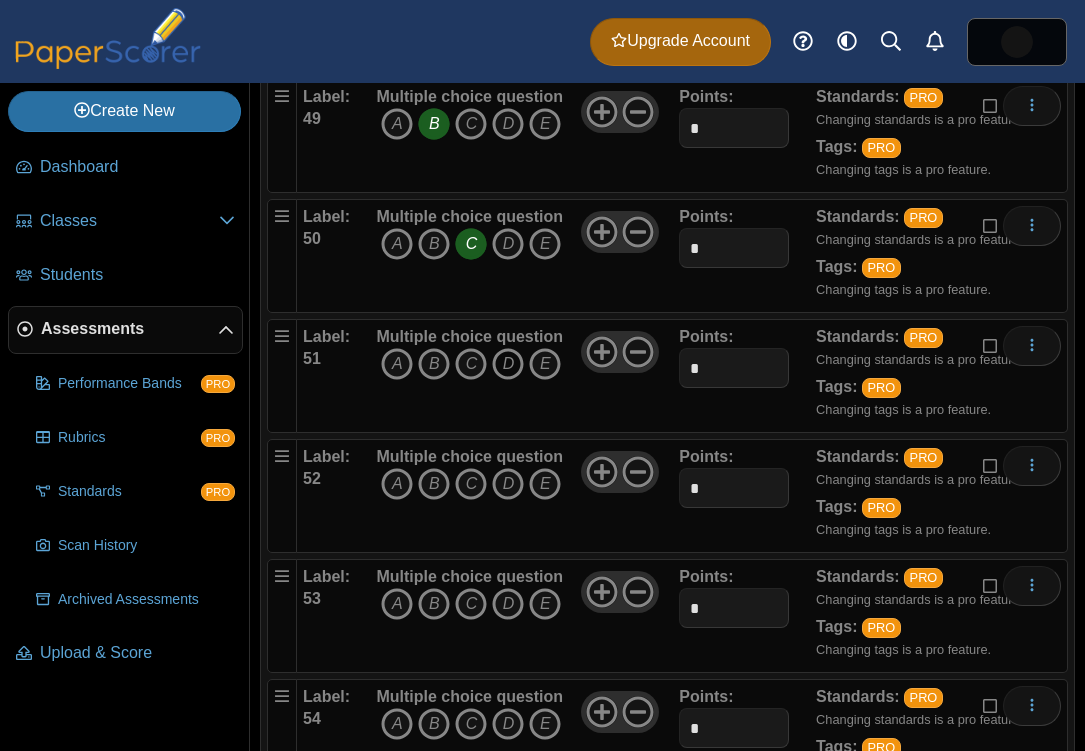 click on "D" at bounding box center (508, 364) 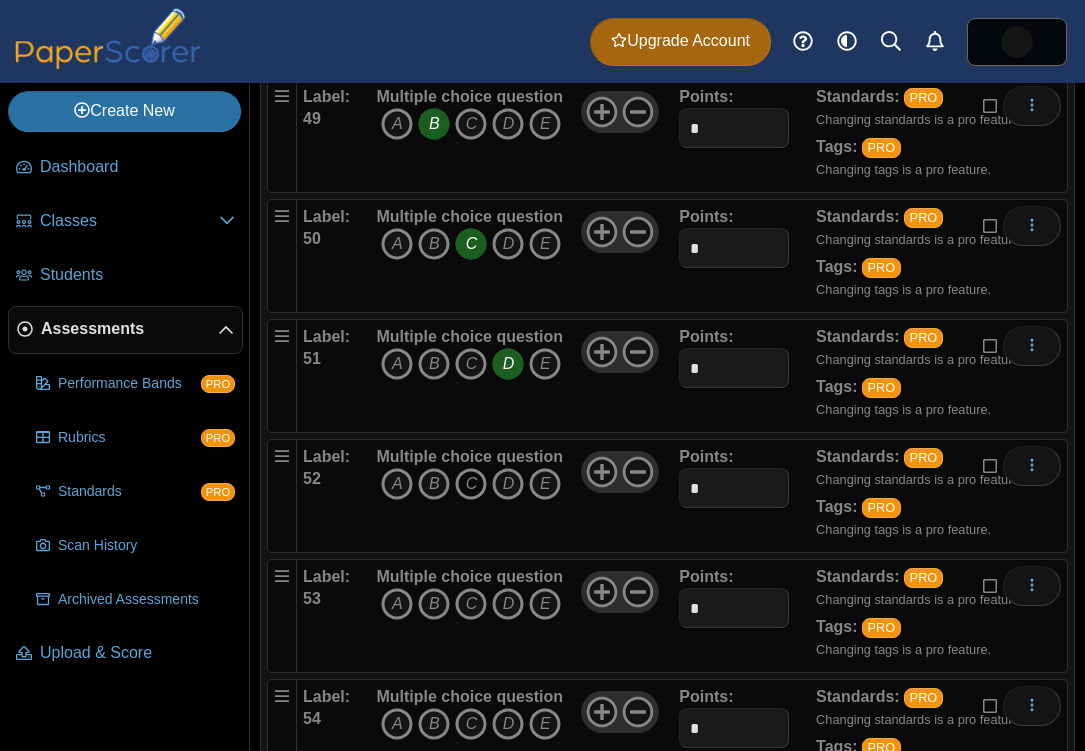 click on "C" at bounding box center [471, 484] 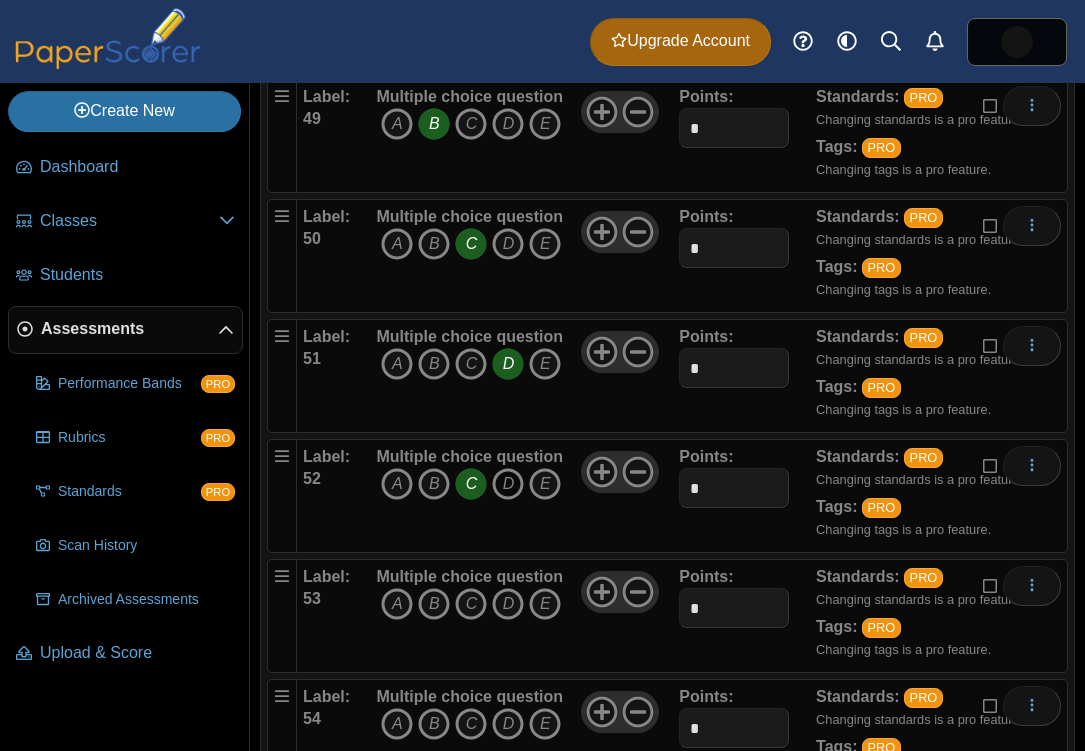 click on "D" at bounding box center [508, 484] 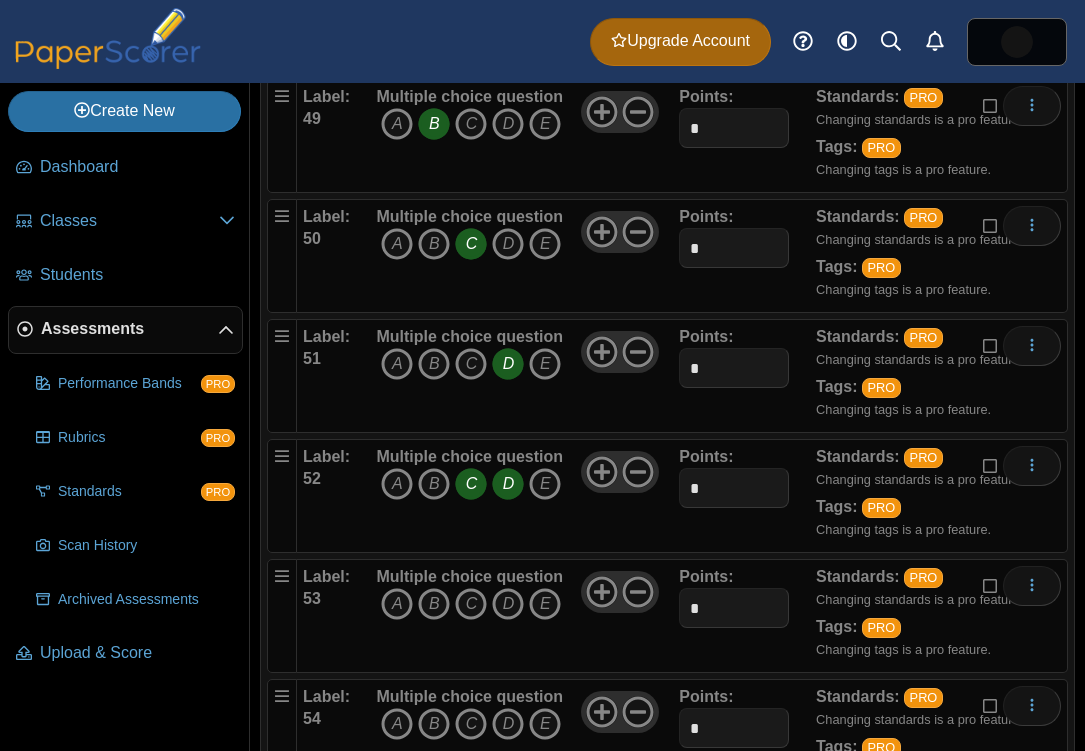 click on "A
B
C
D E" at bounding box center [469, 486] 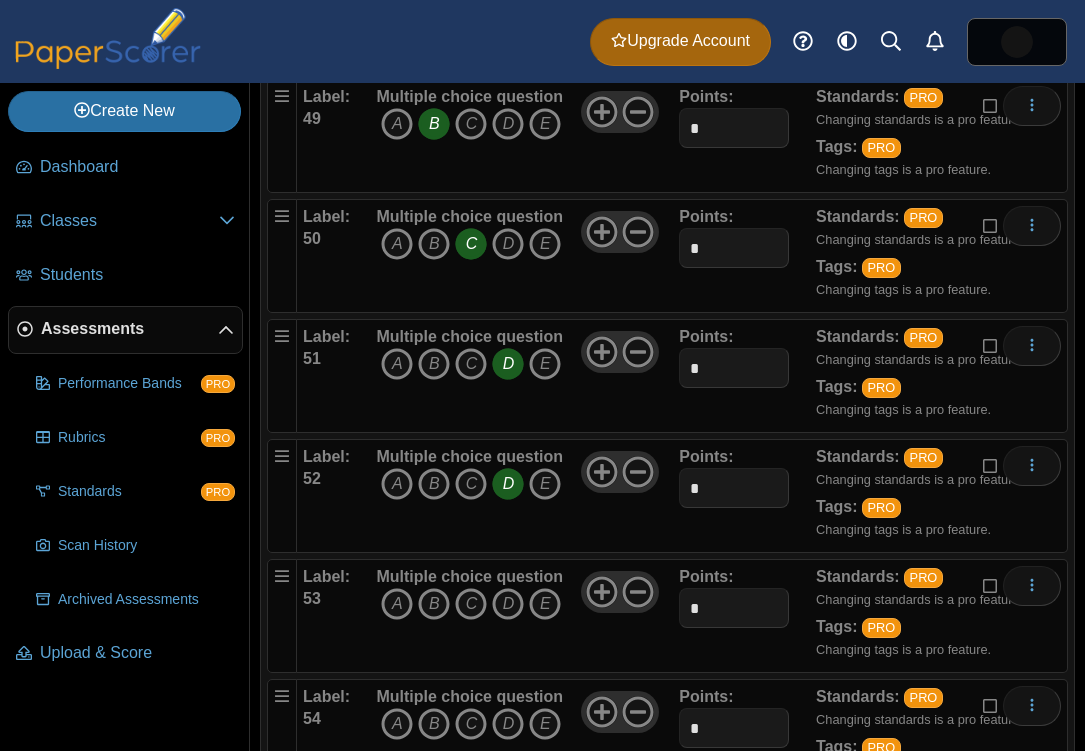 drag, startPoint x: 398, startPoint y: 600, endPoint x: 409, endPoint y: 635, distance: 36.687874 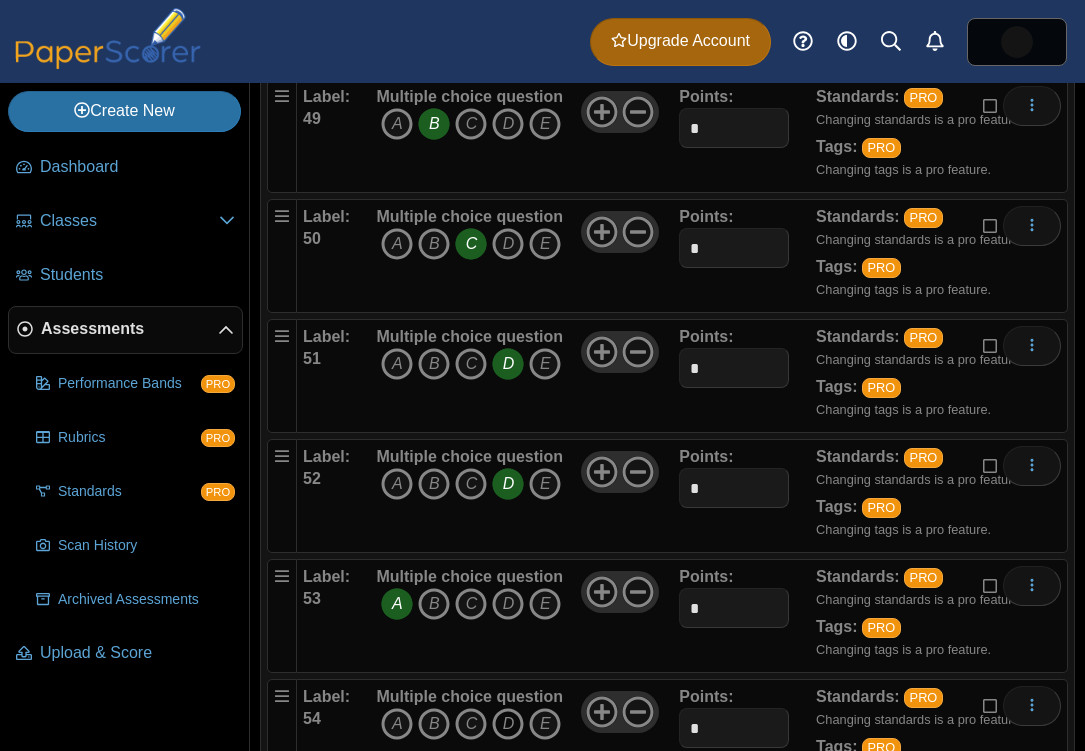 click on "D" at bounding box center [508, 724] 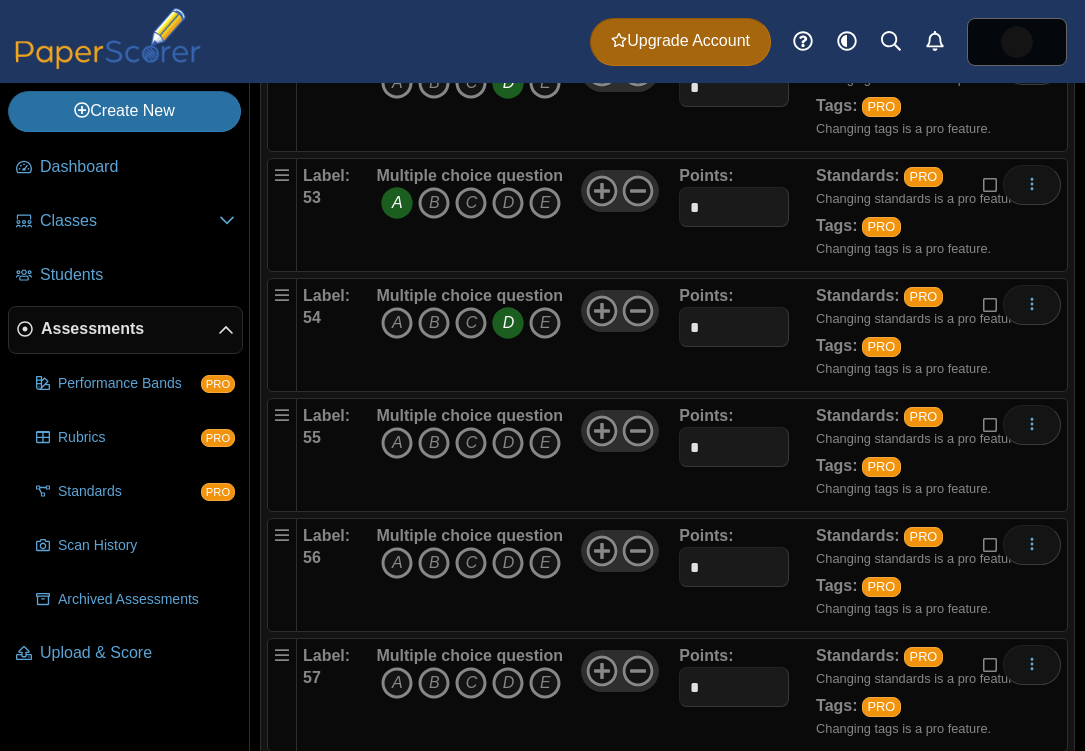 scroll, scrollTop: 6525, scrollLeft: 0, axis: vertical 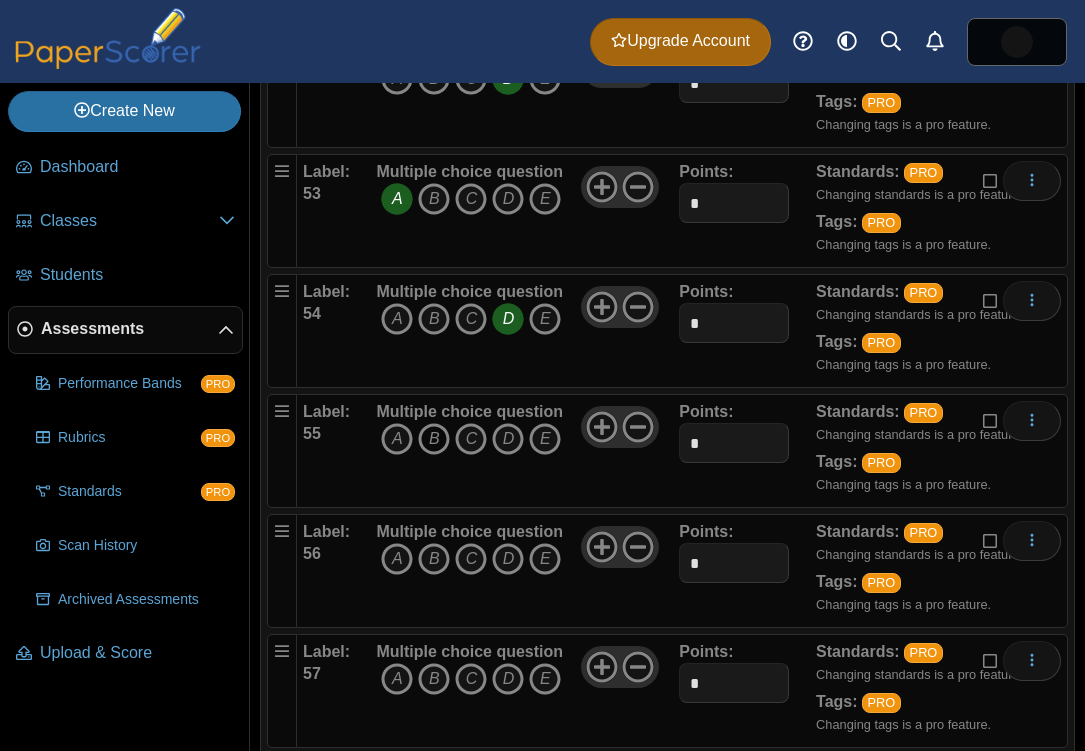click on "B" at bounding box center (434, 439) 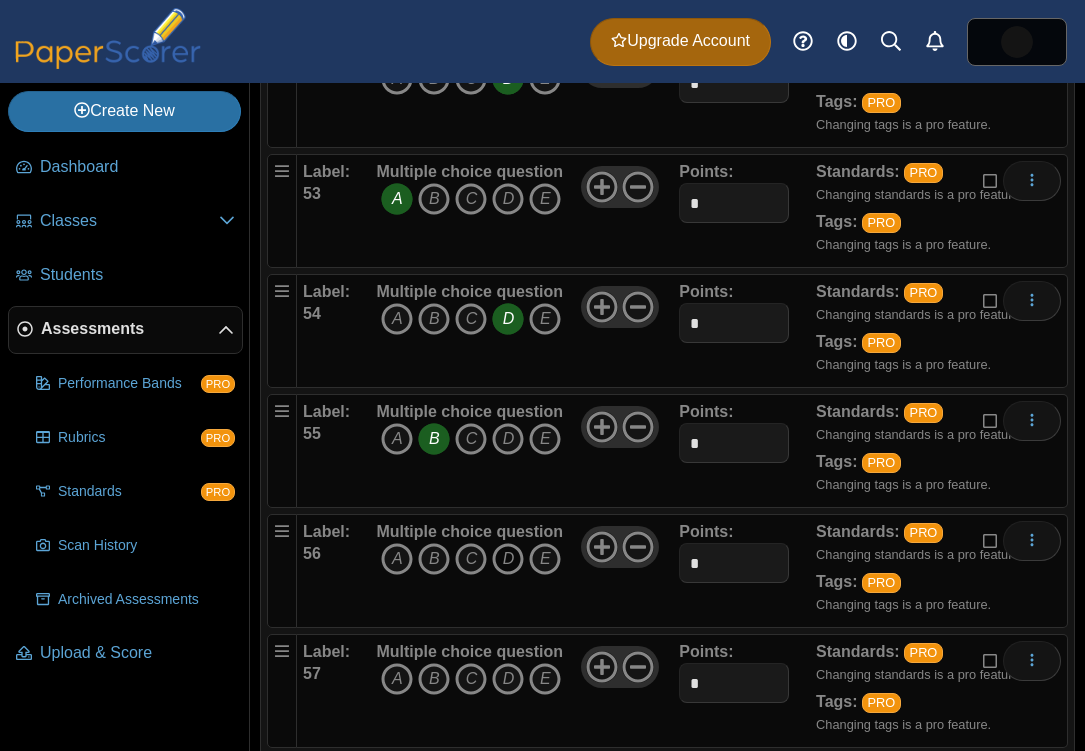 click on "D" at bounding box center [508, 559] 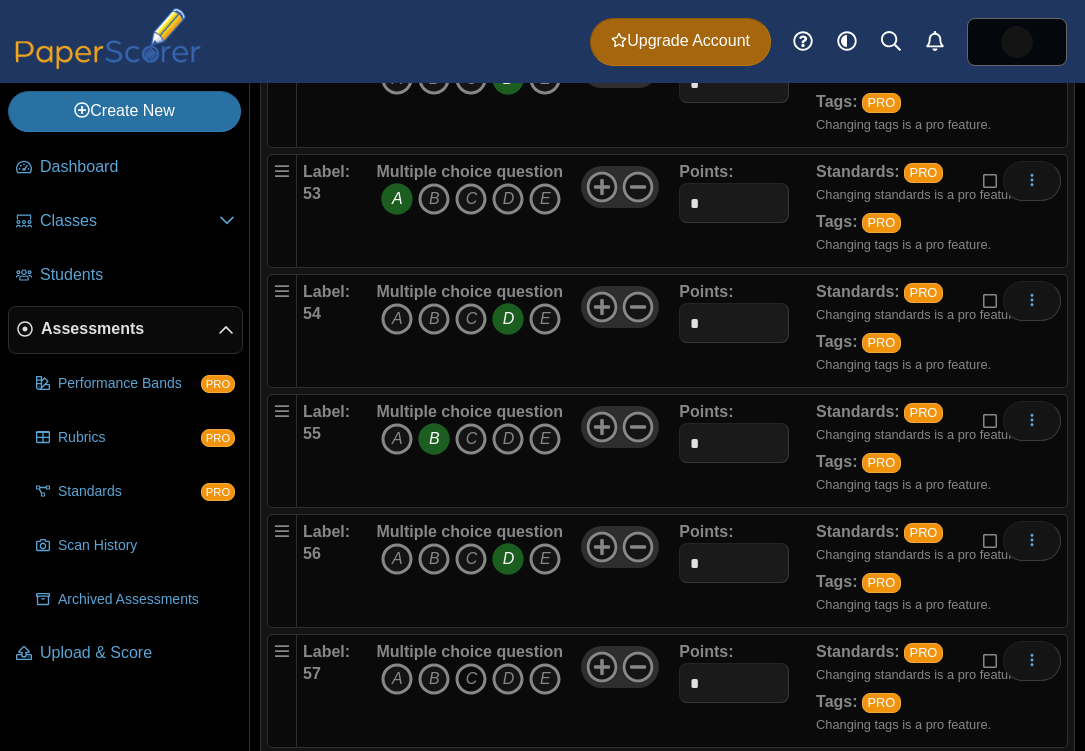 click on "C" at bounding box center (471, 679) 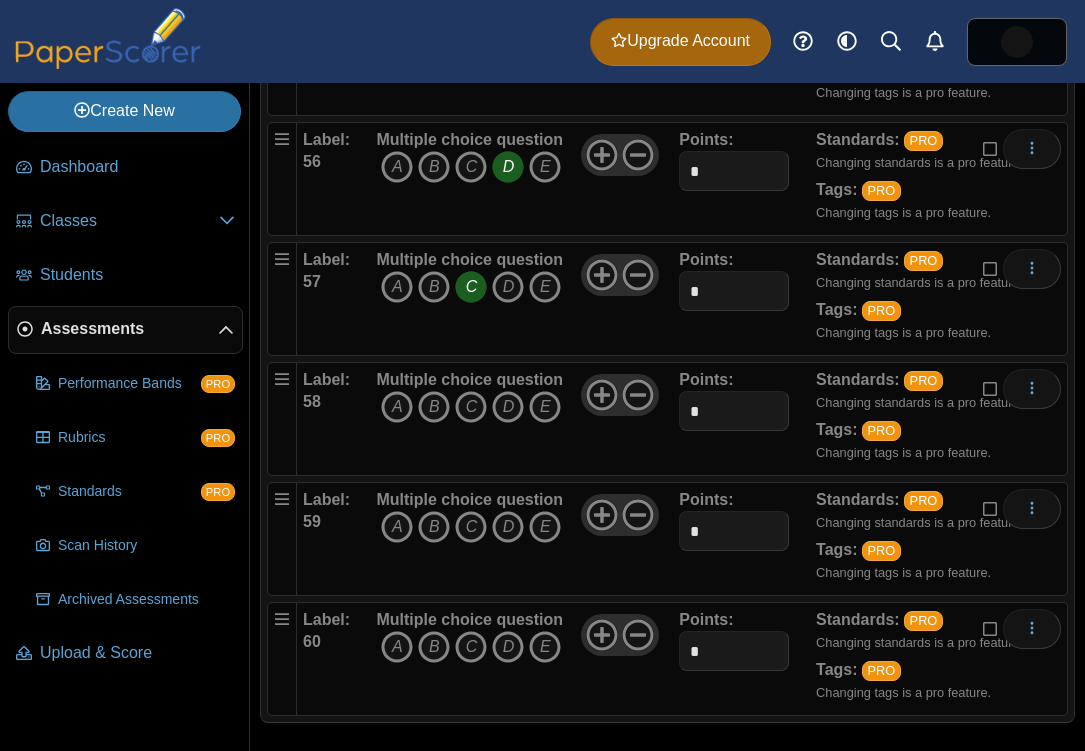 scroll, scrollTop: 6928, scrollLeft: 0, axis: vertical 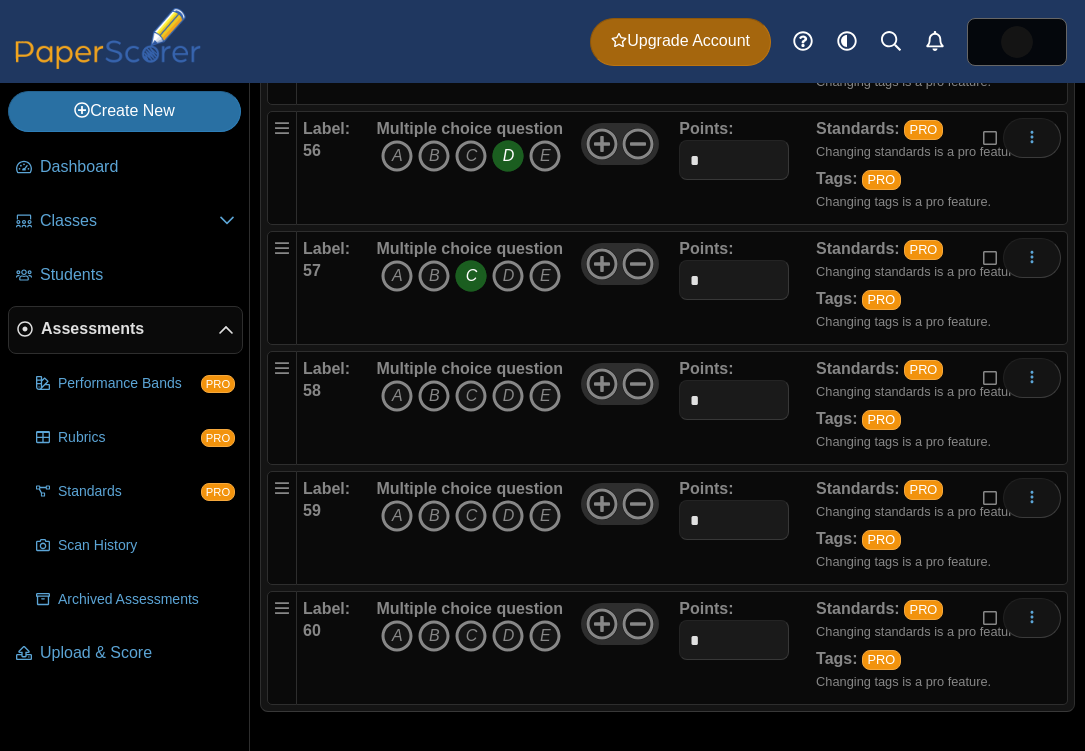 click on "B" at bounding box center (434, 396) 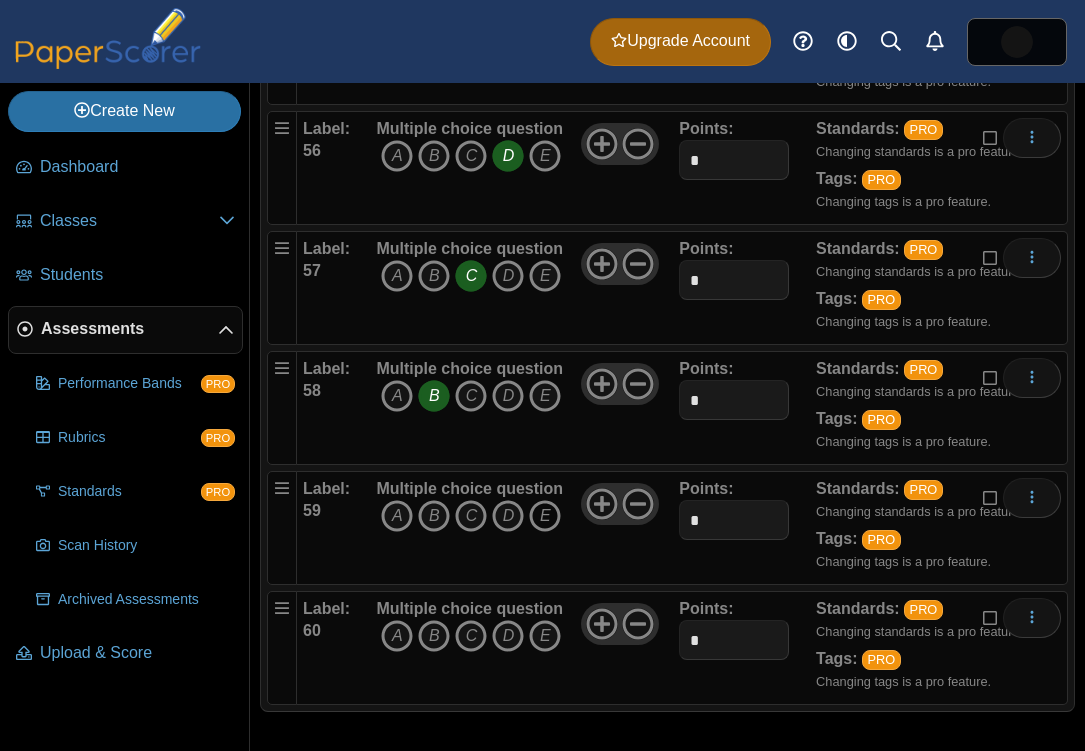 click on "E" at bounding box center (545, 516) 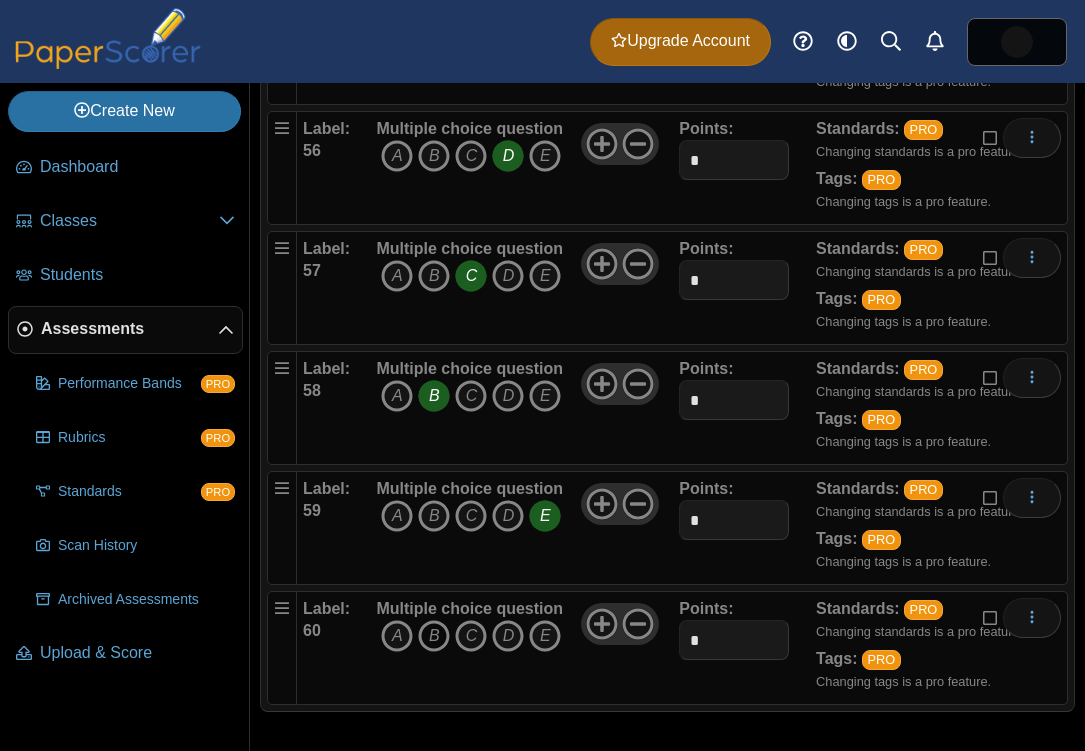 click on "B" at bounding box center [434, 636] 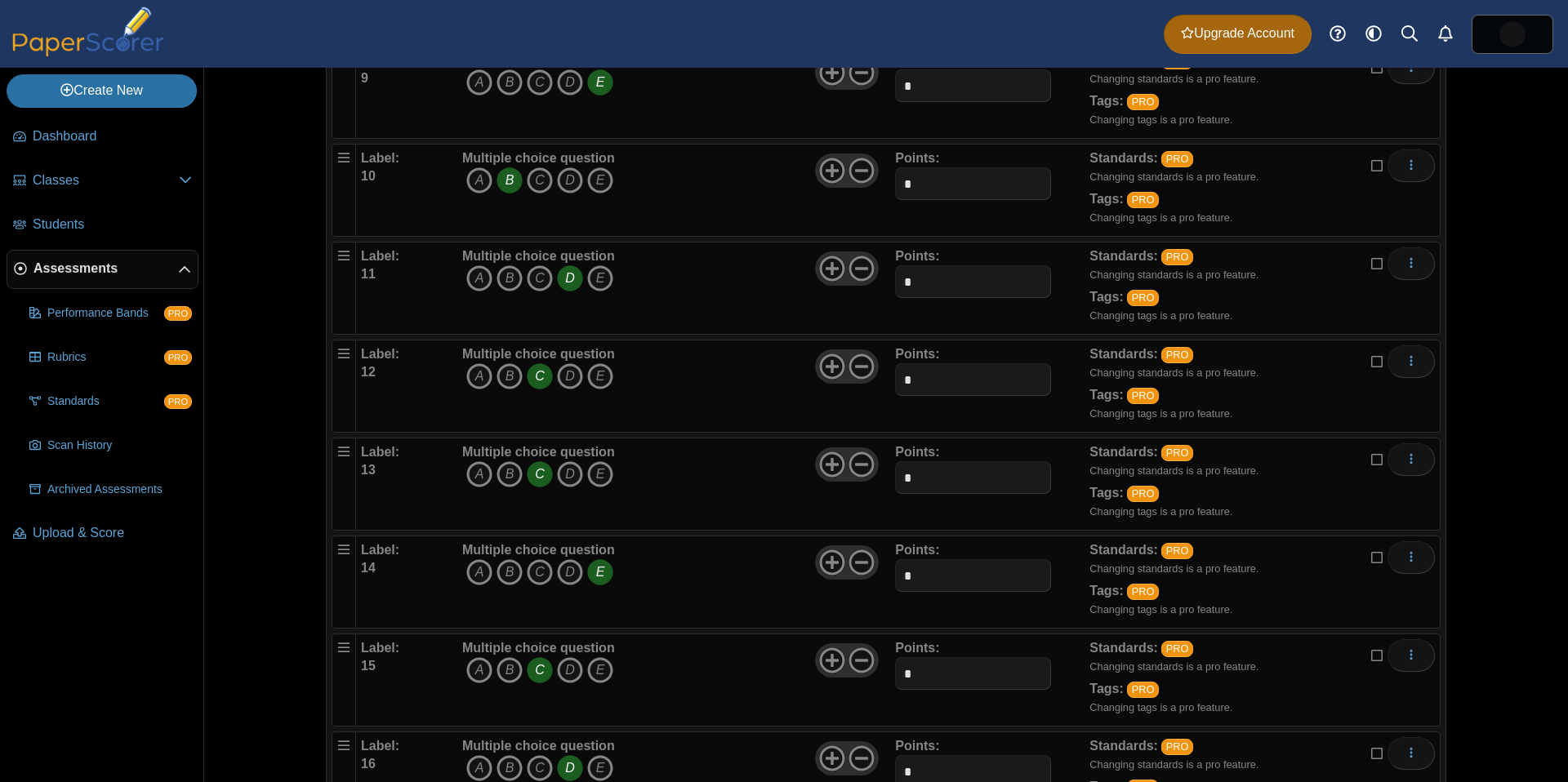 scroll, scrollTop: 1037, scrollLeft: 0, axis: vertical 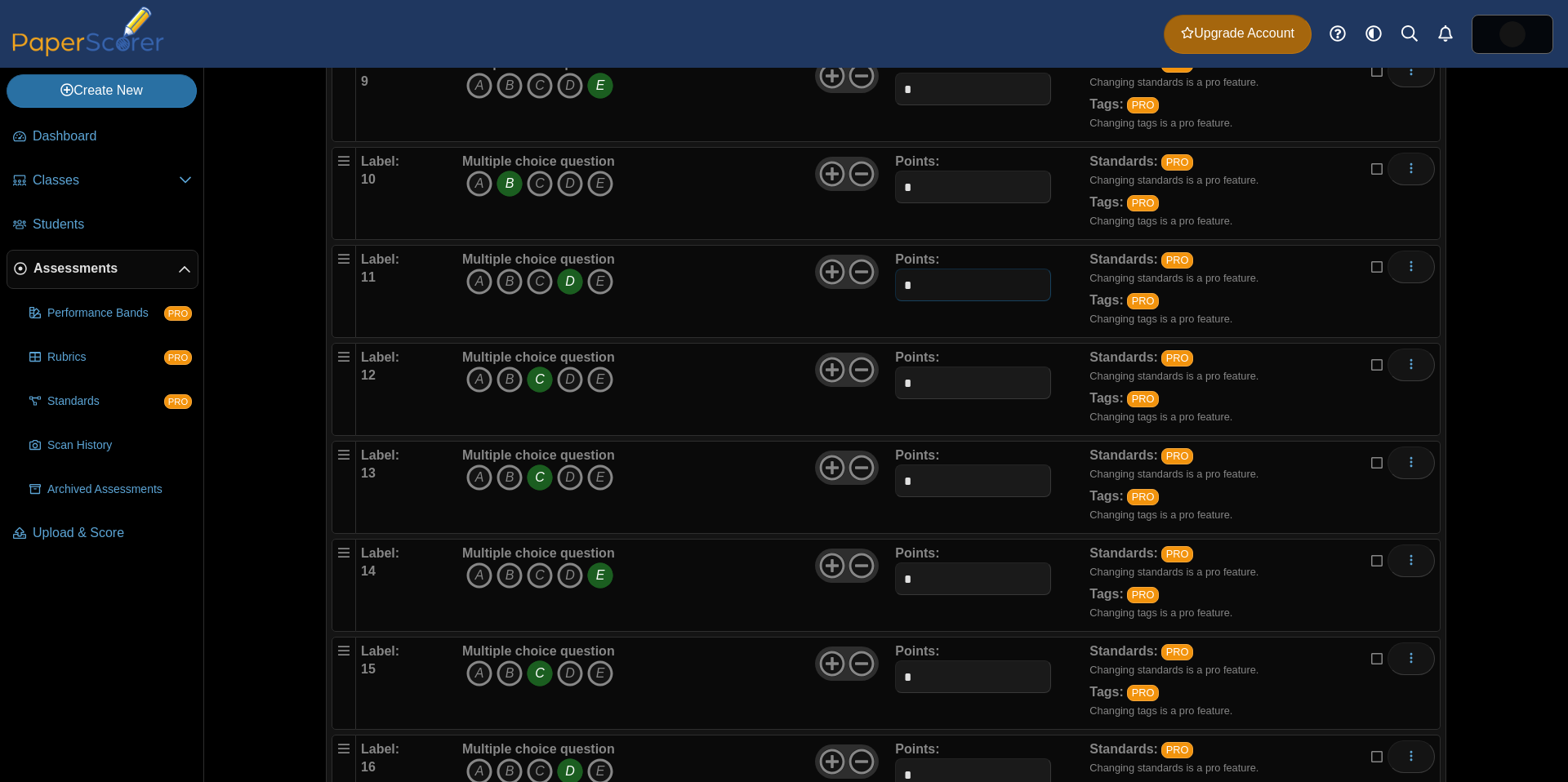 click on "*" at bounding box center [973, 285] 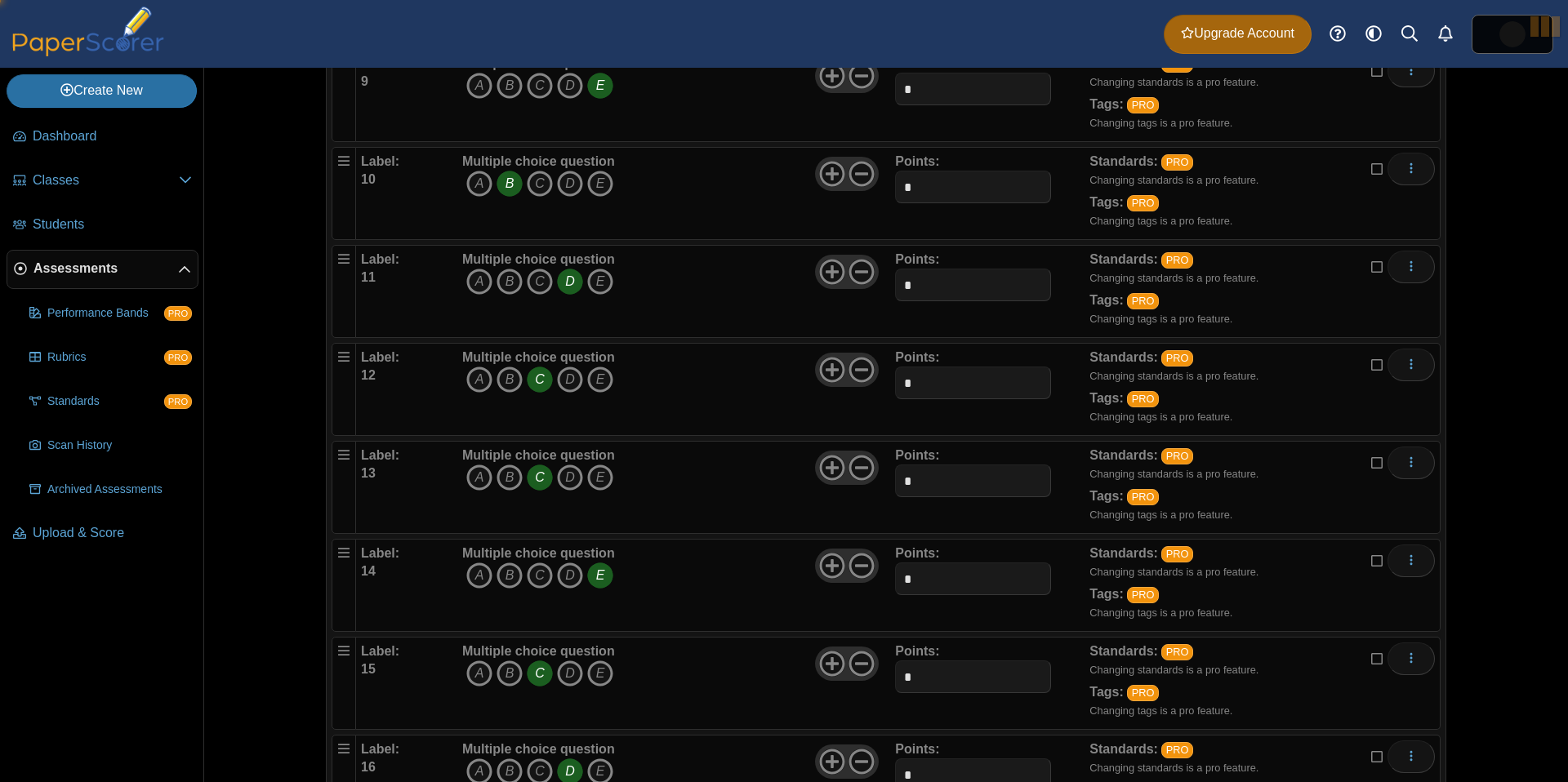 click on "Multiple choice question
A
B
C D E" at bounding box center (676, 291) 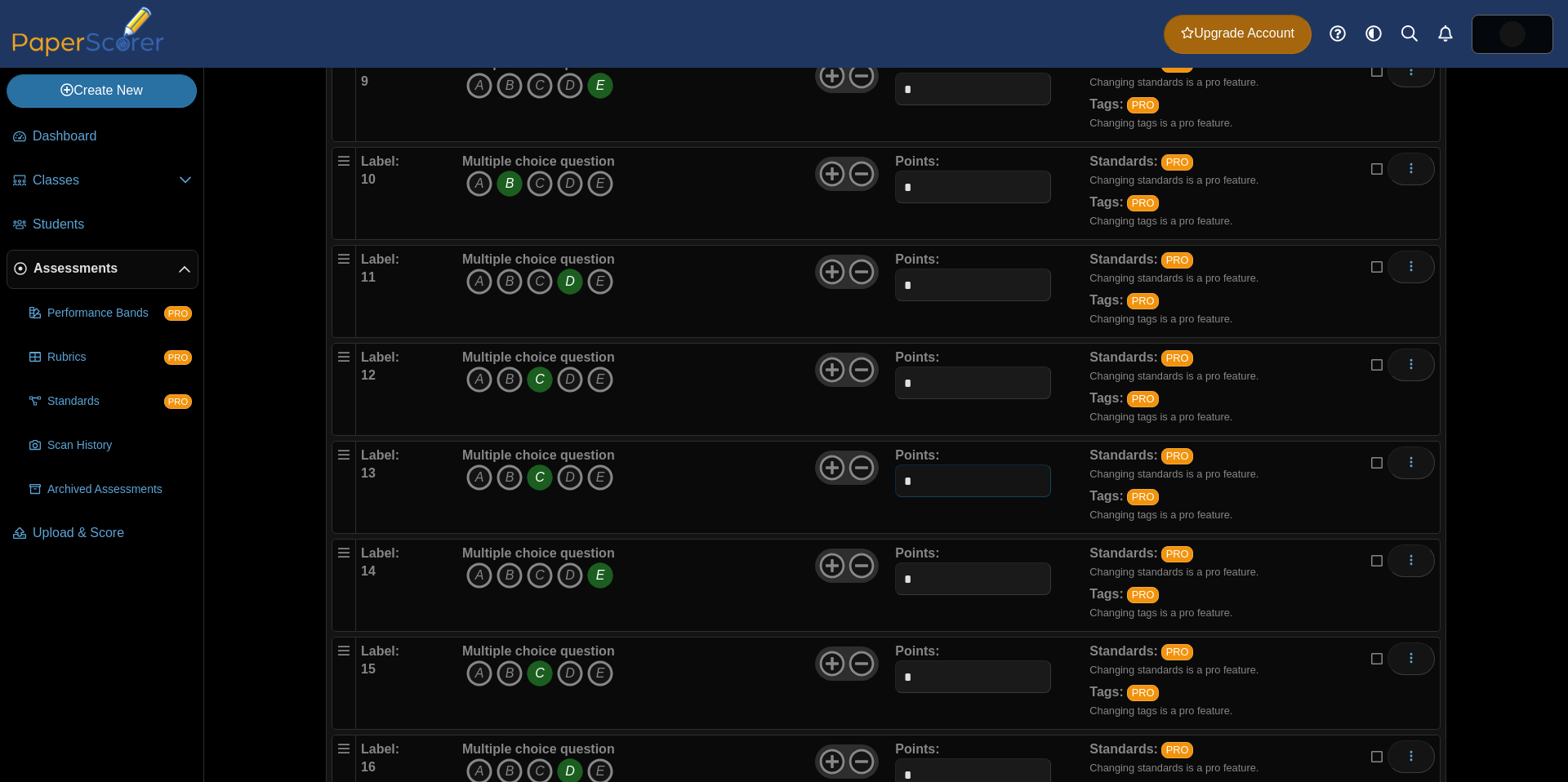 click on "*" at bounding box center [973, 481] 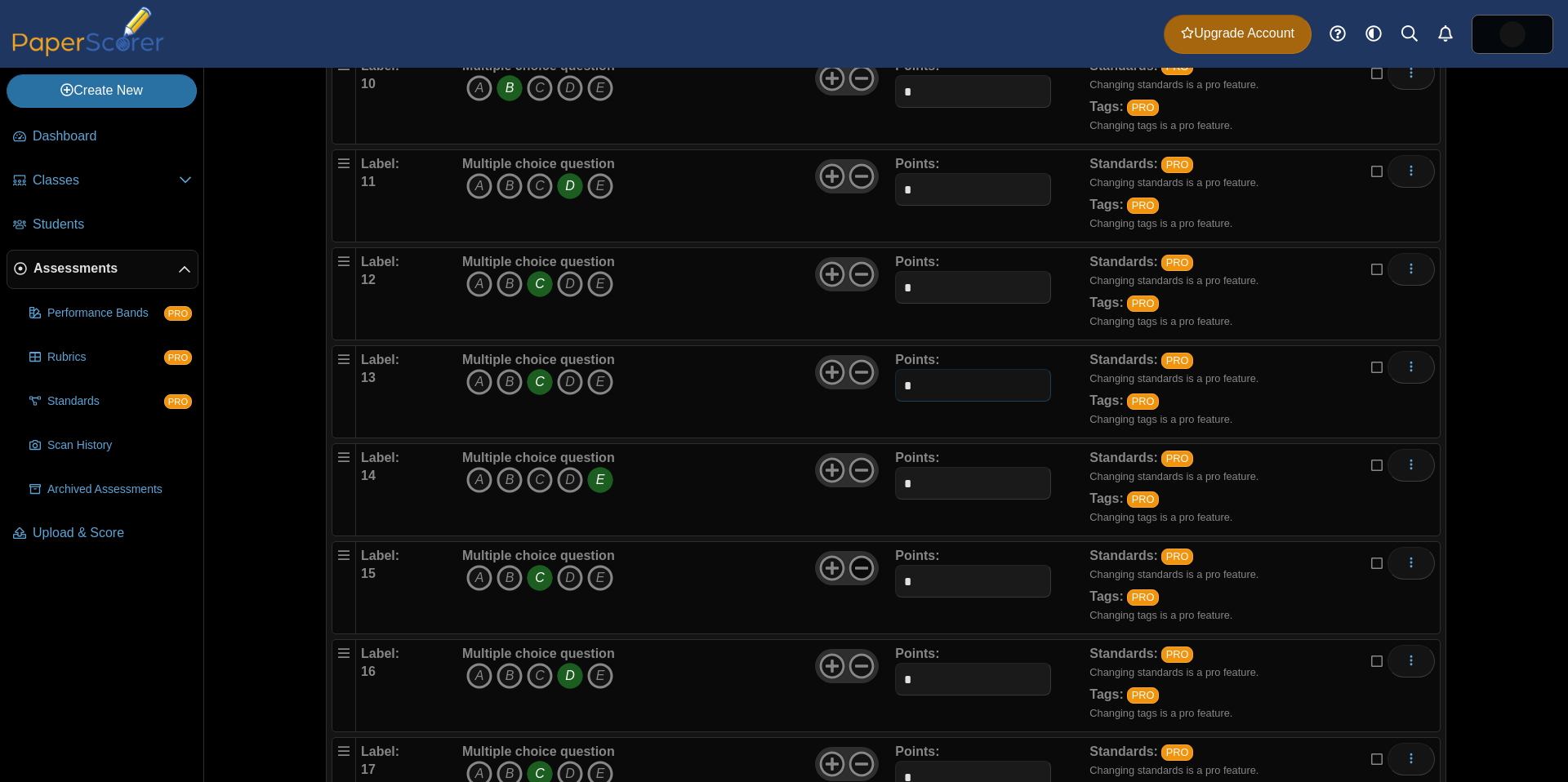 scroll, scrollTop: 1141, scrollLeft: 0, axis: vertical 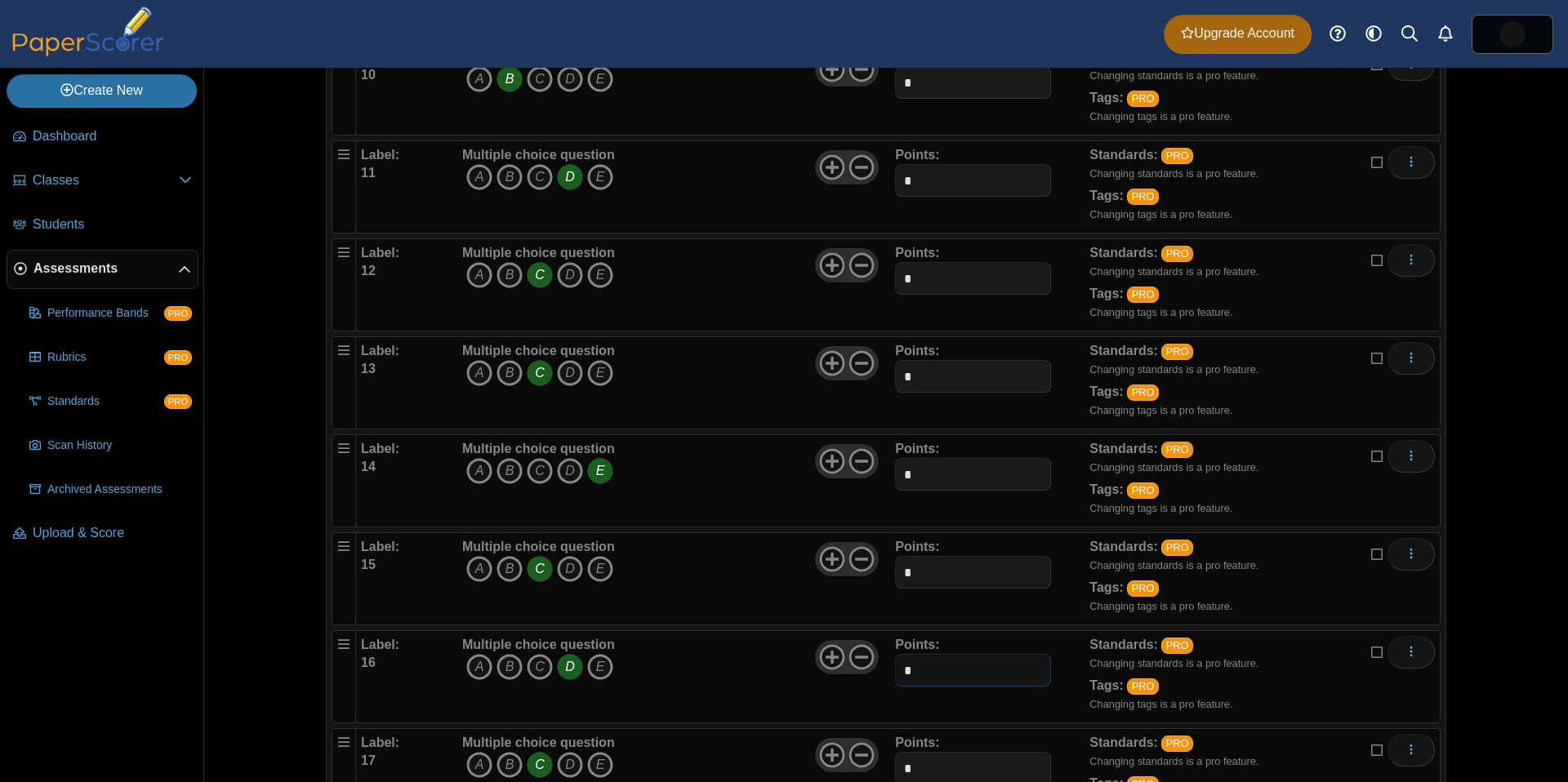 click on "*" at bounding box center [973, 670] 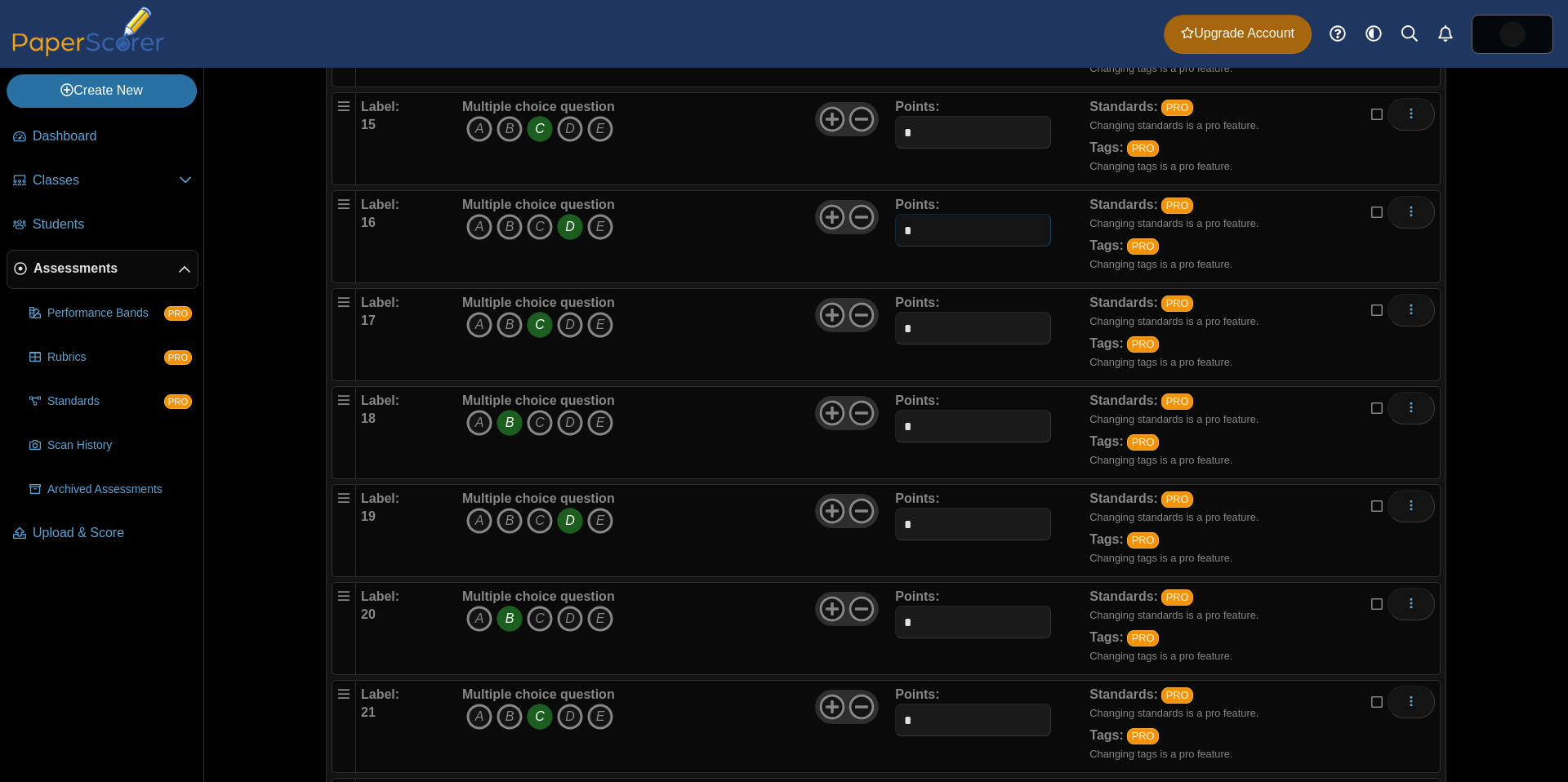 scroll, scrollTop: 1584, scrollLeft: 0, axis: vertical 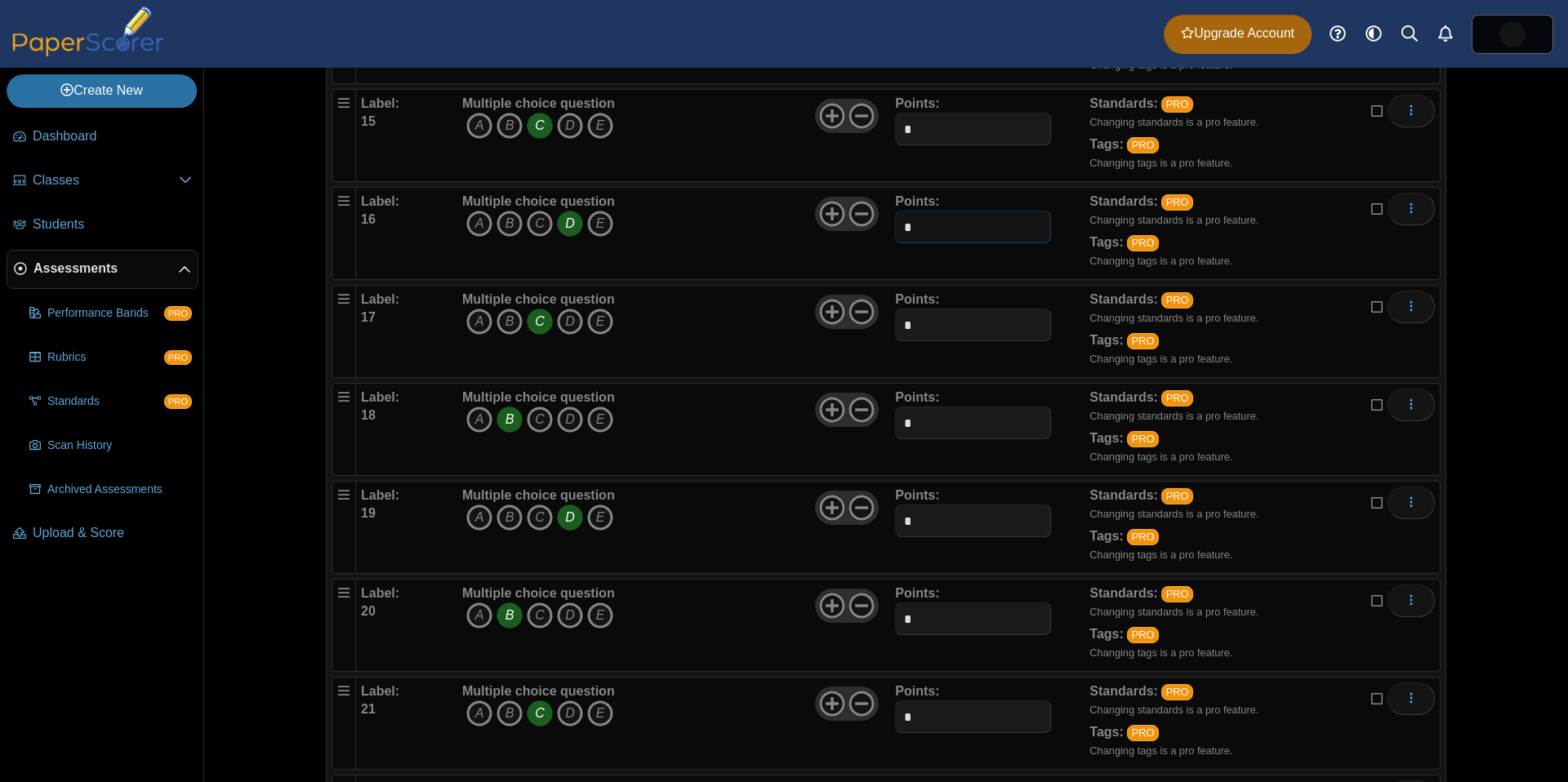 type on "*" 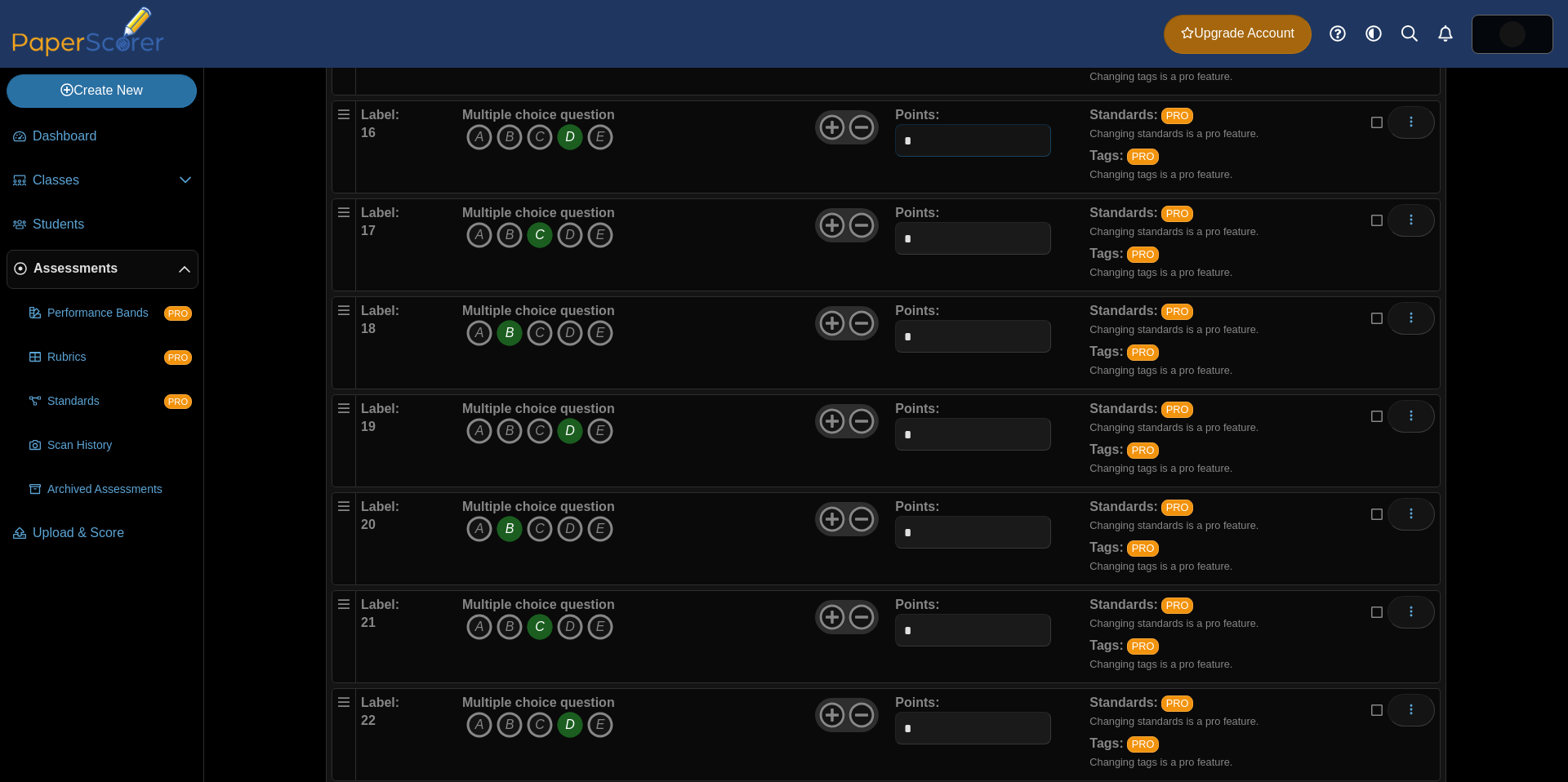 scroll, scrollTop: 1874, scrollLeft: 0, axis: vertical 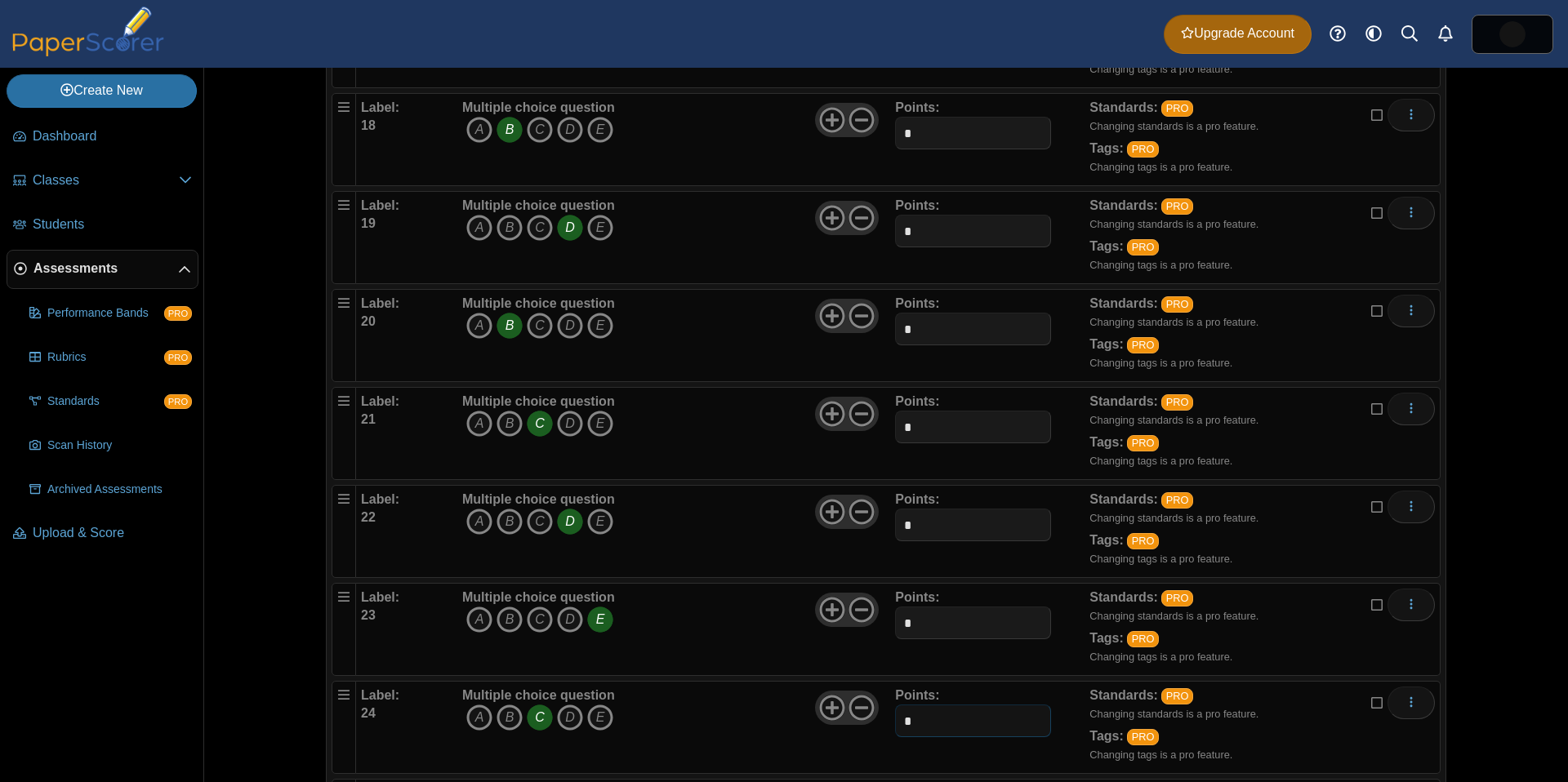 click on "*" at bounding box center [973, 721] 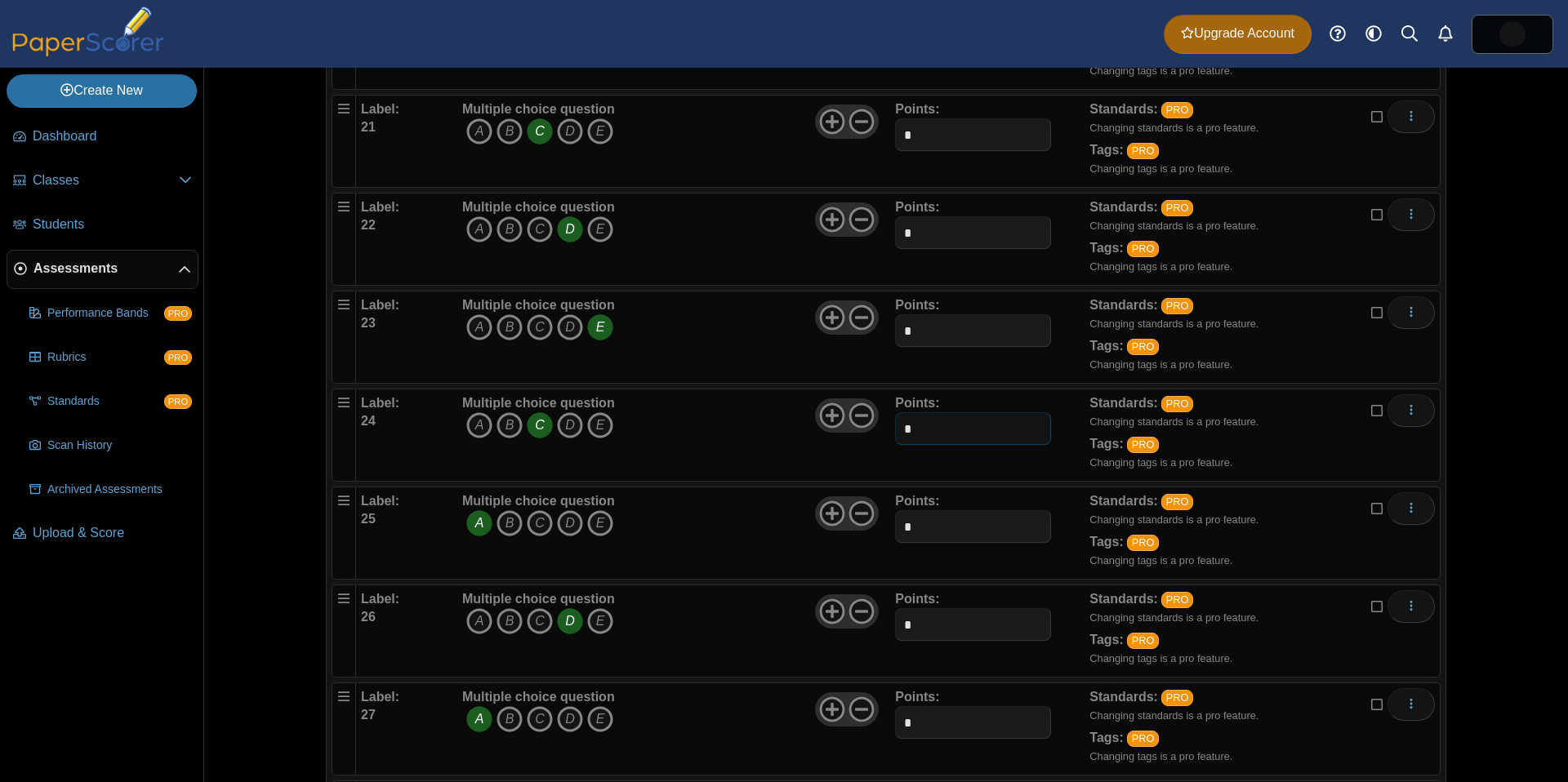 scroll, scrollTop: 2188, scrollLeft: 0, axis: vertical 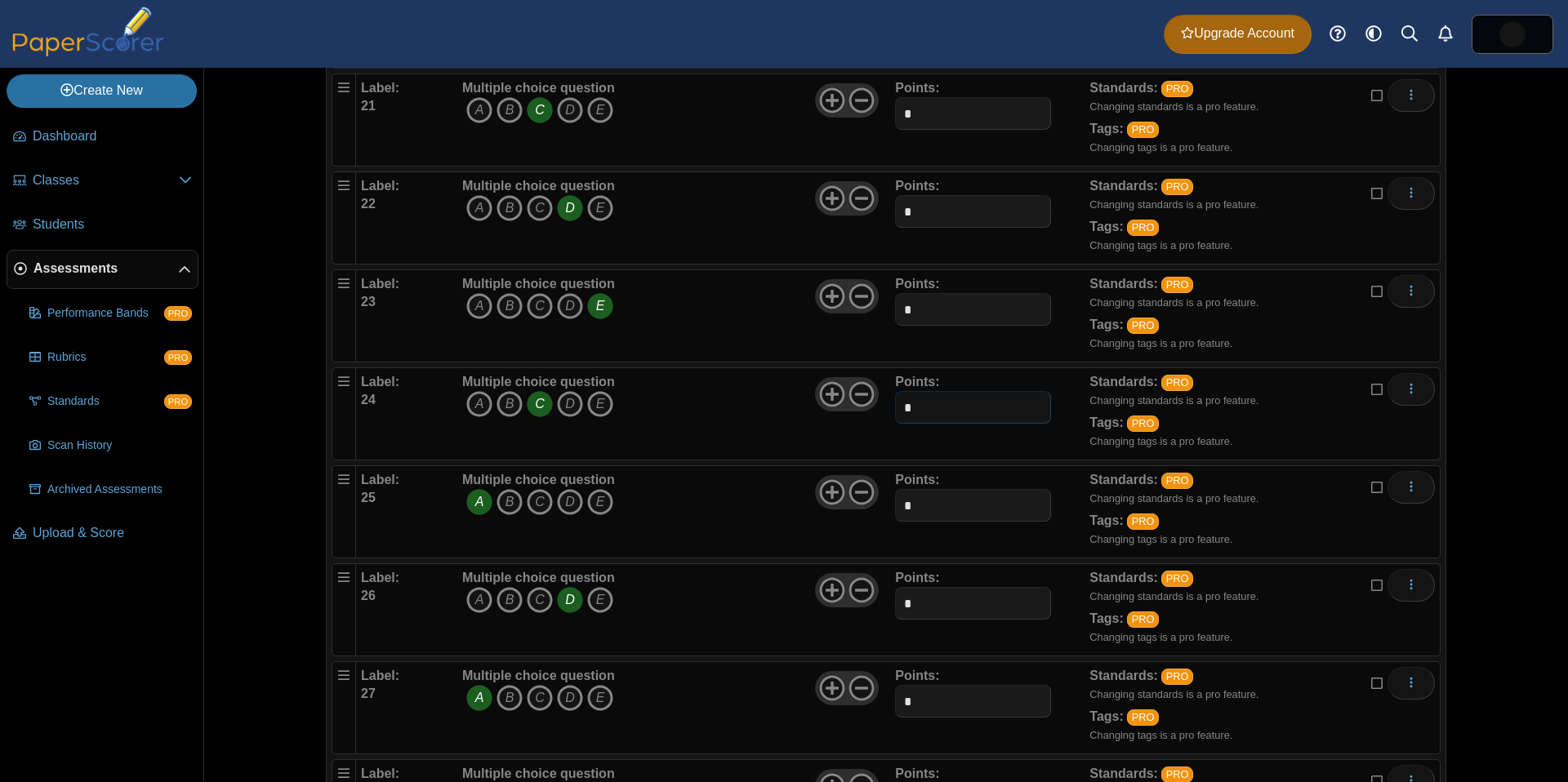 type on "*" 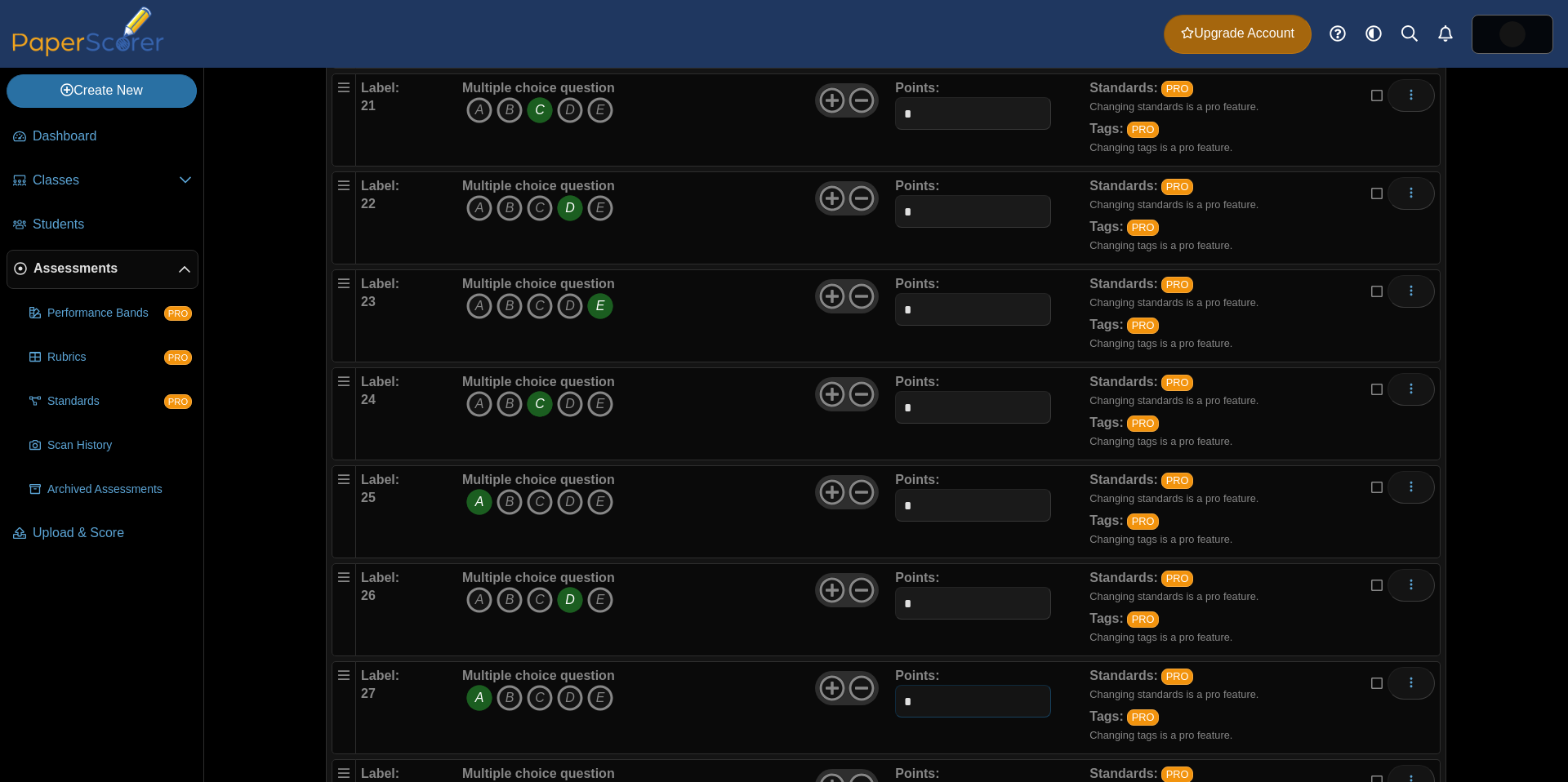click on "*" at bounding box center [973, 701] 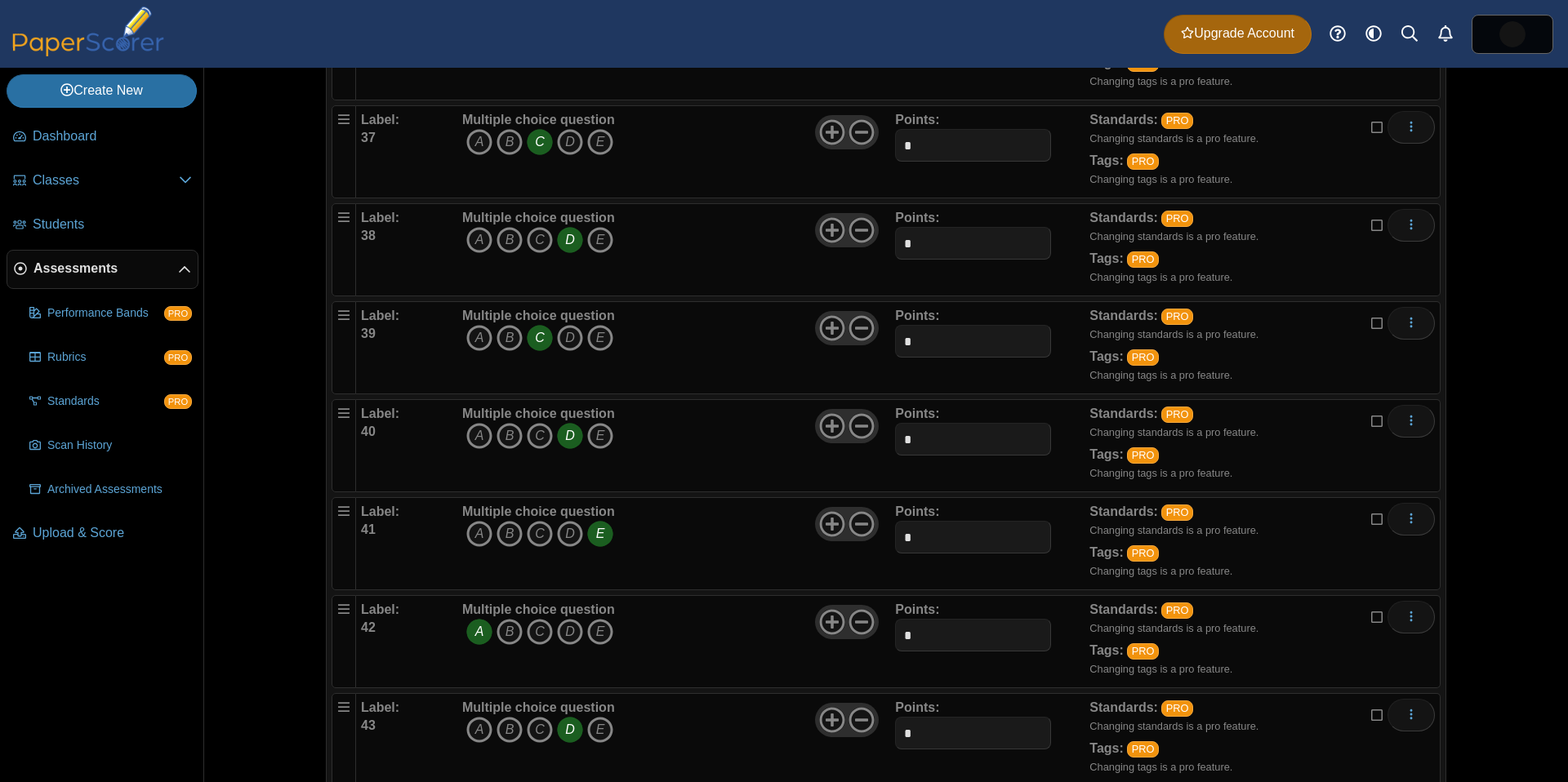 scroll, scrollTop: 3734, scrollLeft: 0, axis: vertical 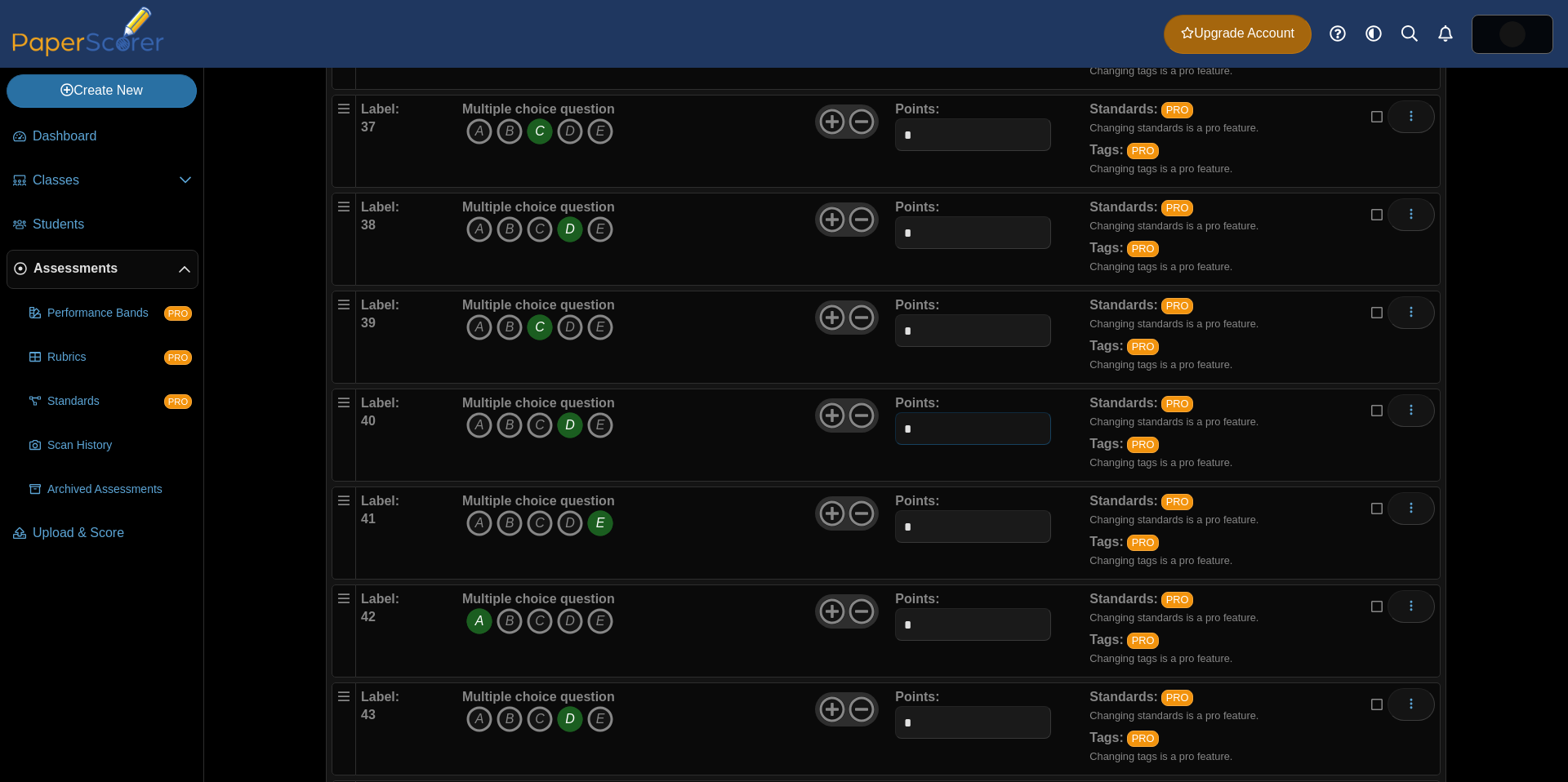 click on "*" at bounding box center (973, 429) 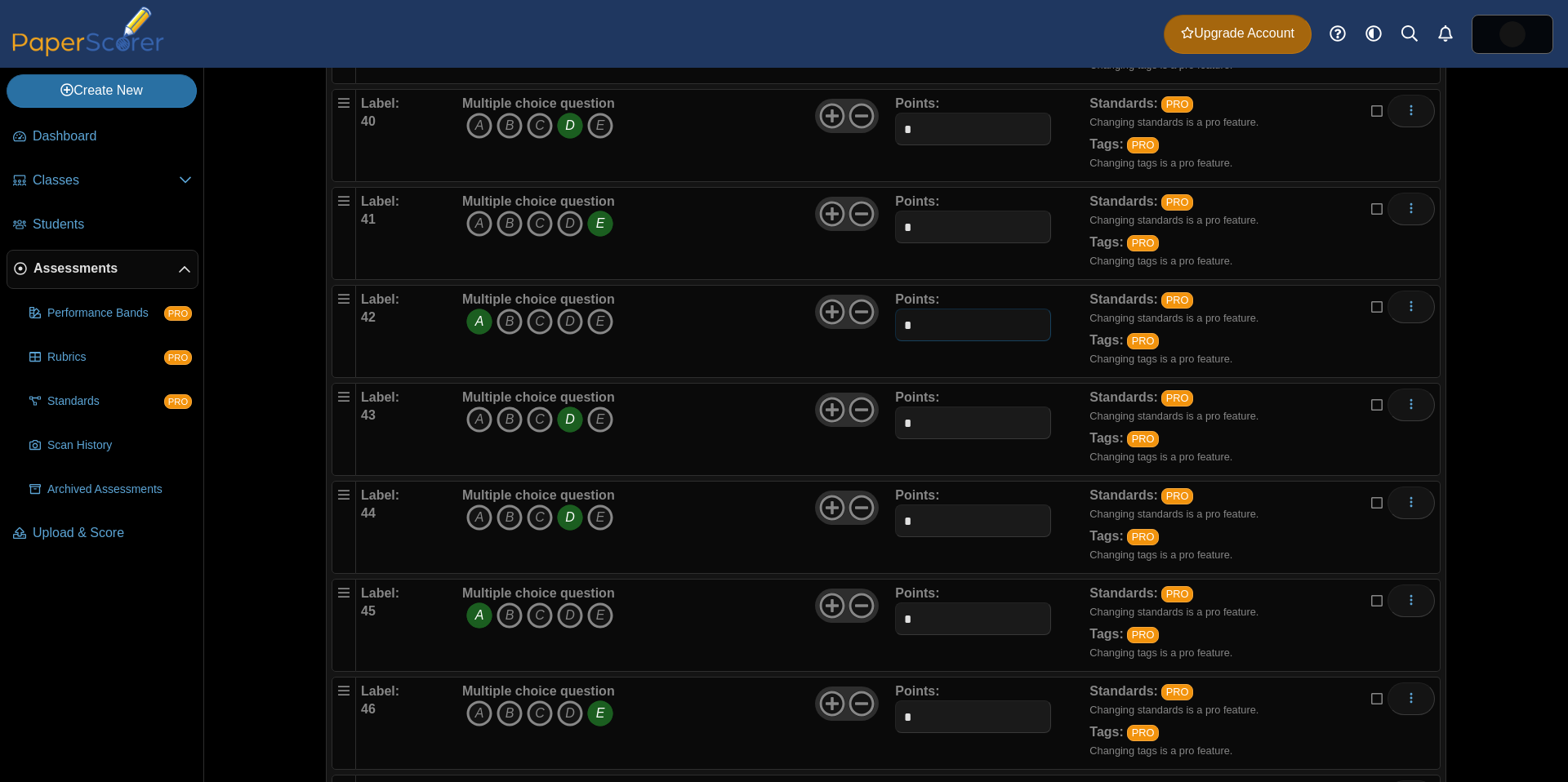click on "*" at bounding box center [973, 325] 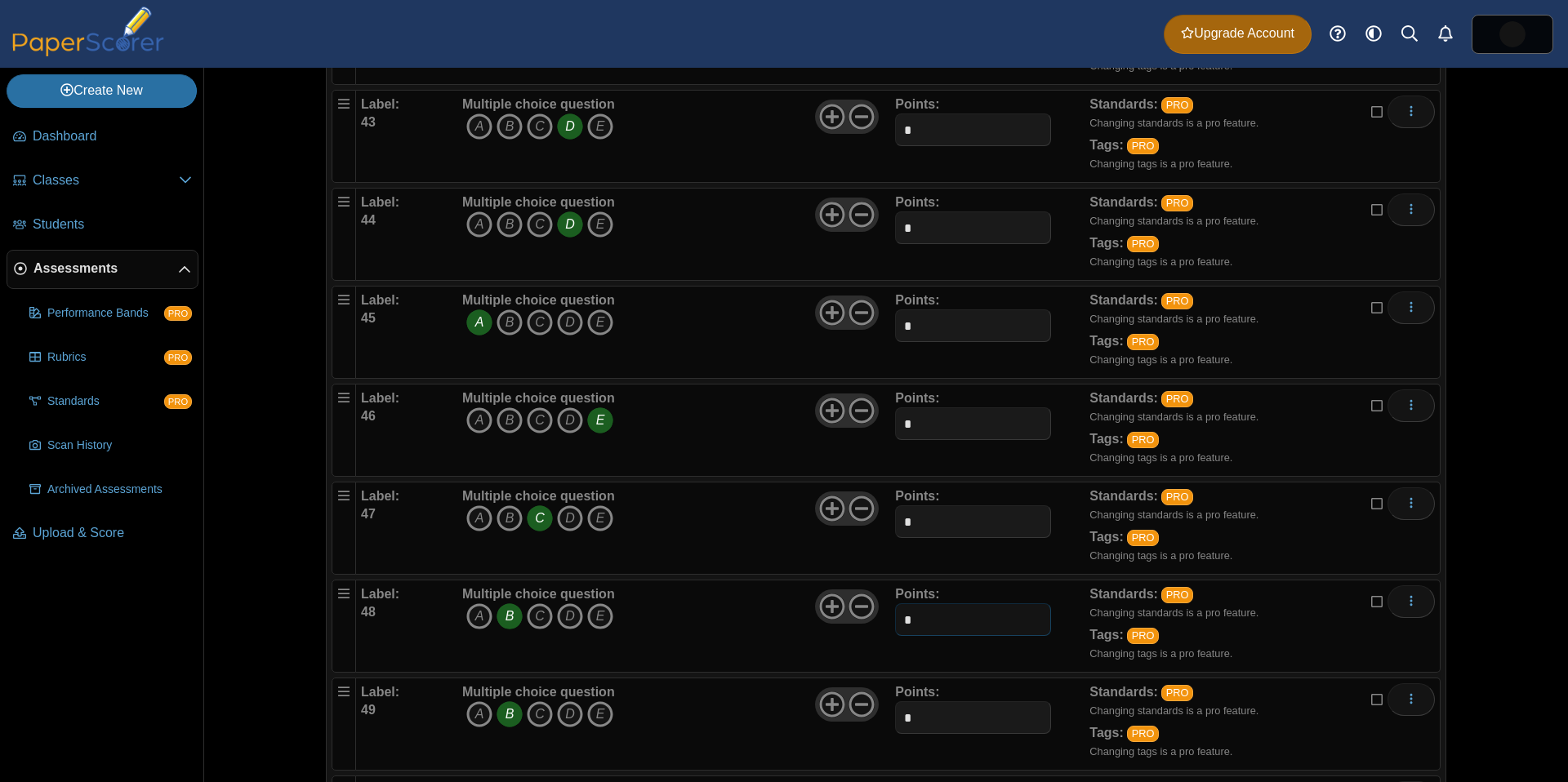 click on "*" at bounding box center [973, 620] 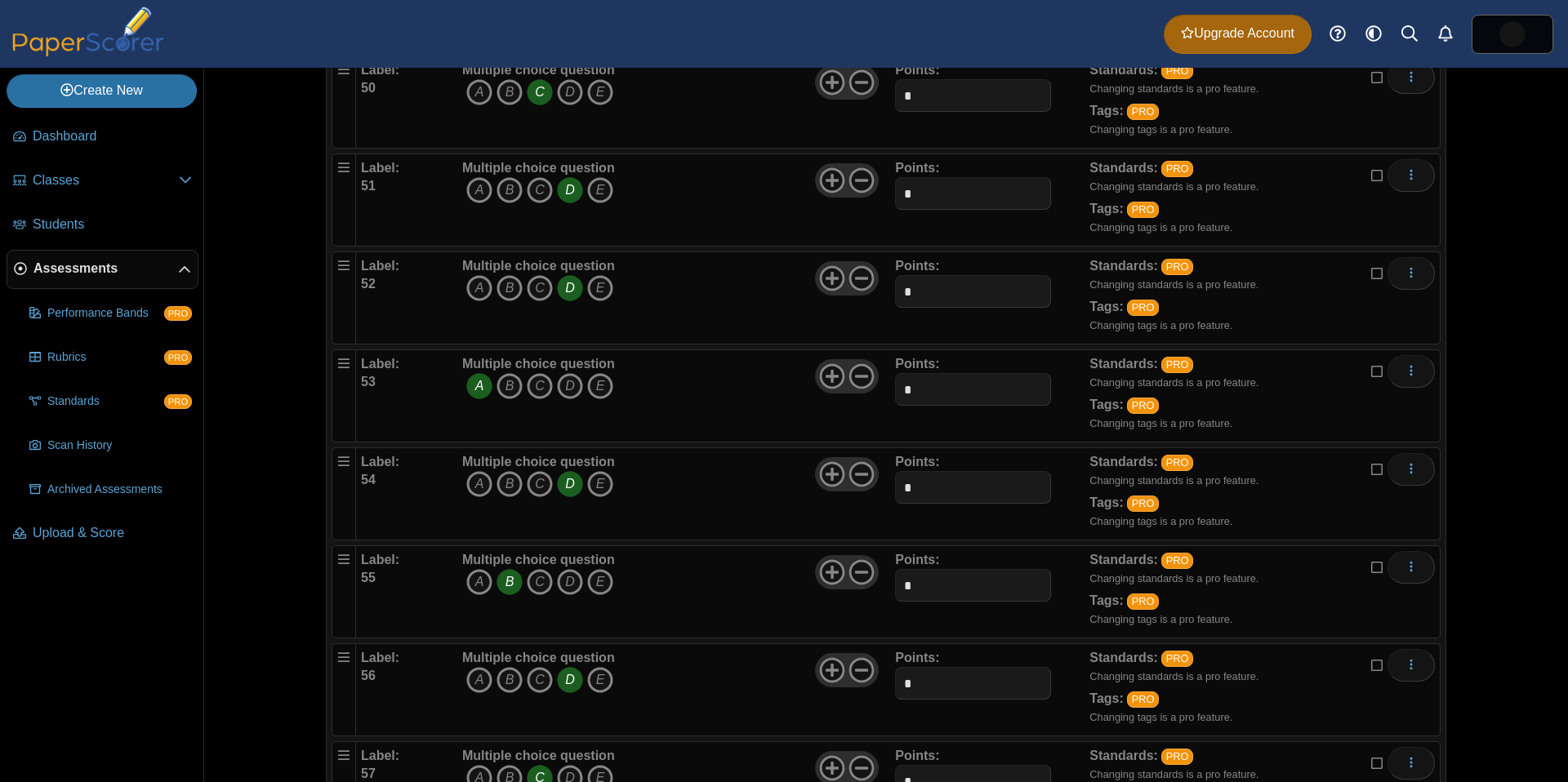 scroll, scrollTop: 5047, scrollLeft: 0, axis: vertical 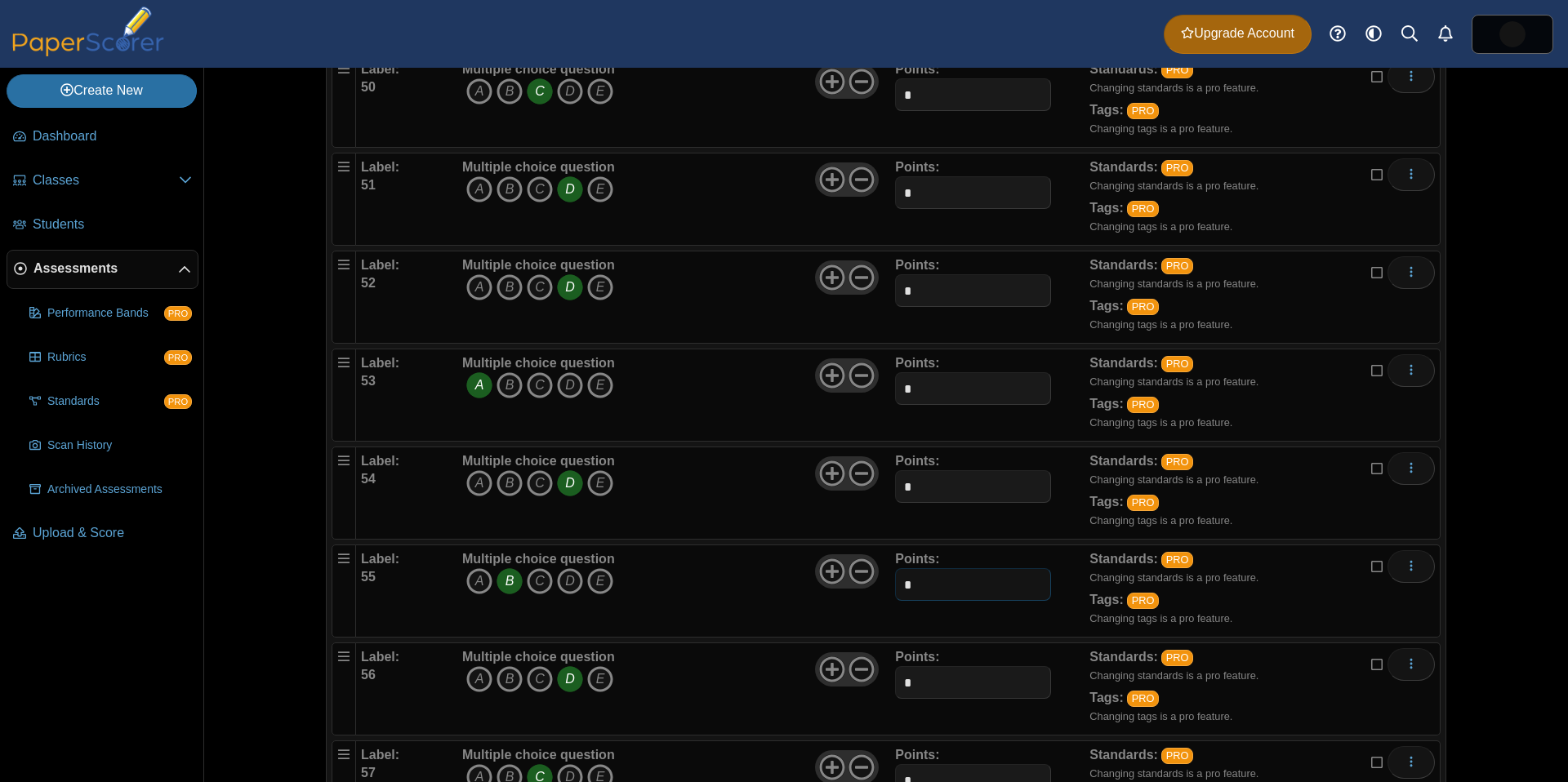 click on "*" at bounding box center [973, 584] 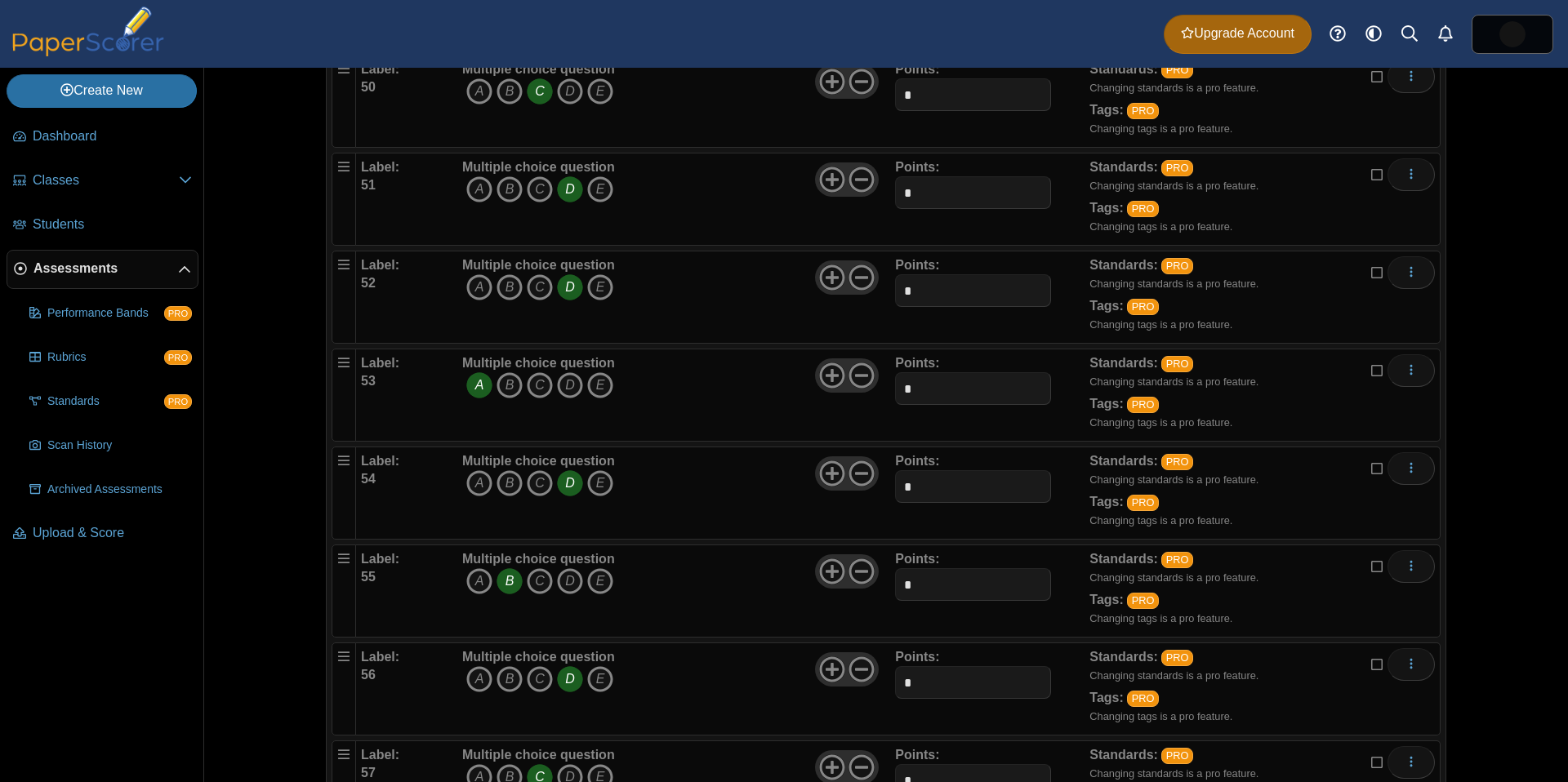 click on "Multiple choice question
A
B
C D E" at bounding box center (676, 493) 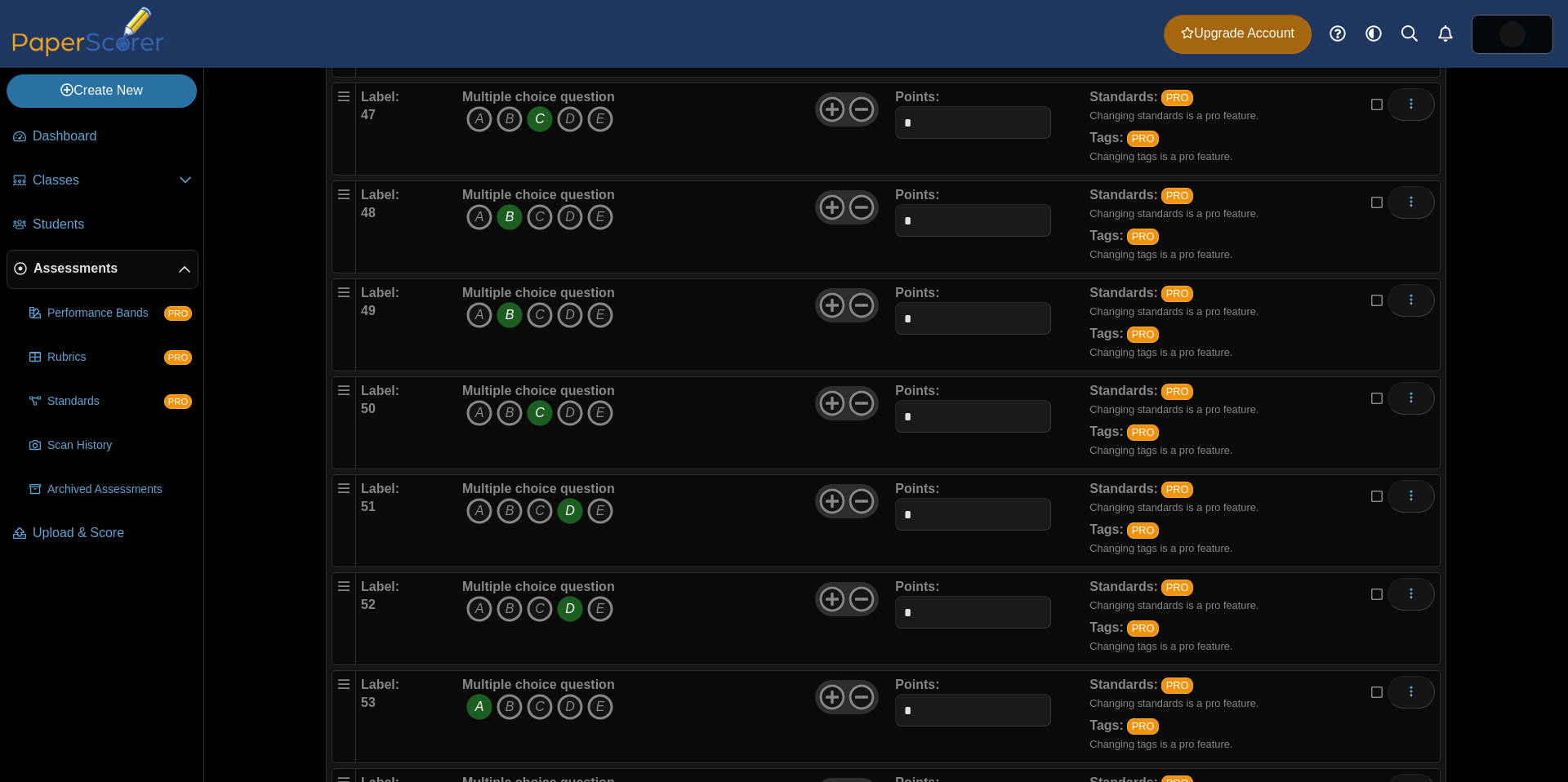 scroll, scrollTop: 5429, scrollLeft: 0, axis: vertical 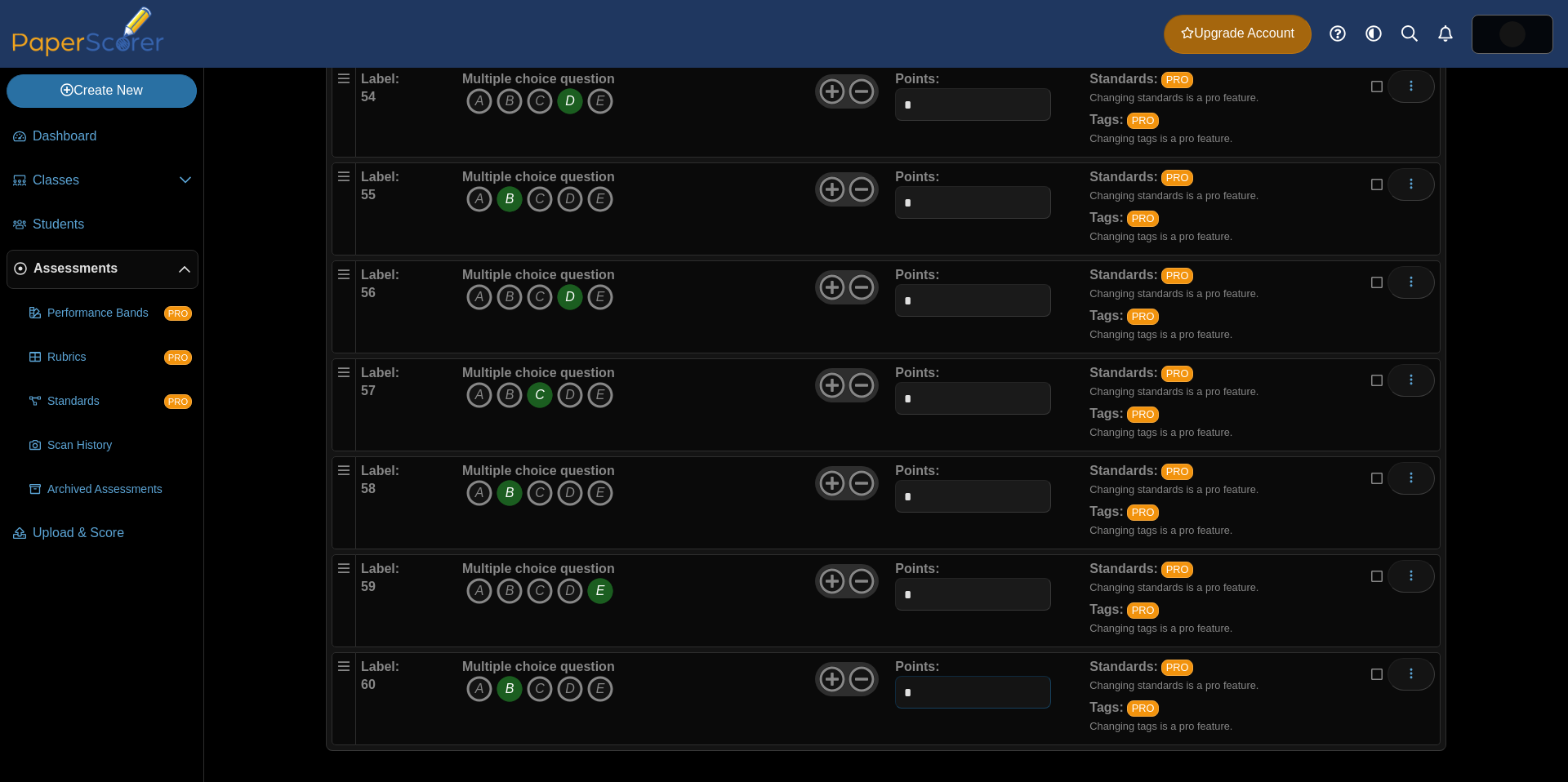 click on "*" at bounding box center [973, 692] 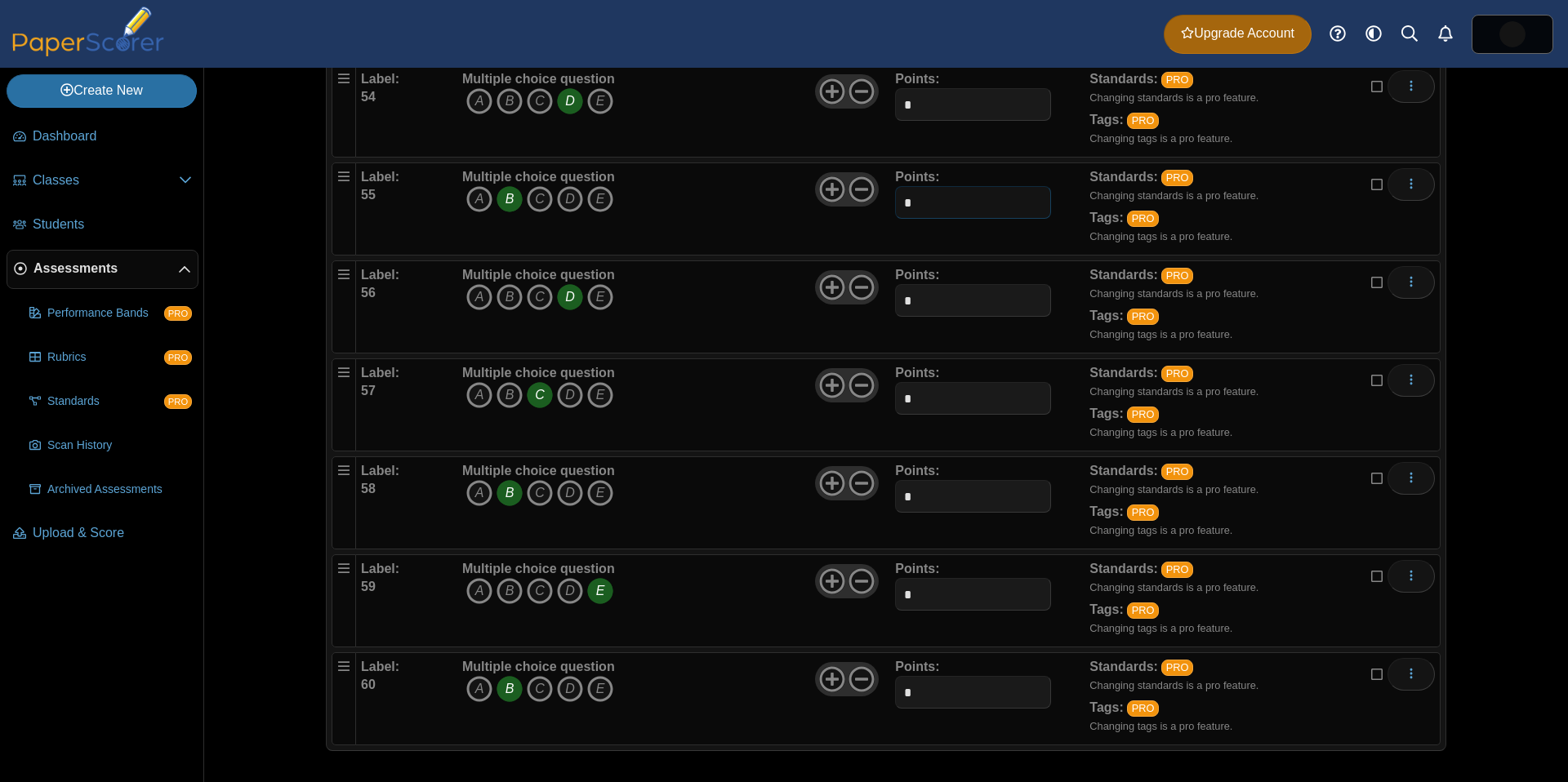 click on "*" at bounding box center [973, 202] 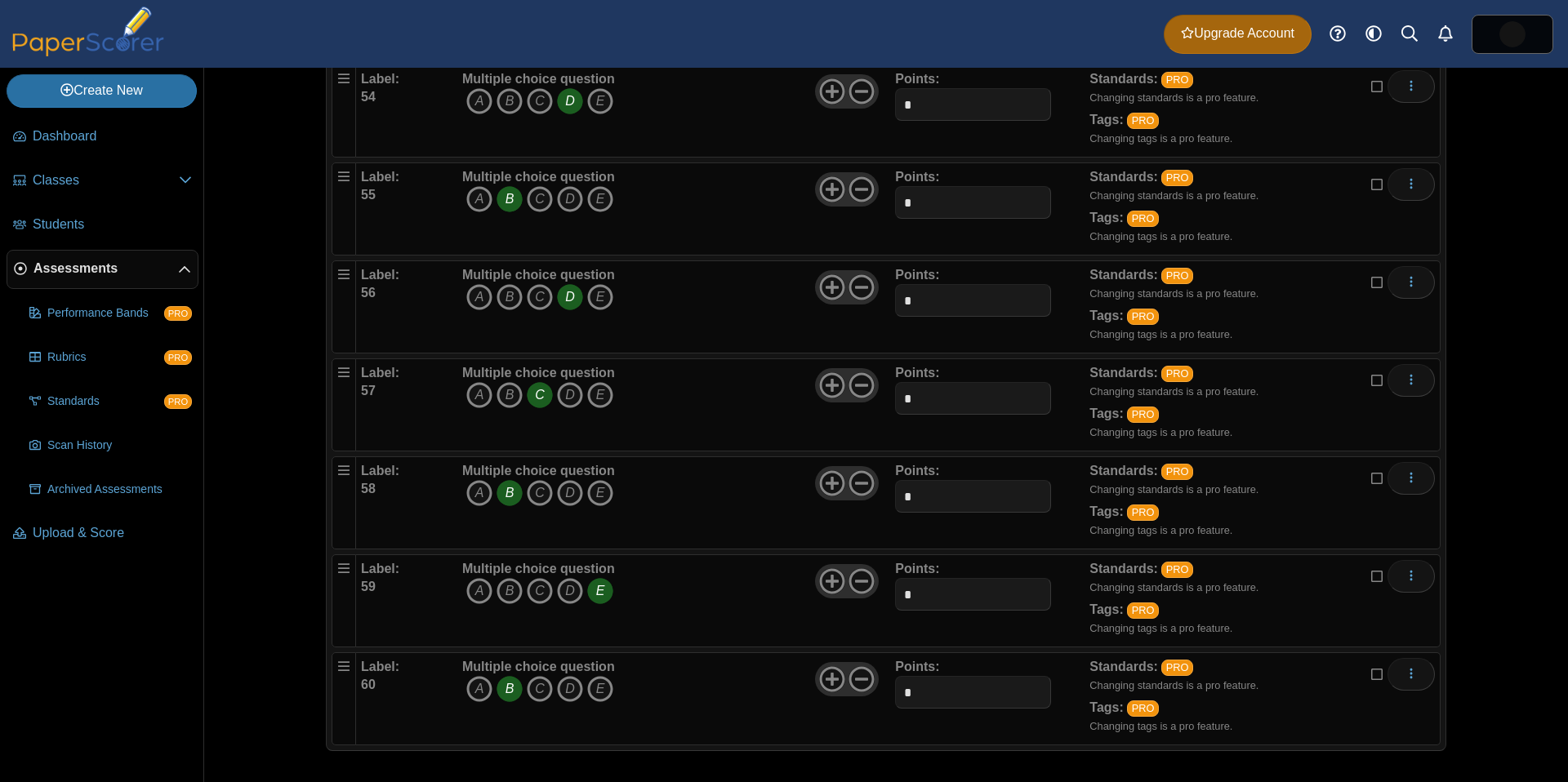 click on "Multiple choice question
A
B
C D E" at bounding box center (676, 209) 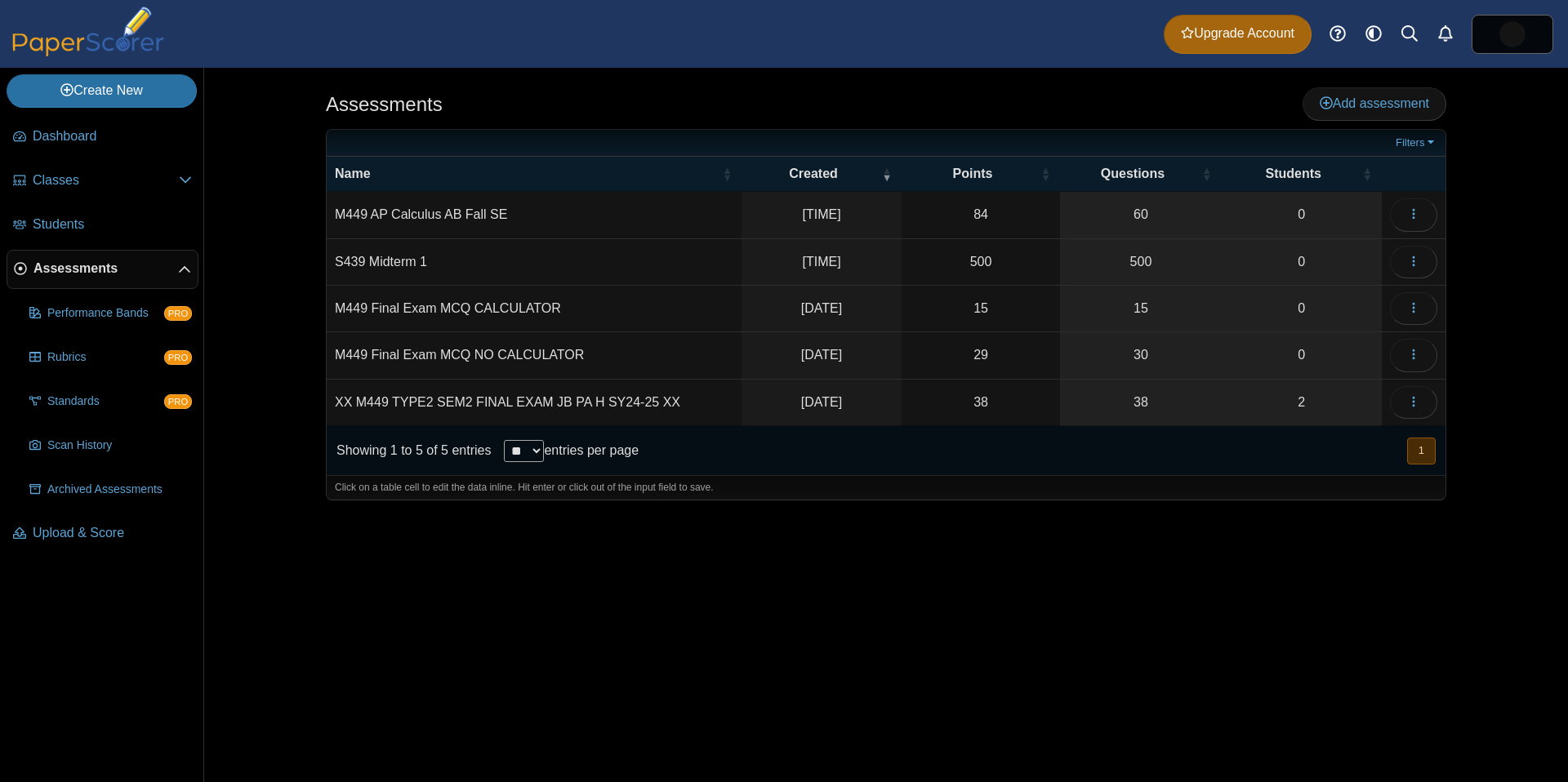 scroll, scrollTop: 0, scrollLeft: 0, axis: both 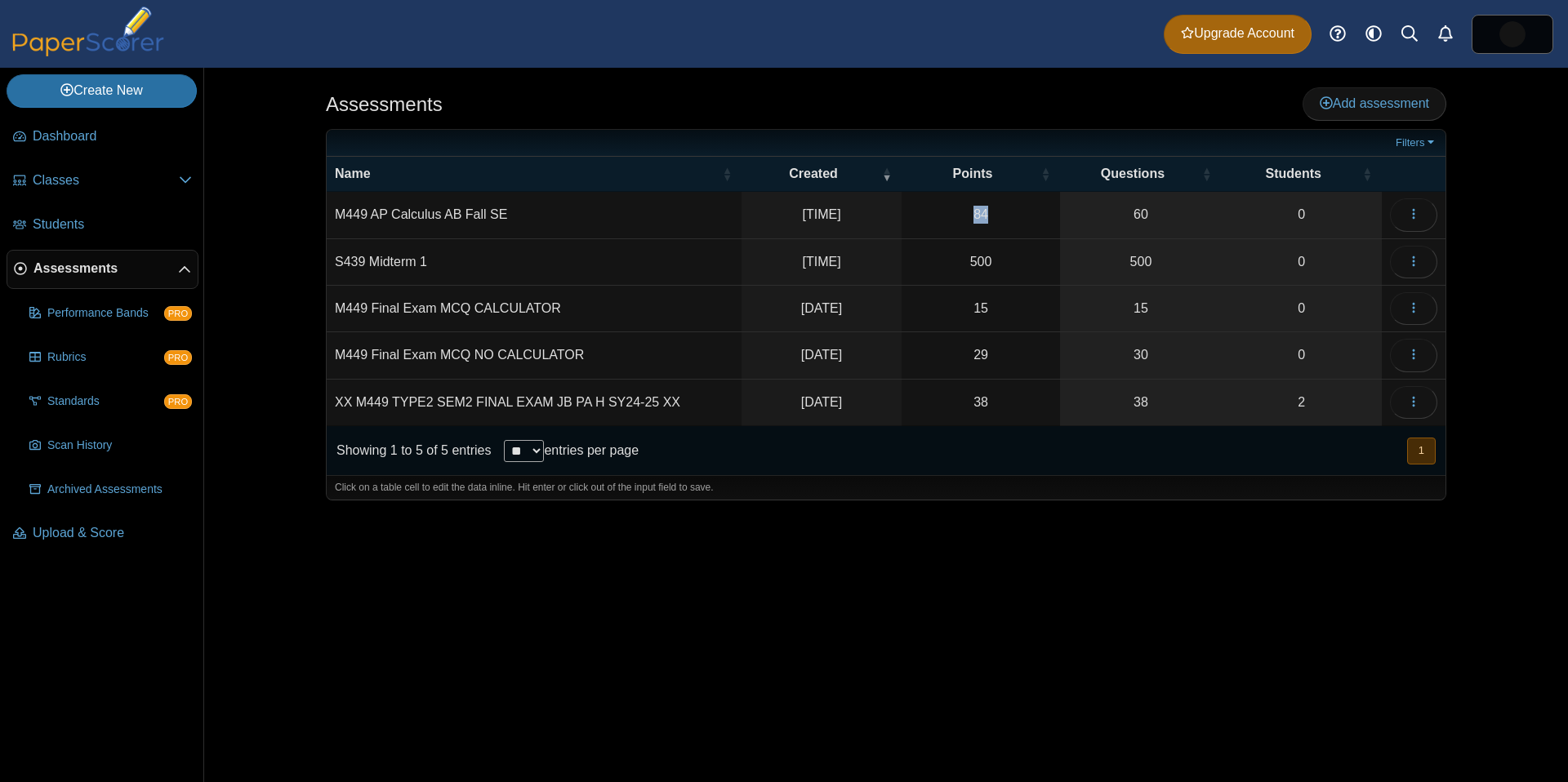 click on "84" at bounding box center [981, 215] 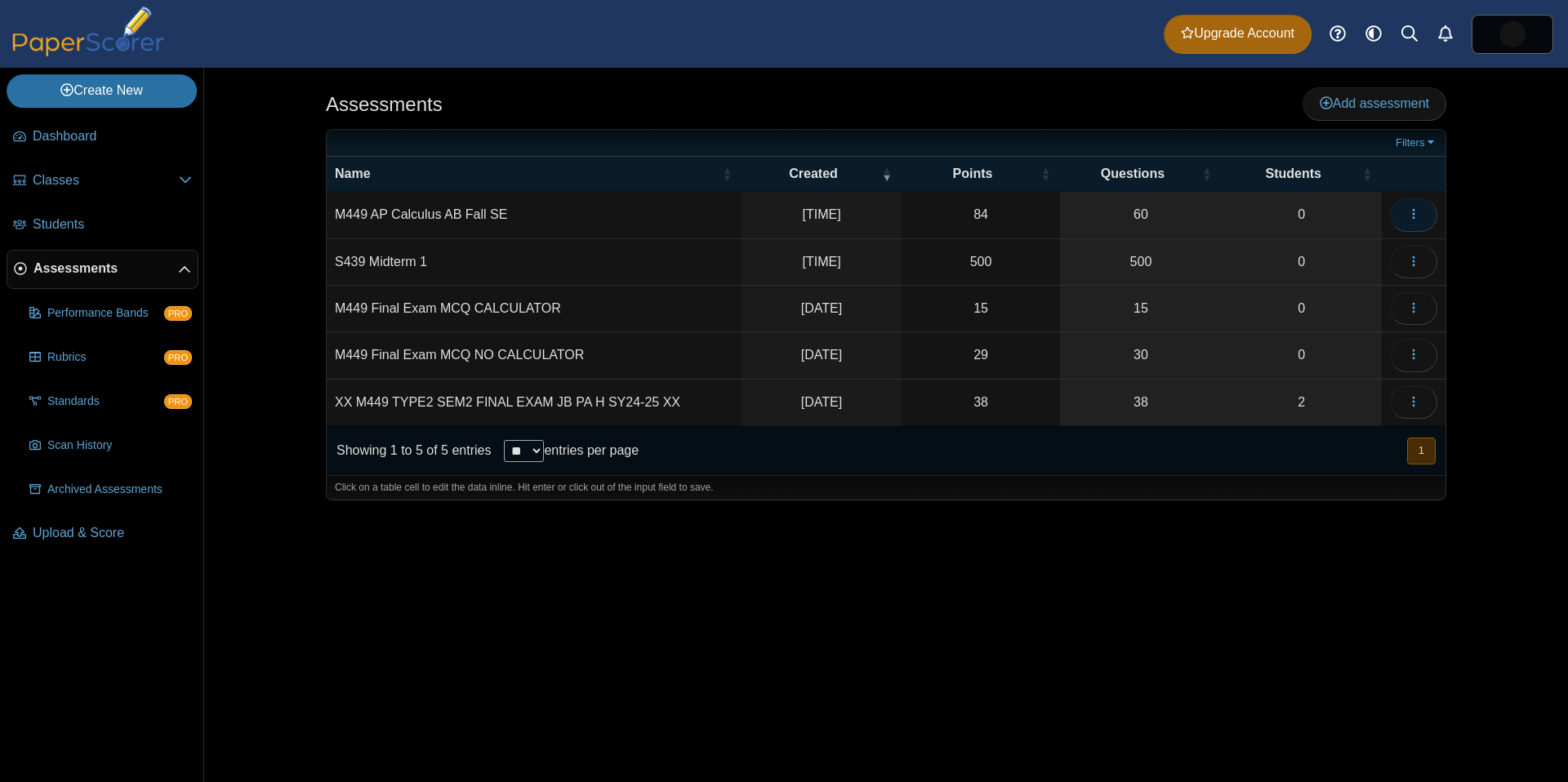 click 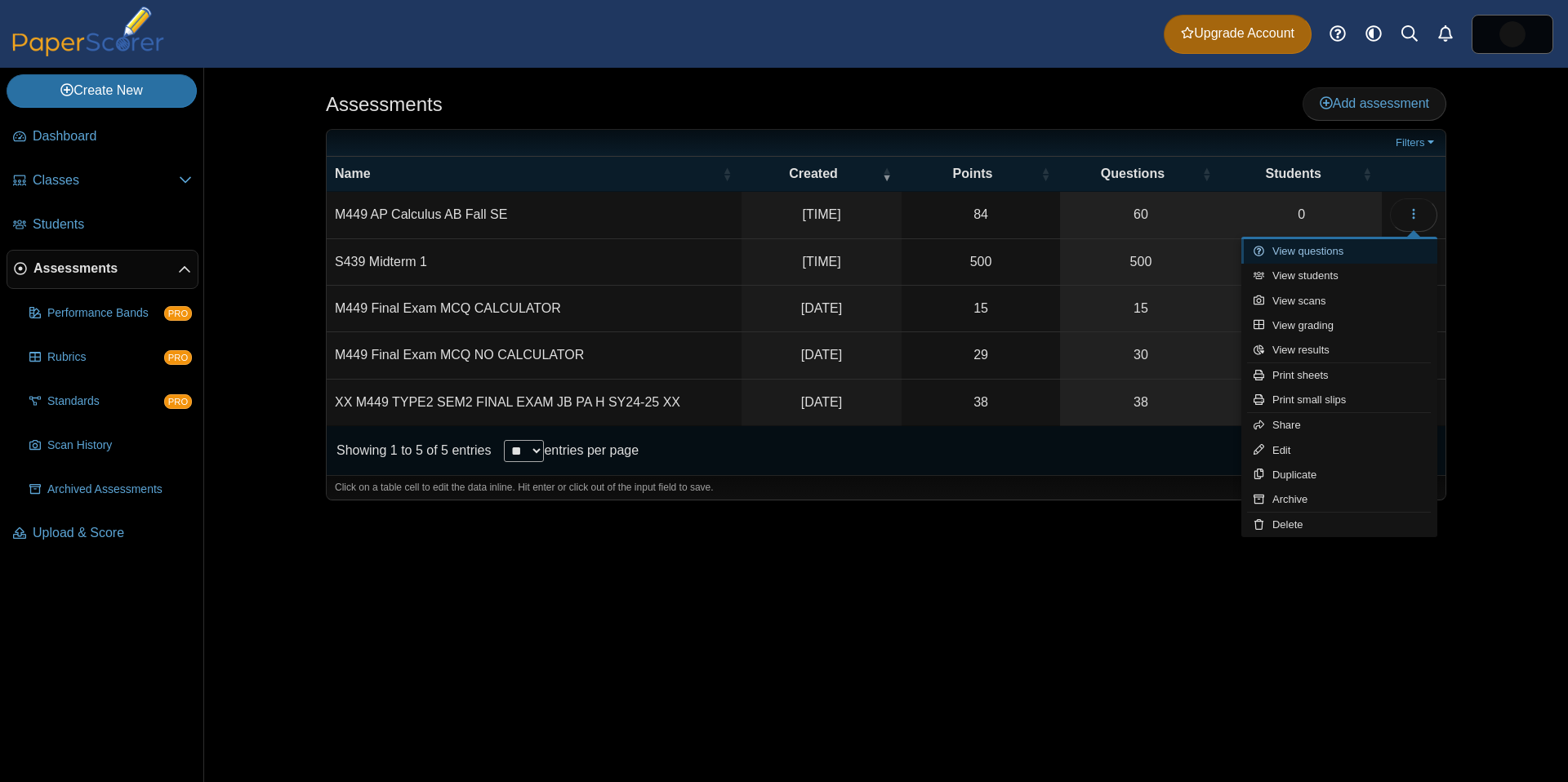 click on "View questions" at bounding box center [1339, 251] 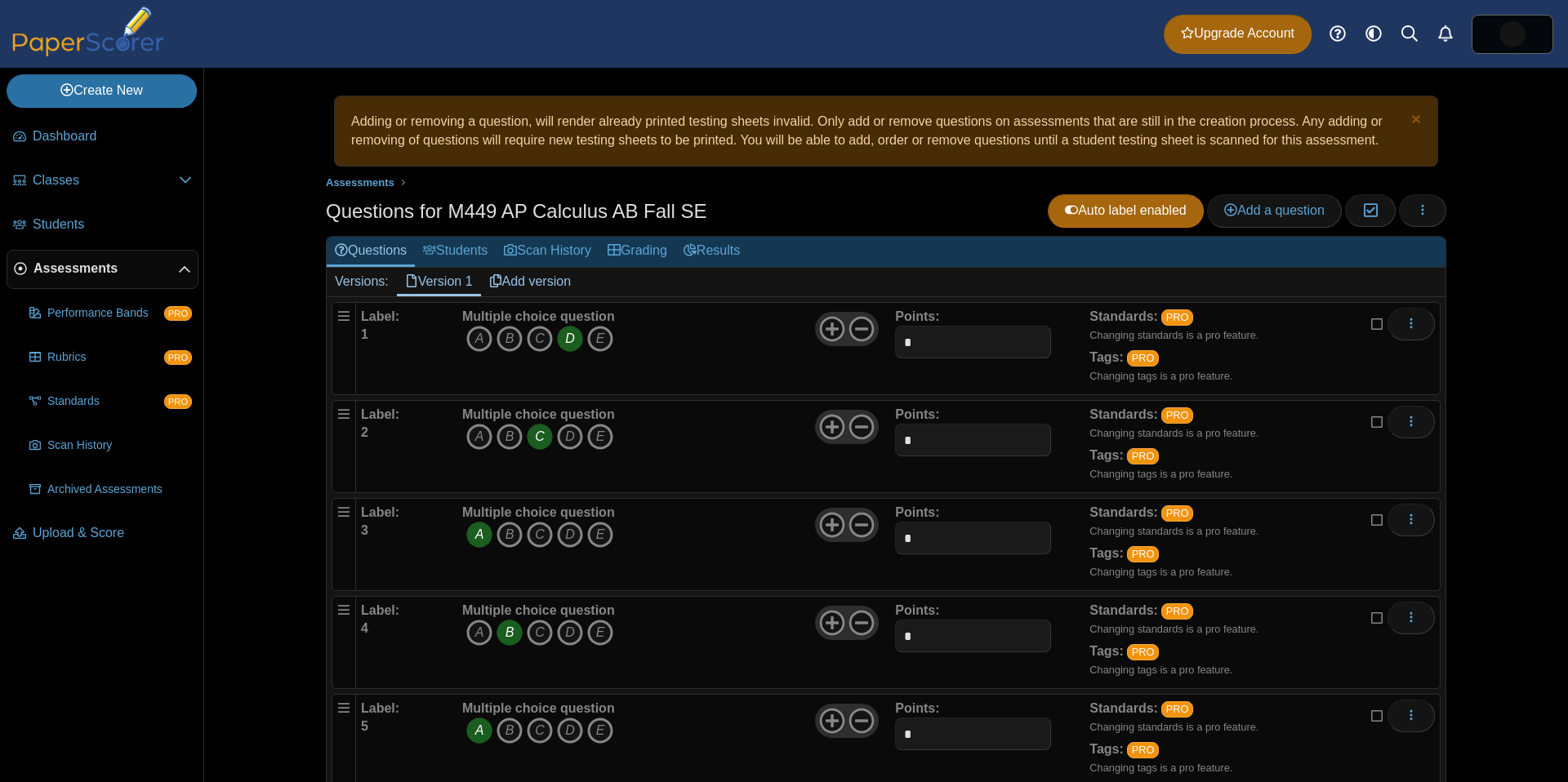 scroll, scrollTop: 0, scrollLeft: 0, axis: both 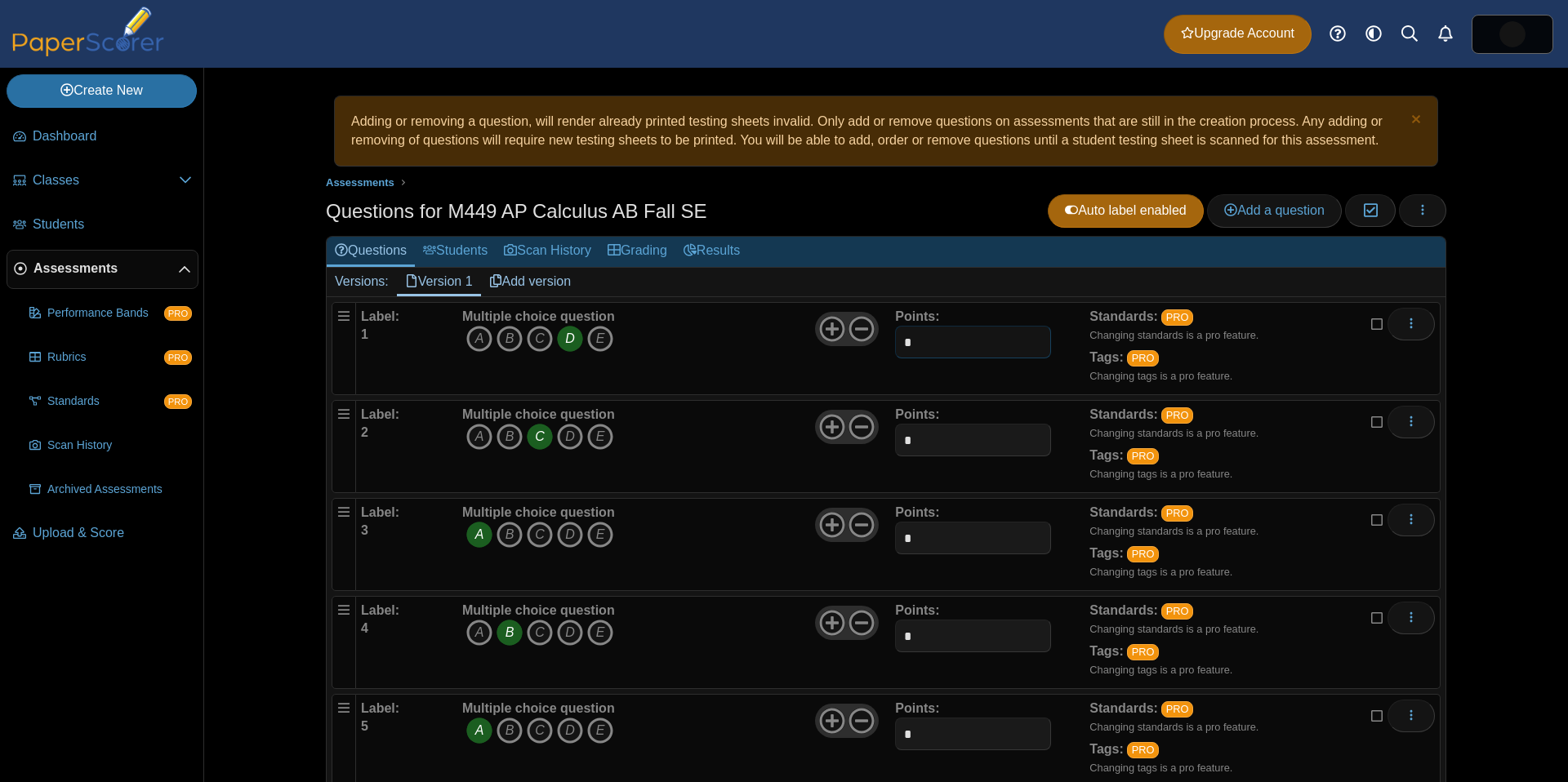 click on "*" at bounding box center [973, 342] 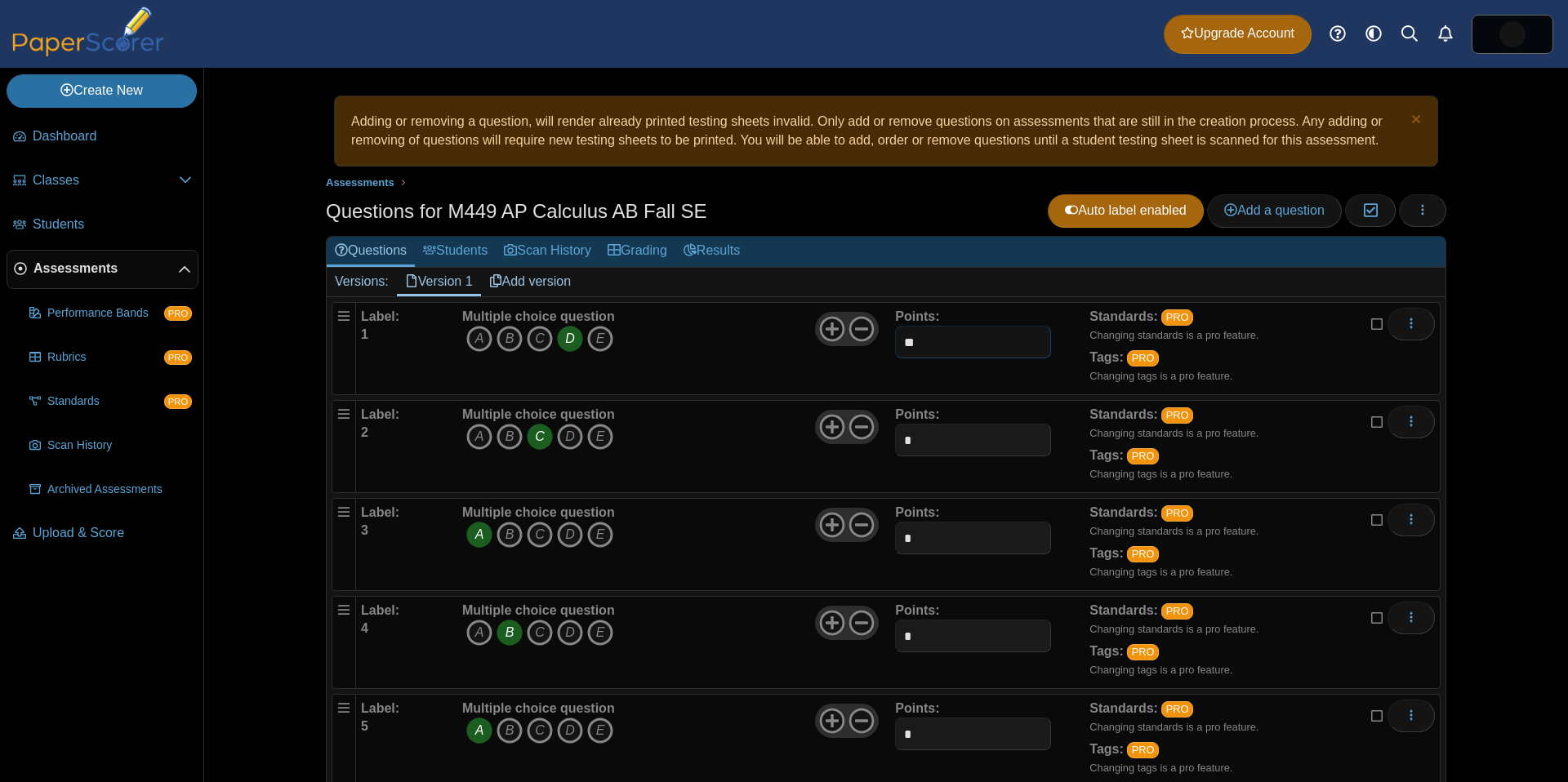type on "**" 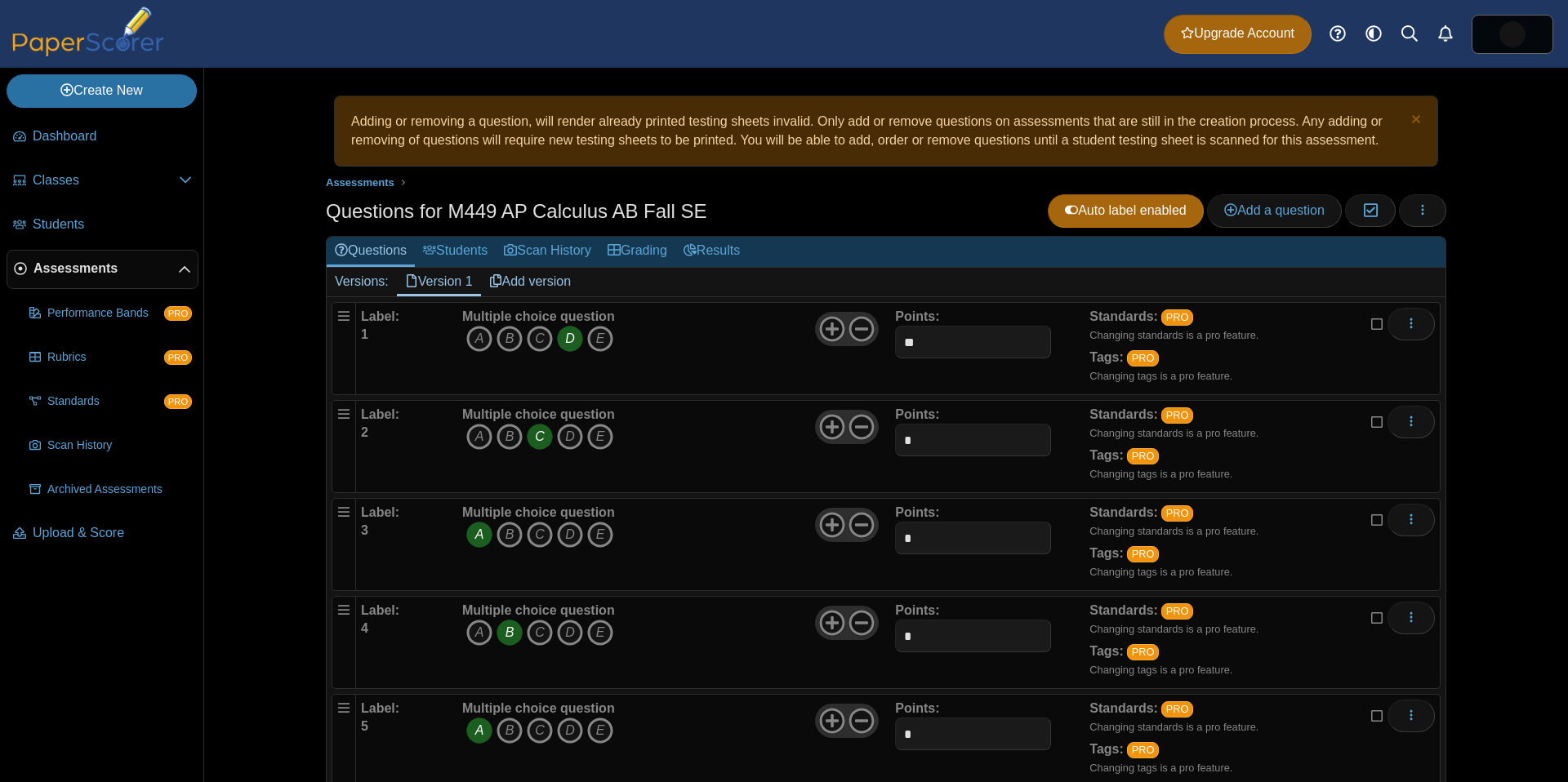 click on "Multiple choice question
A
B
C D E" at bounding box center (676, 349) 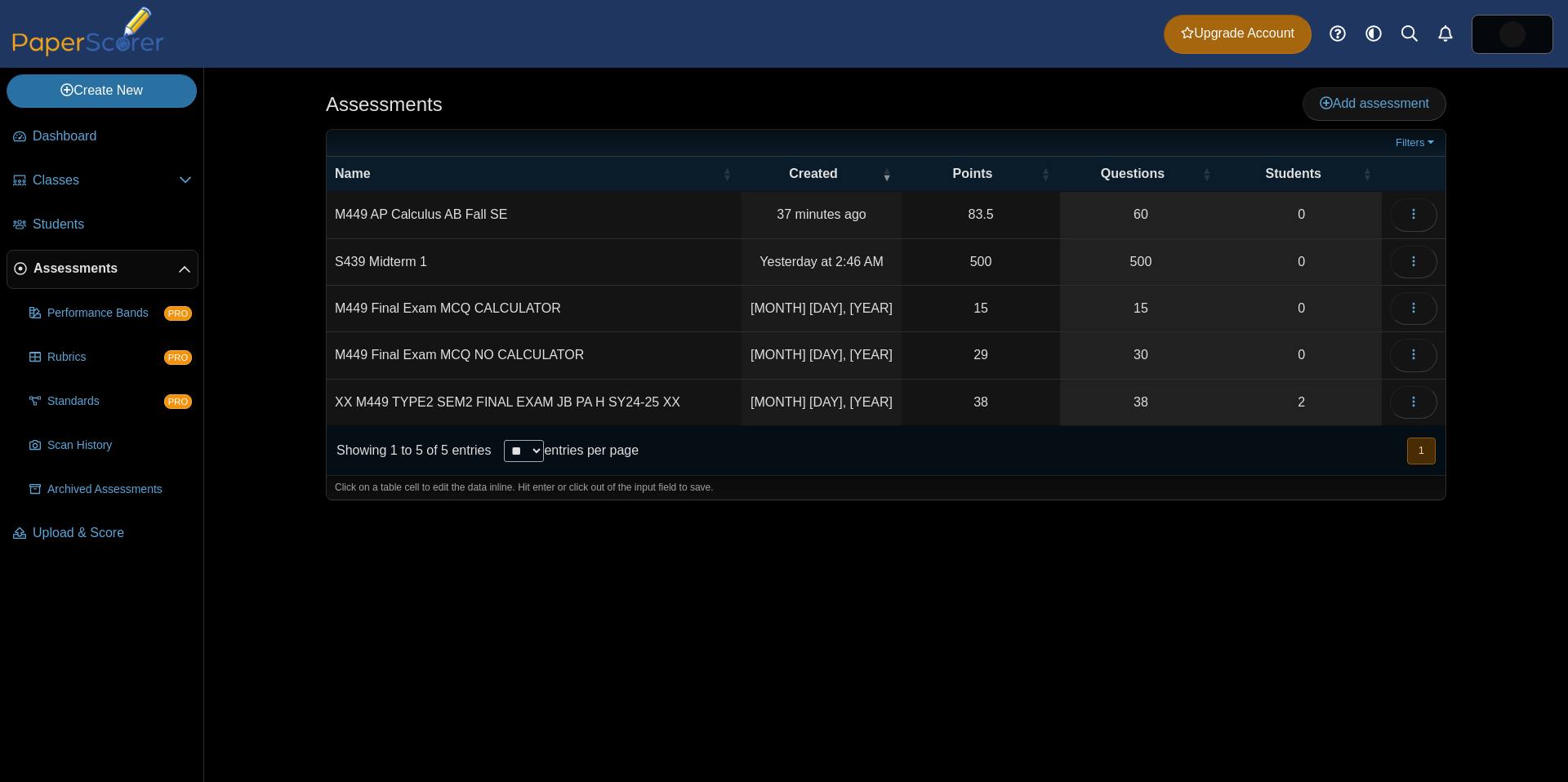 scroll, scrollTop: 0, scrollLeft: 0, axis: both 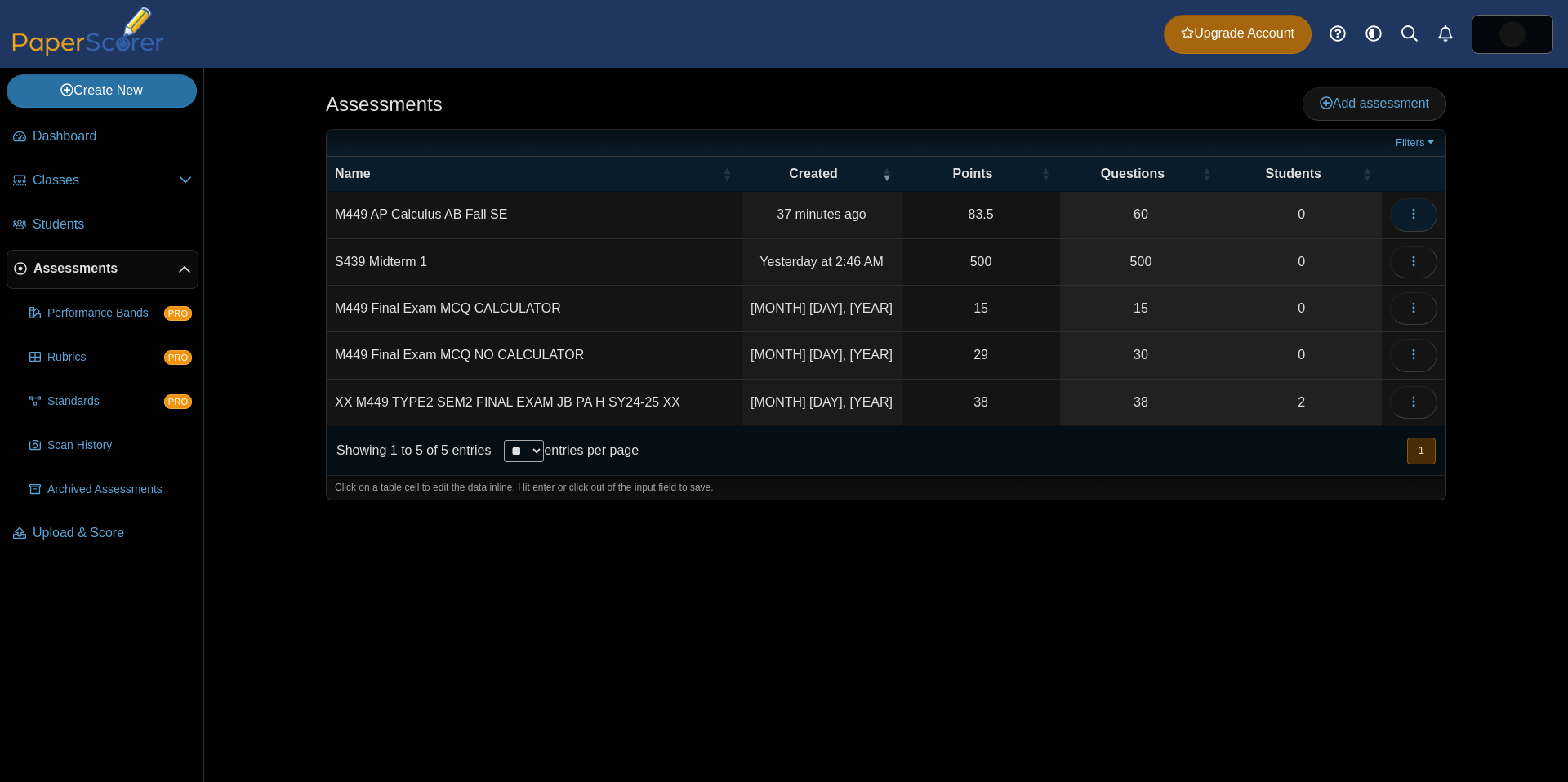 drag, startPoint x: 1415, startPoint y: 208, endPoint x: 1415, endPoint y: 222, distance: 14 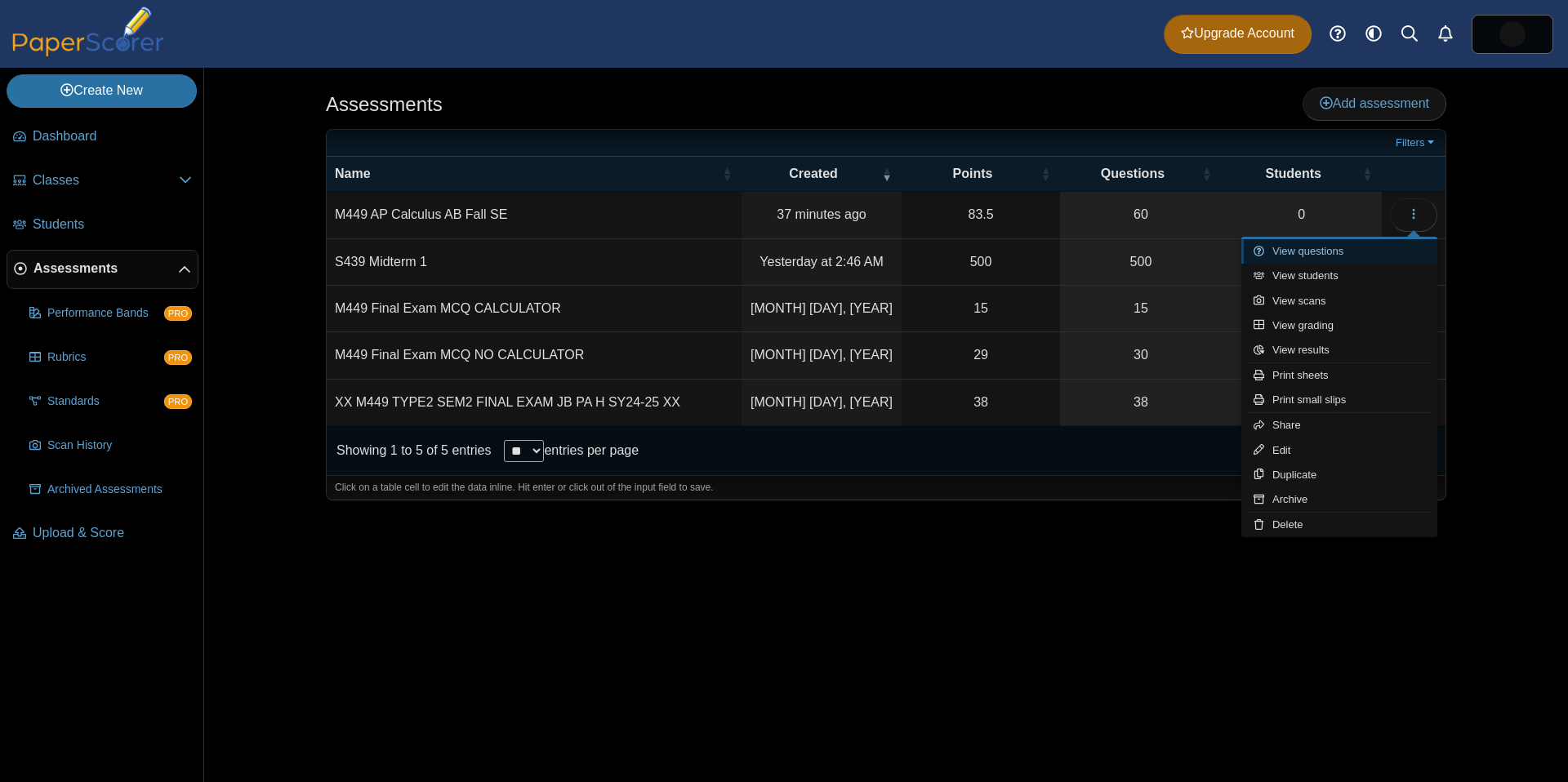 click on "View questions" at bounding box center (1339, 251) 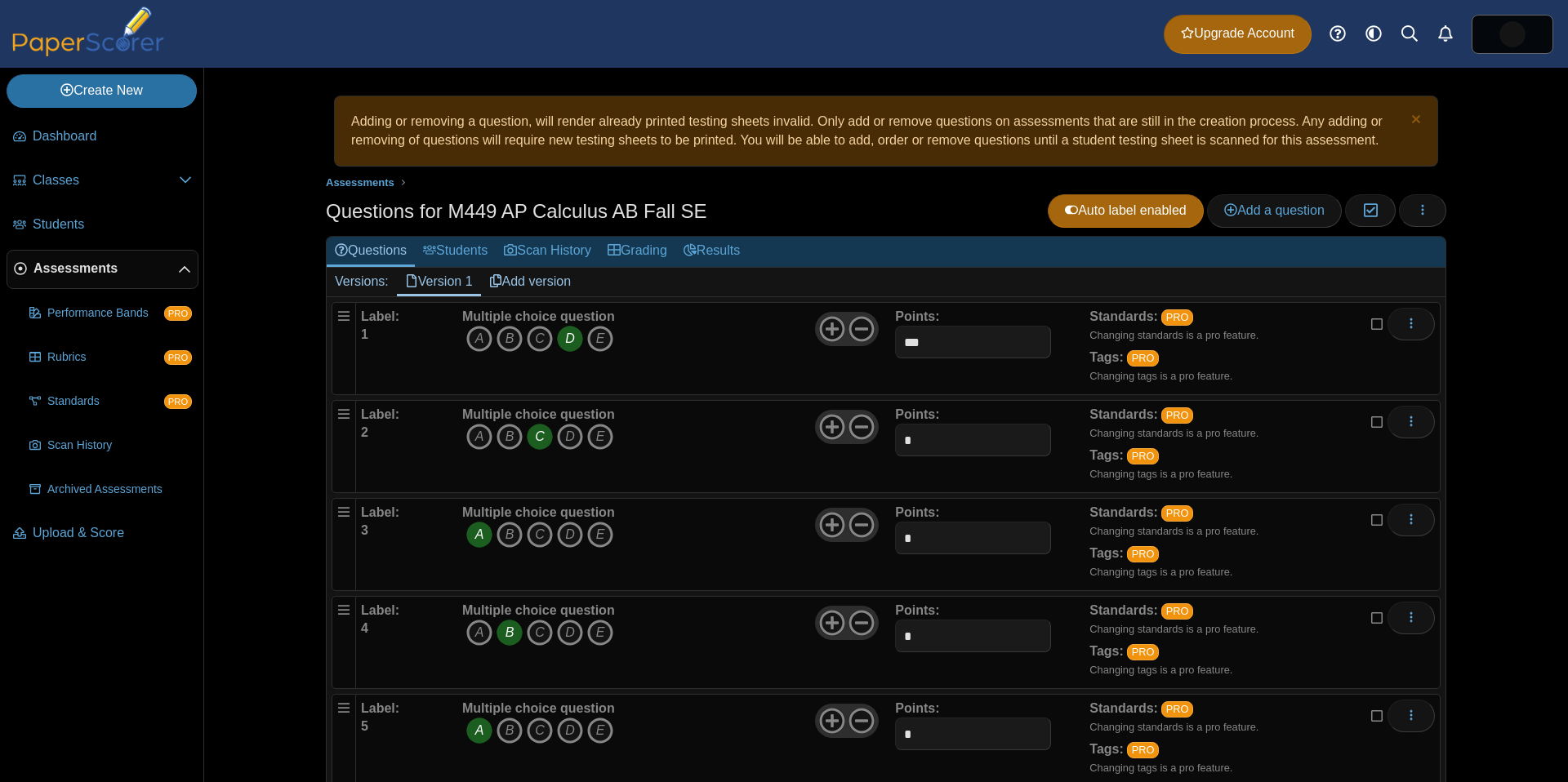 scroll, scrollTop: 0, scrollLeft: 0, axis: both 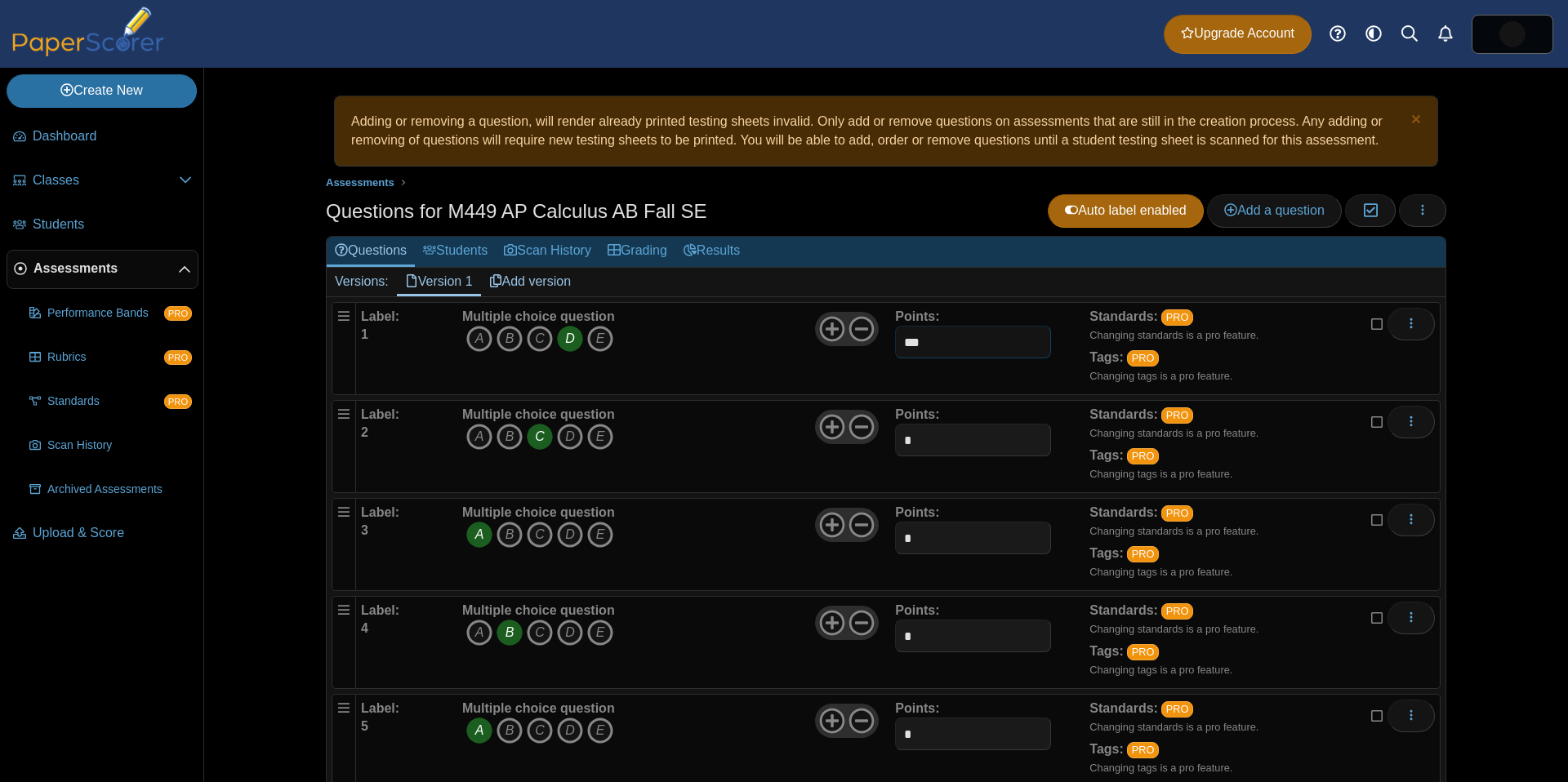 click on "***" at bounding box center [973, 342] 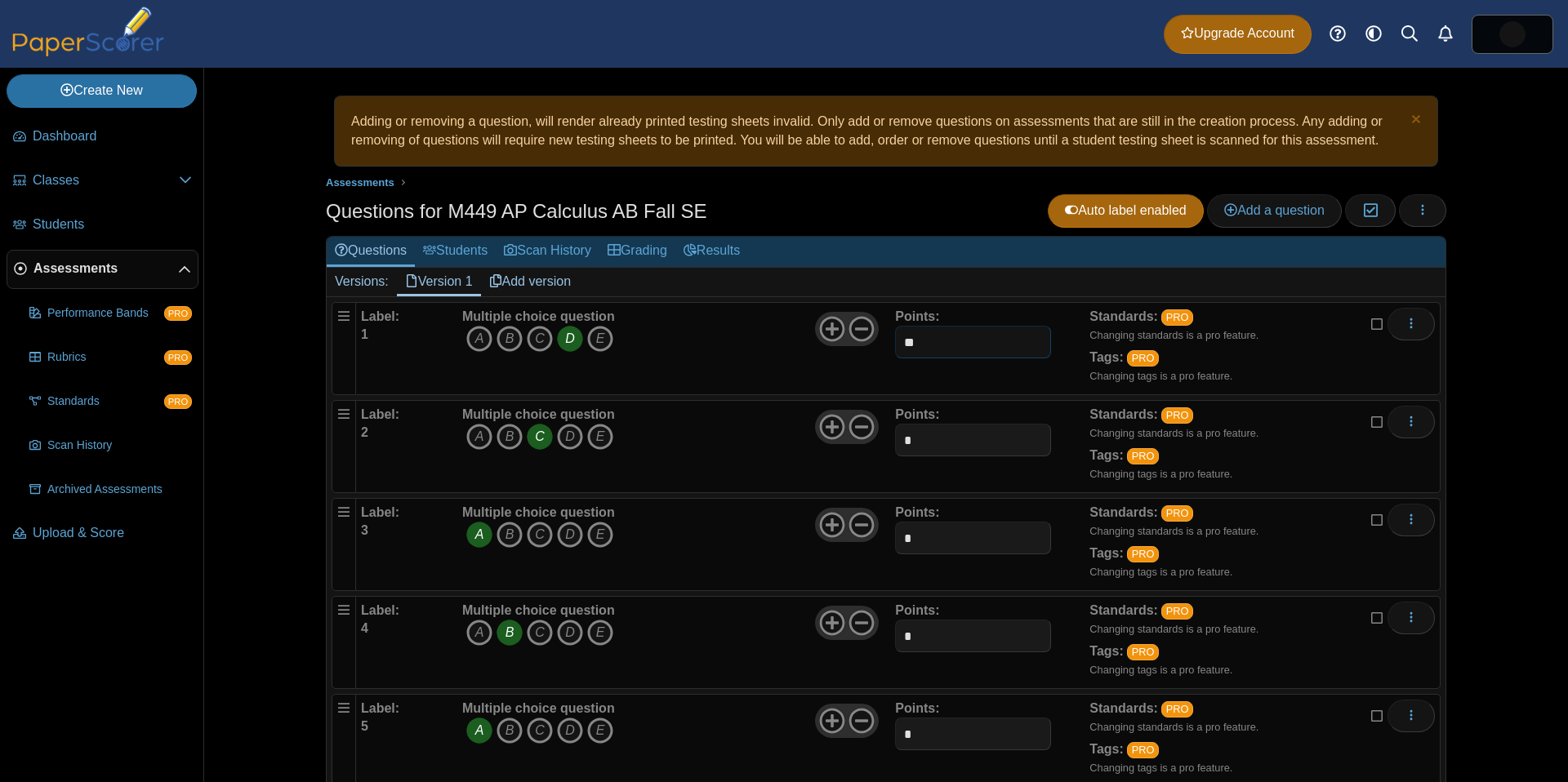 type on "*" 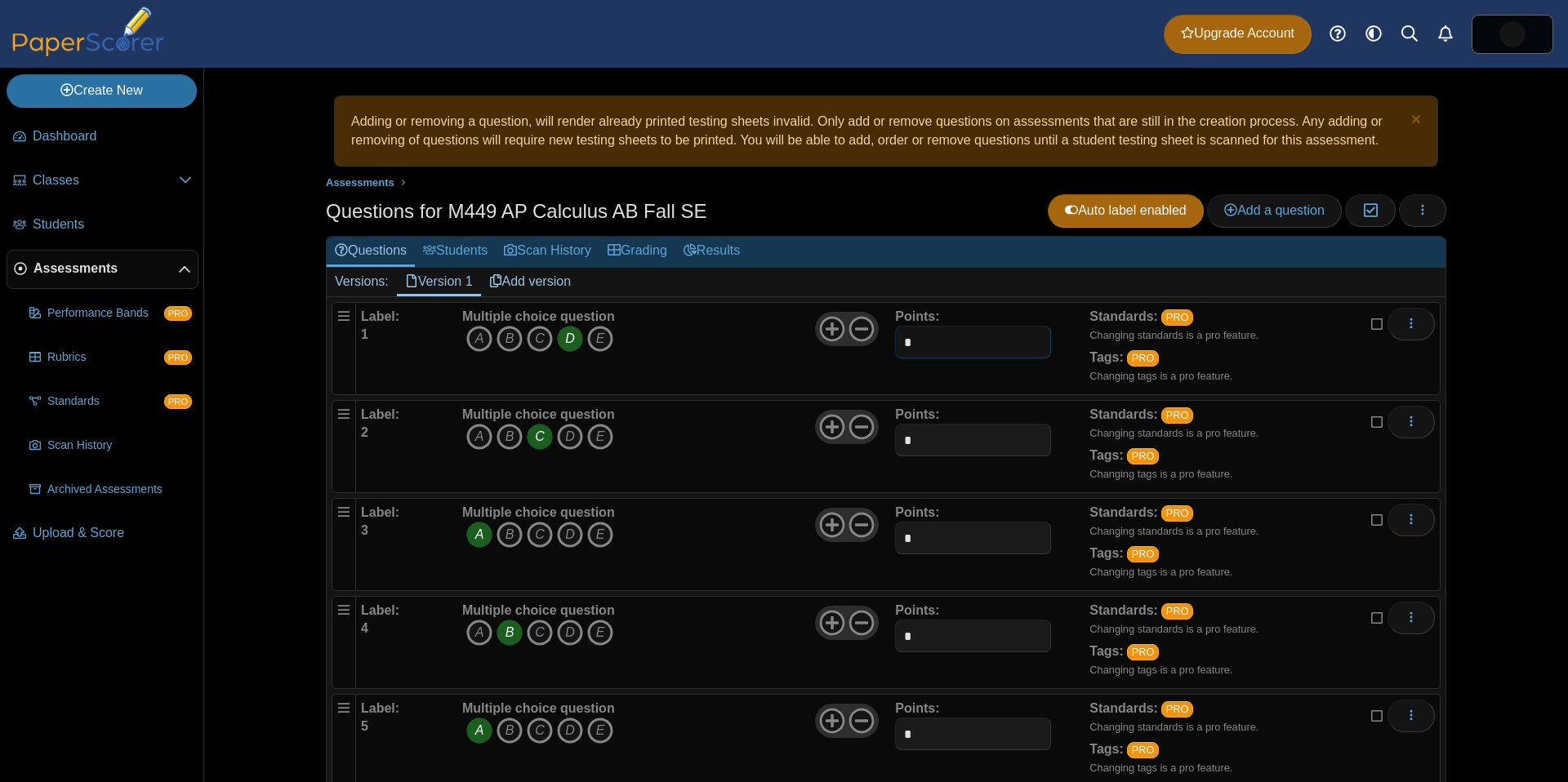 type on "*" 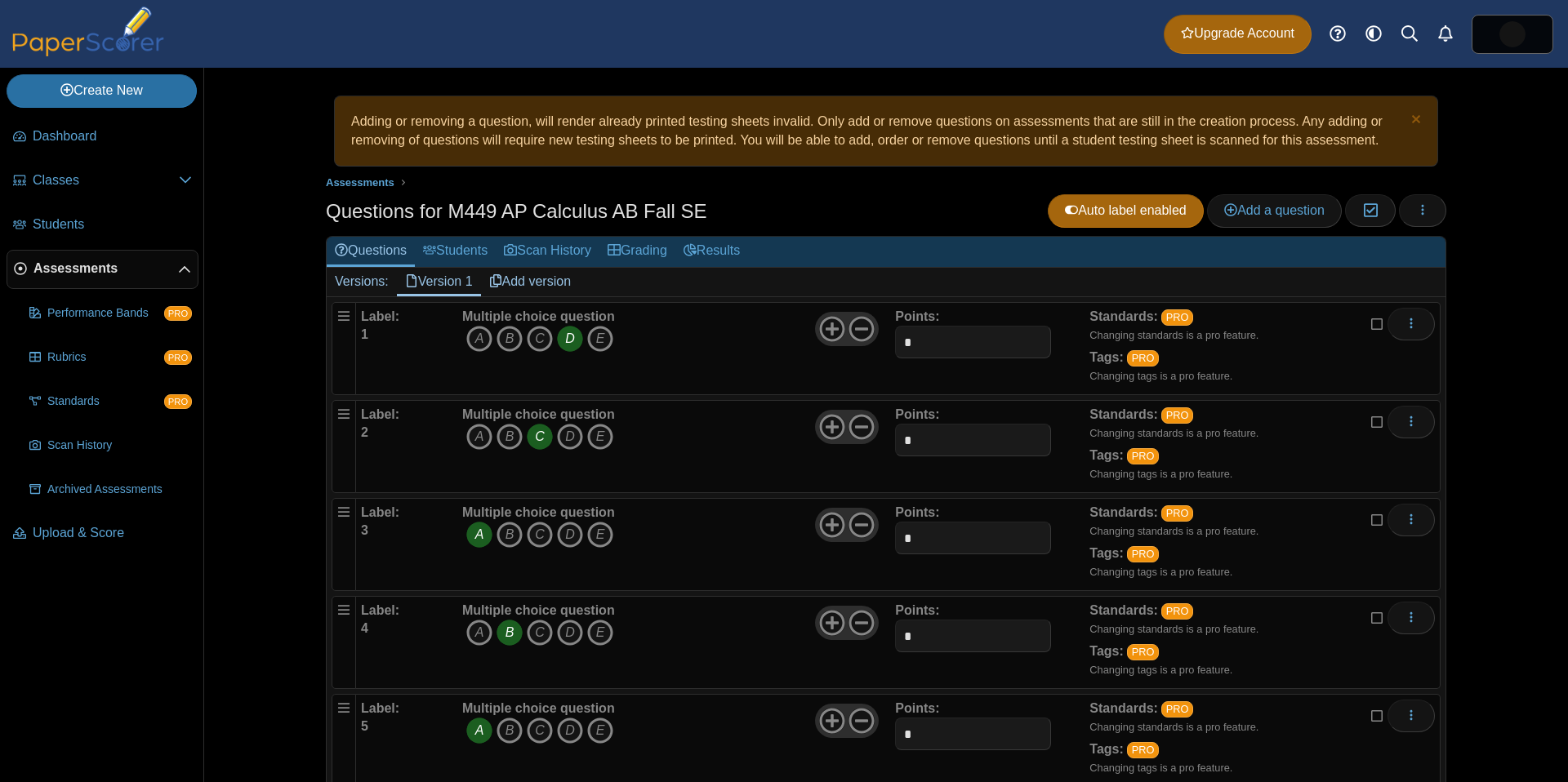 click on "Assessments" at bounding box center (886, 183) 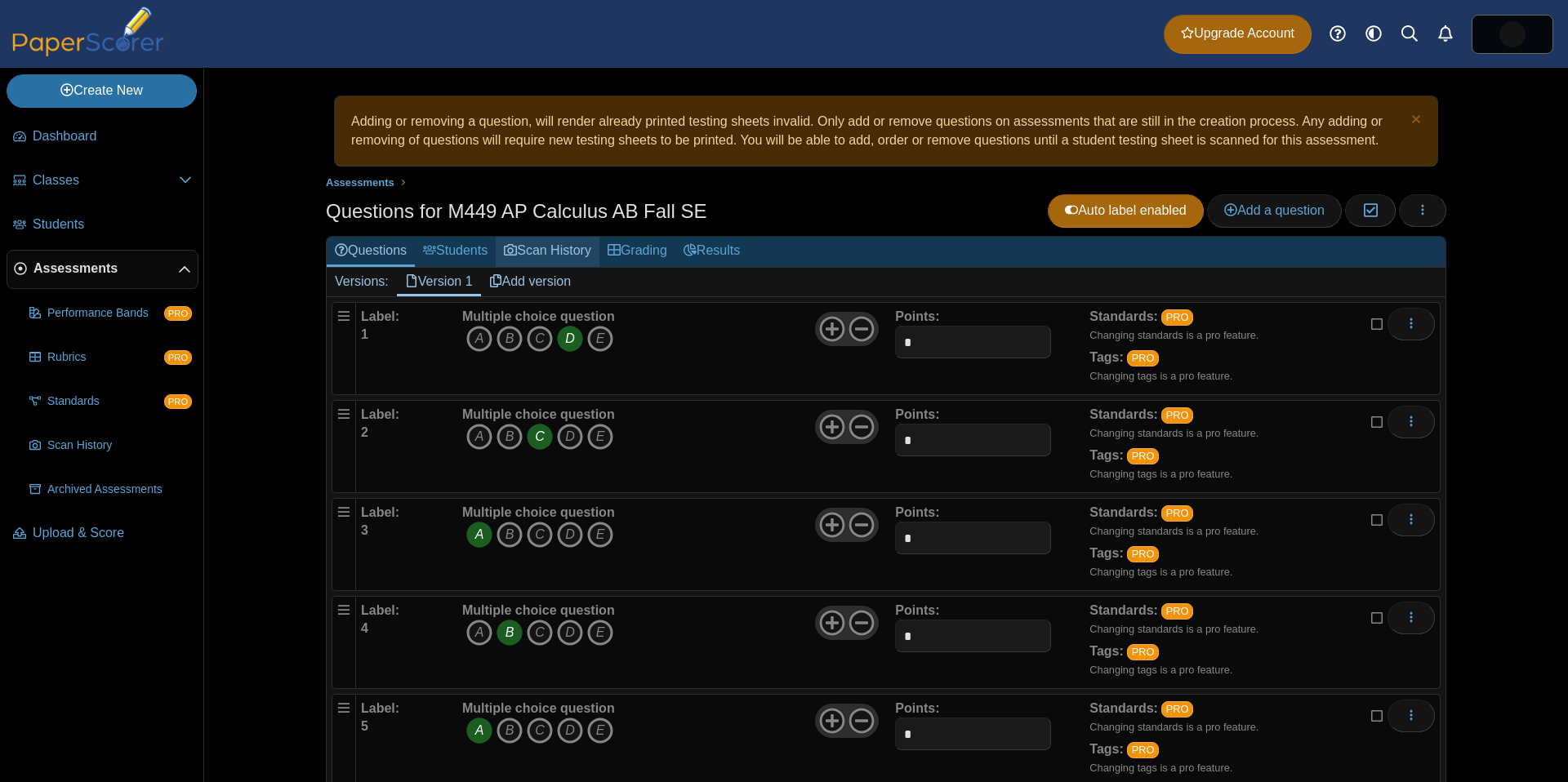 click on "Scan History" at bounding box center (547, 251) 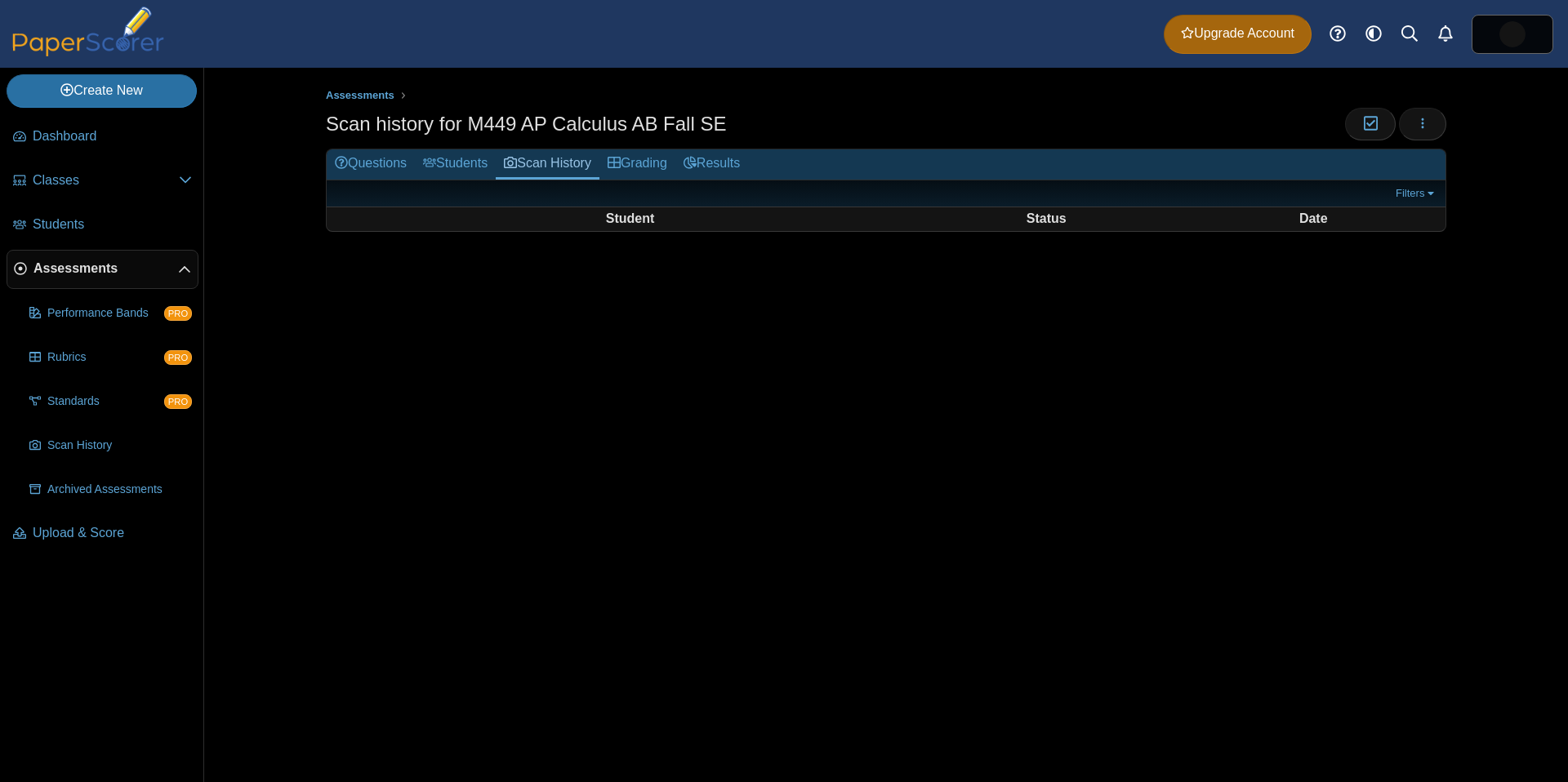 scroll, scrollTop: 0, scrollLeft: 0, axis: both 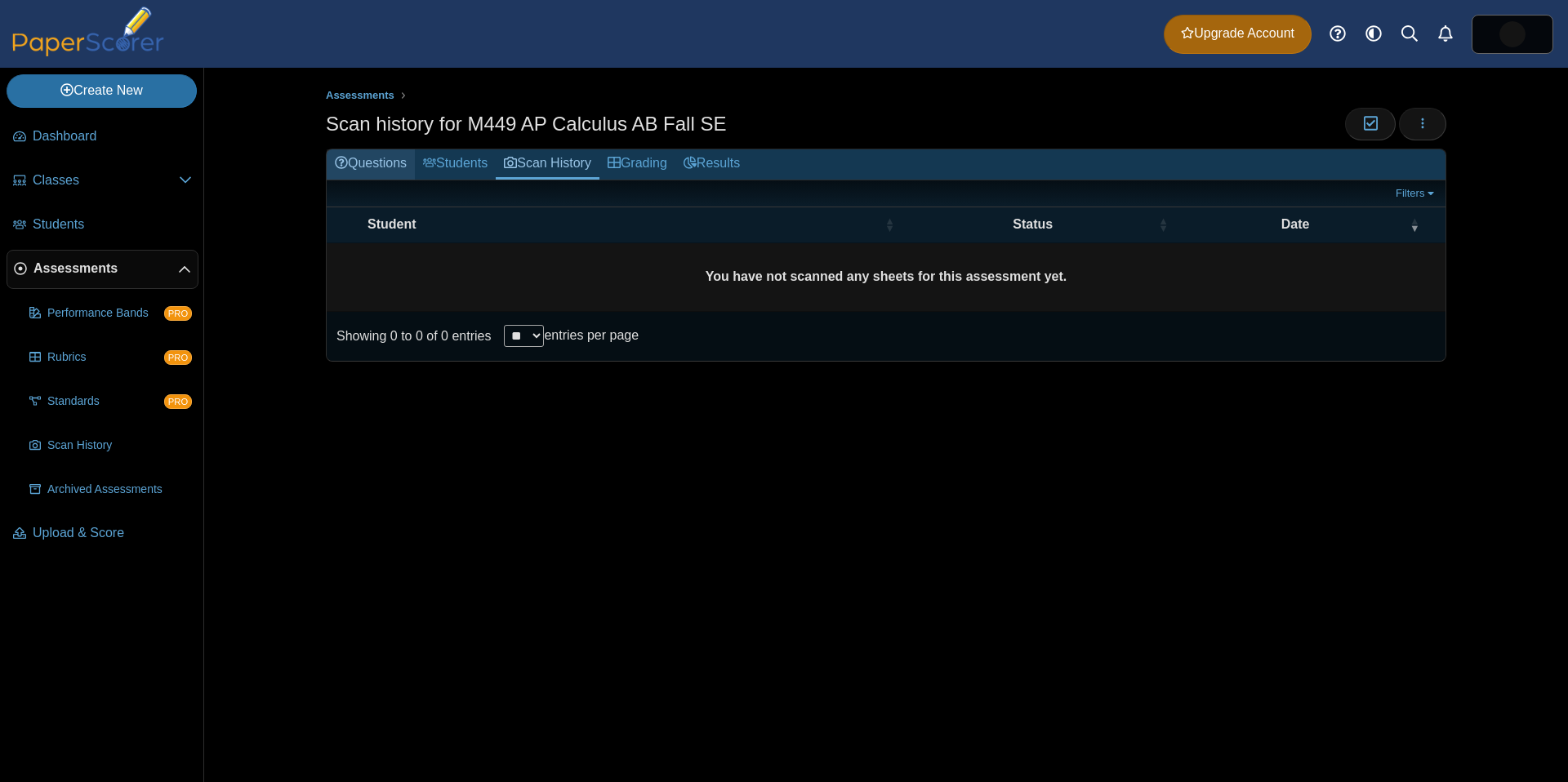 click on "Questions" at bounding box center [371, 164] 